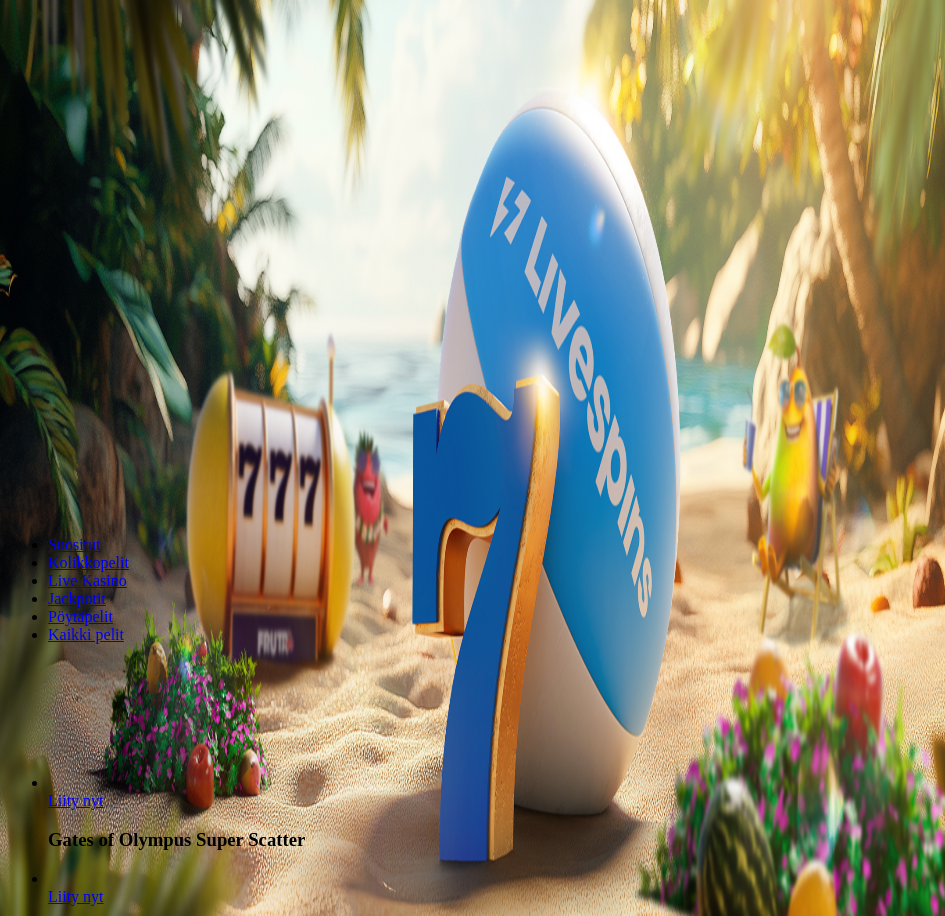 scroll, scrollTop: 0, scrollLeft: 0, axis: both 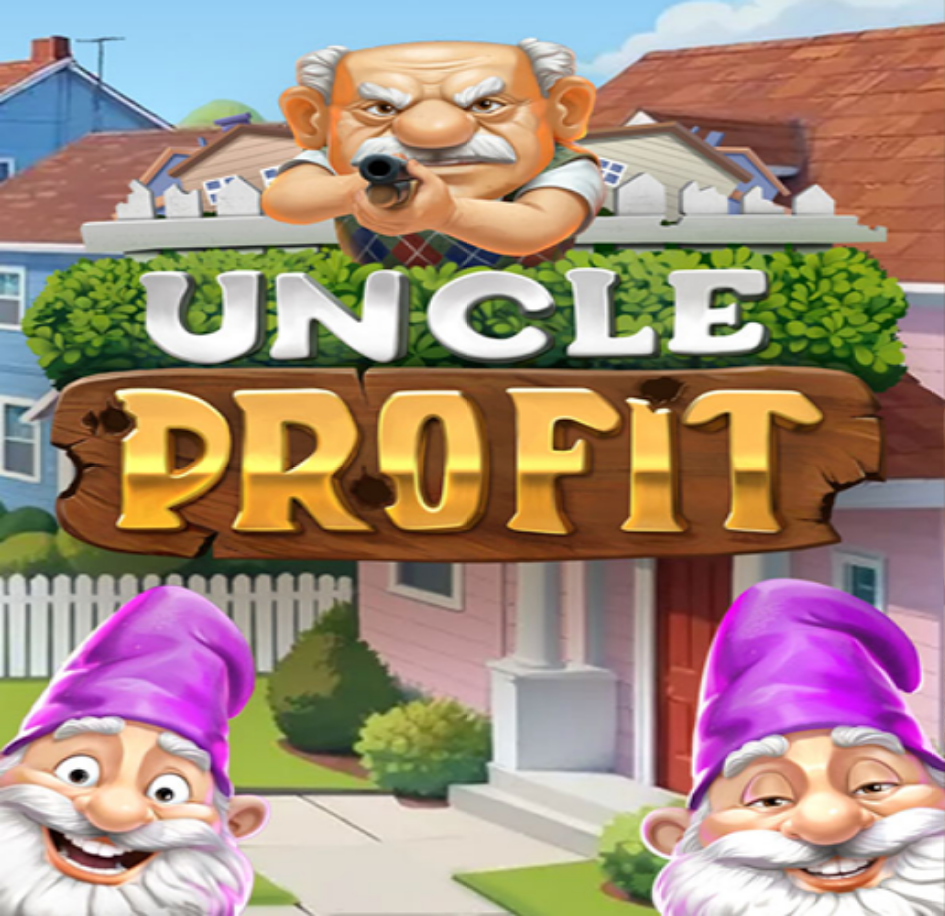 click on "***" at bounding box center [79, 453] 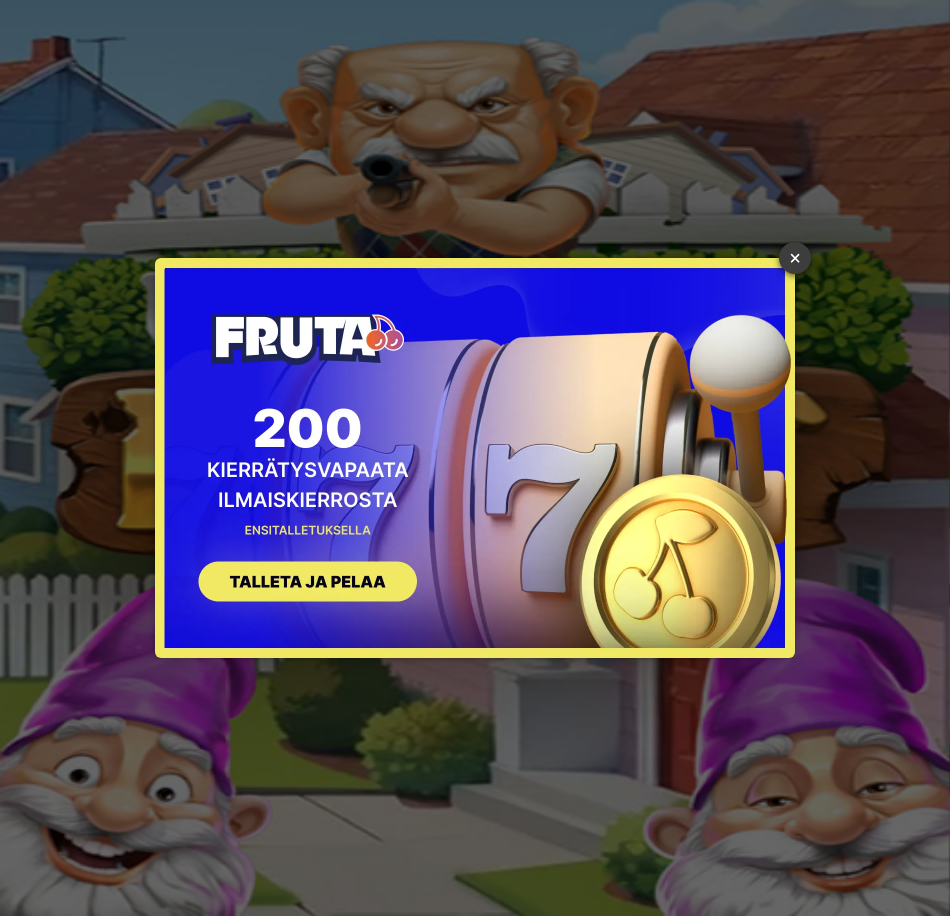 click on "×" at bounding box center (795, 258) 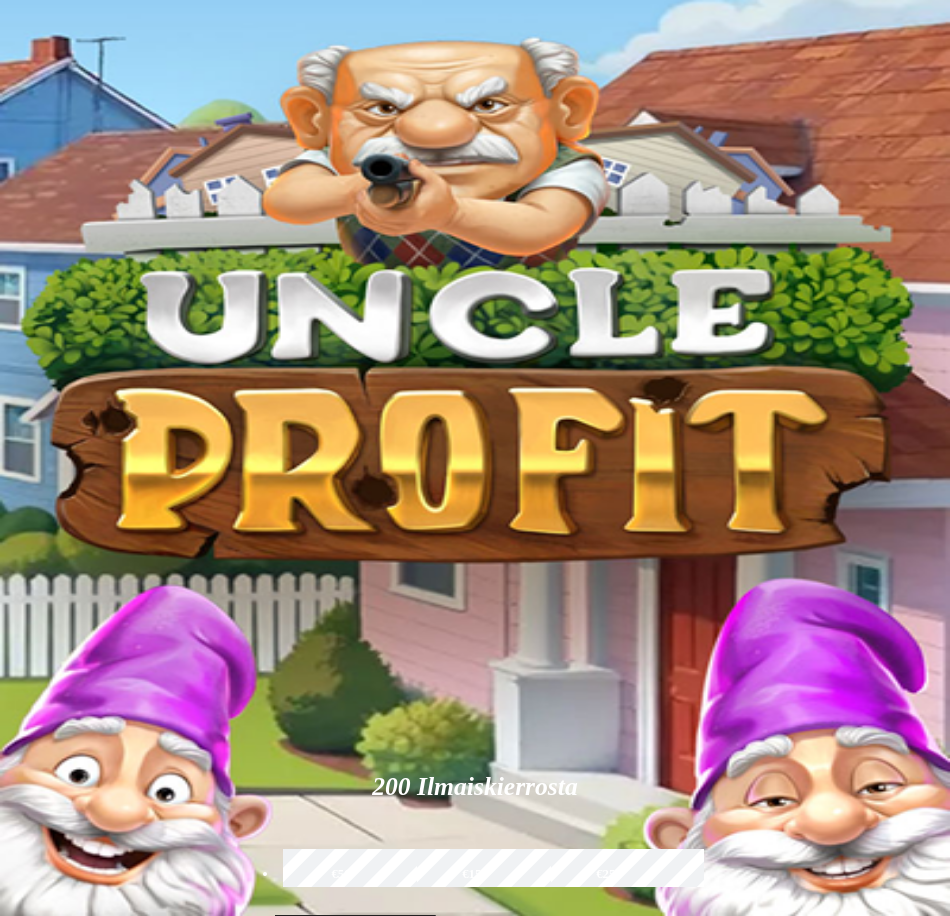 click at bounding box center (79, 215) 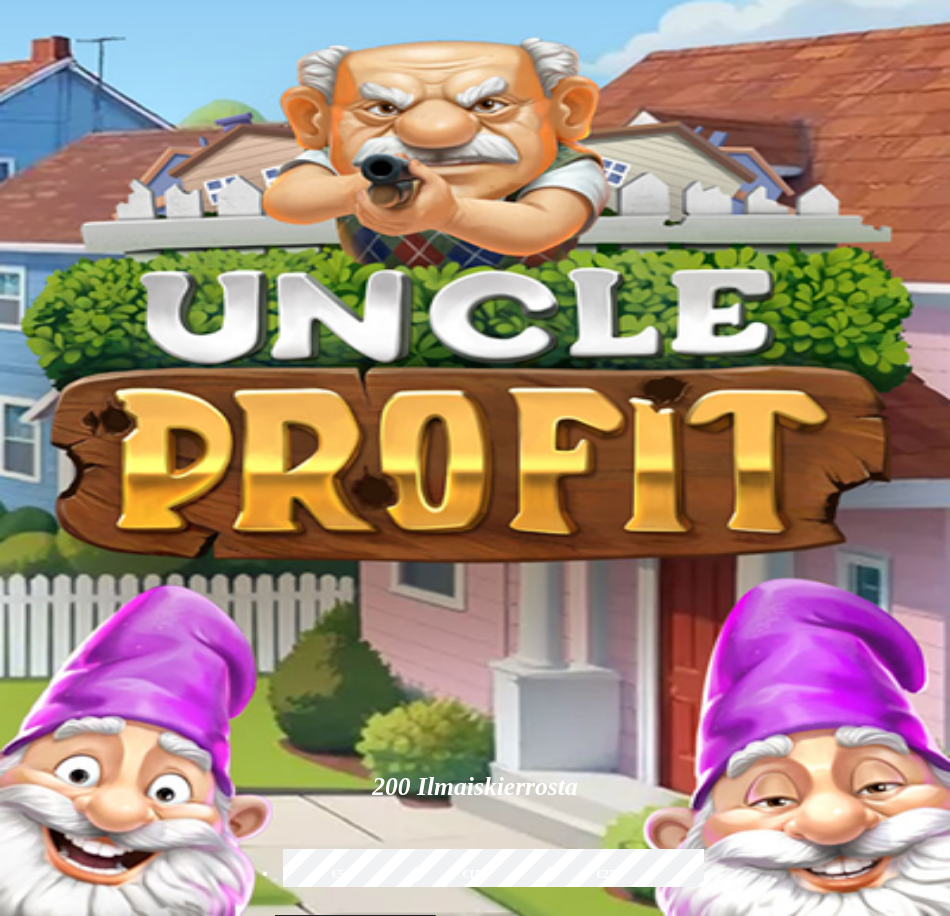 click at bounding box center [79, 350] 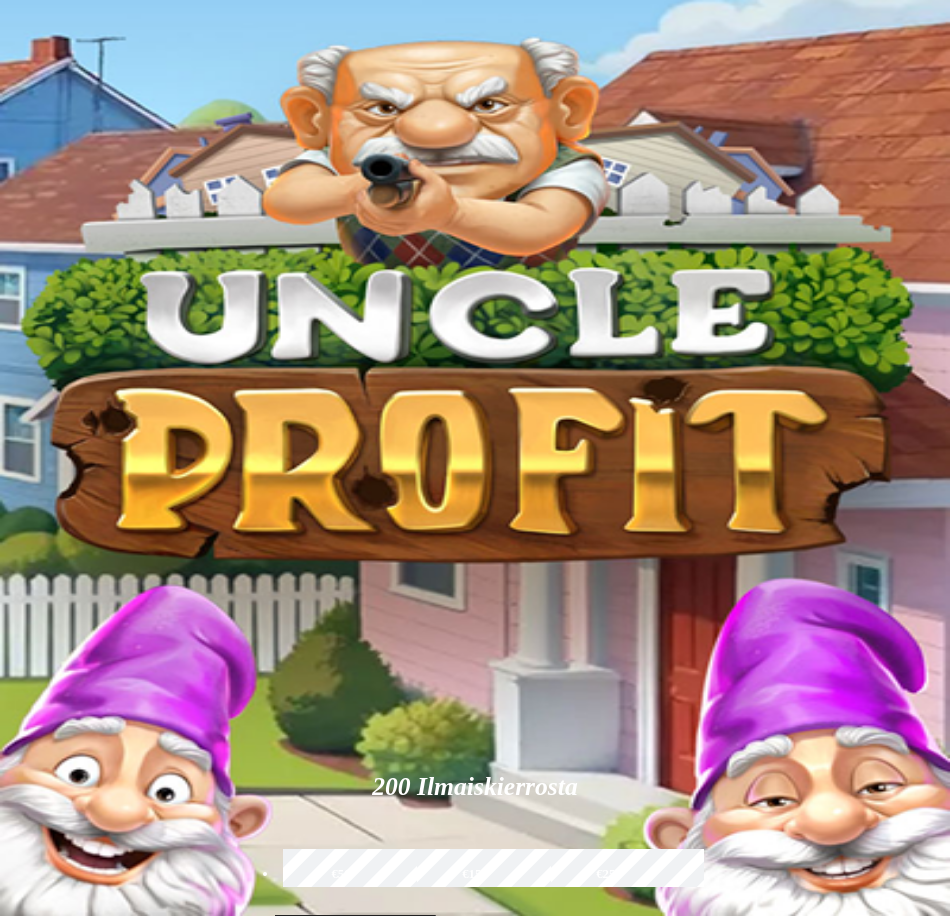 type on "*********" 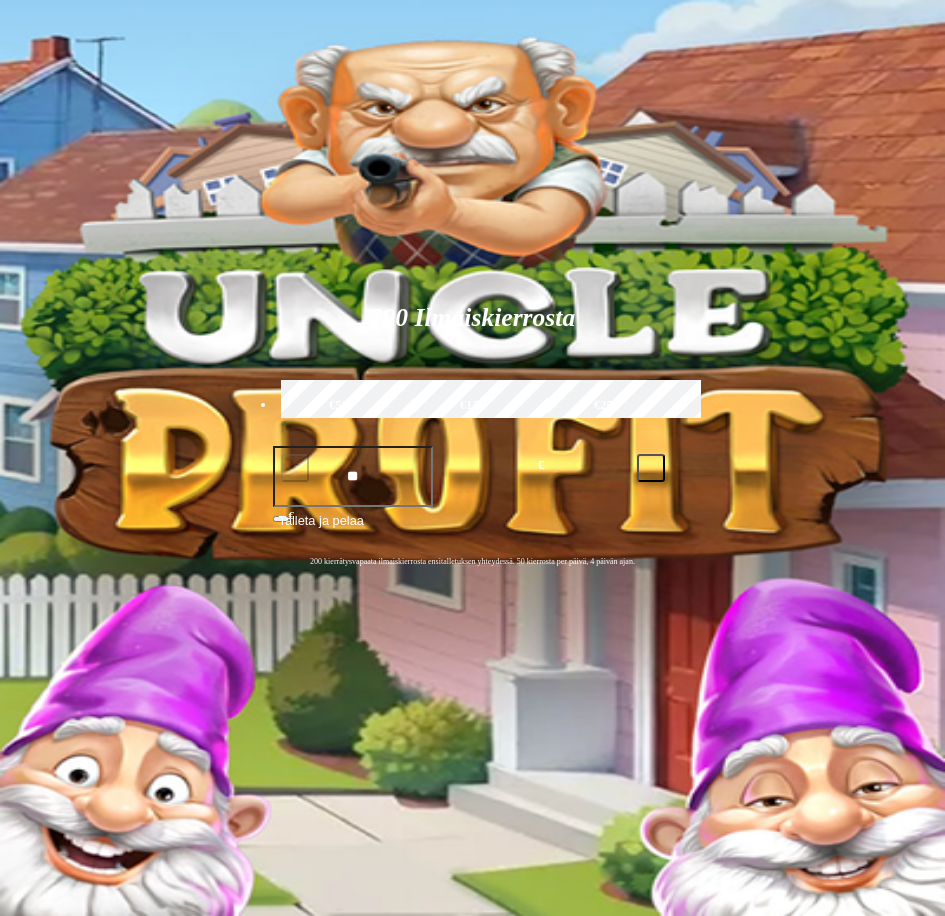 drag, startPoint x: 262, startPoint y: 875, endPoint x: 274, endPoint y: 872, distance: 12.369317 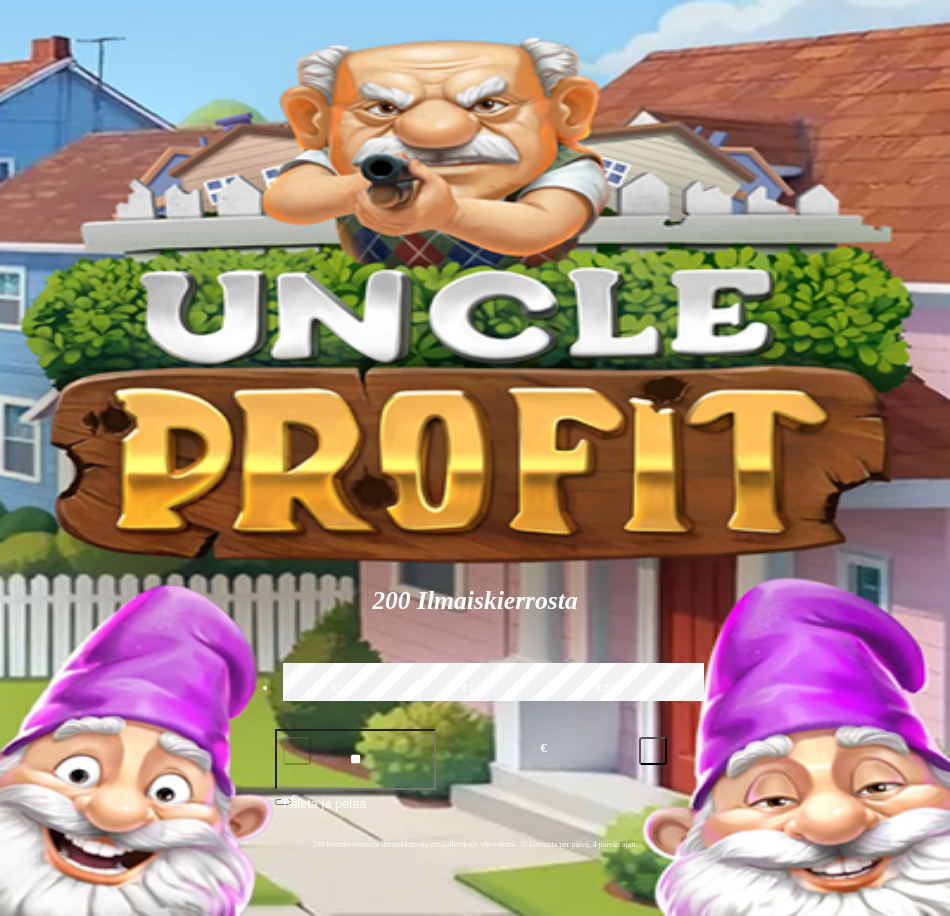 click on "Netto talletusraja" at bounding box center [66, 334] 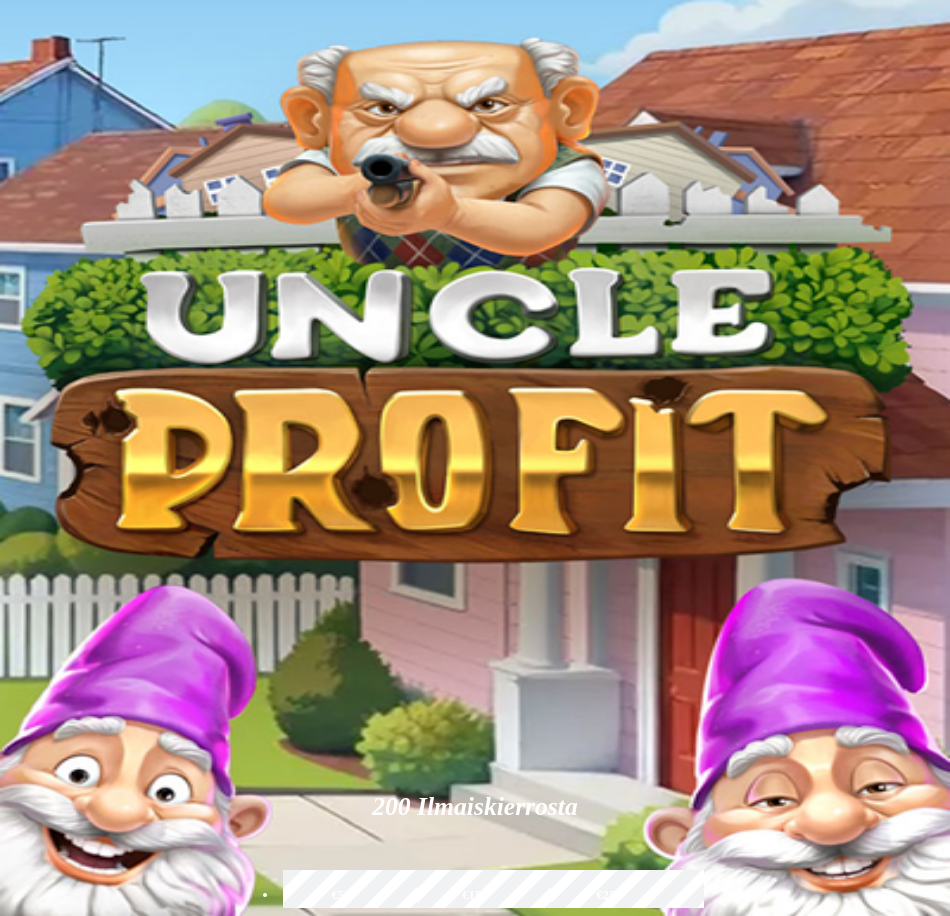 click on "Kuukaudessa" at bounding box center [720, 375] 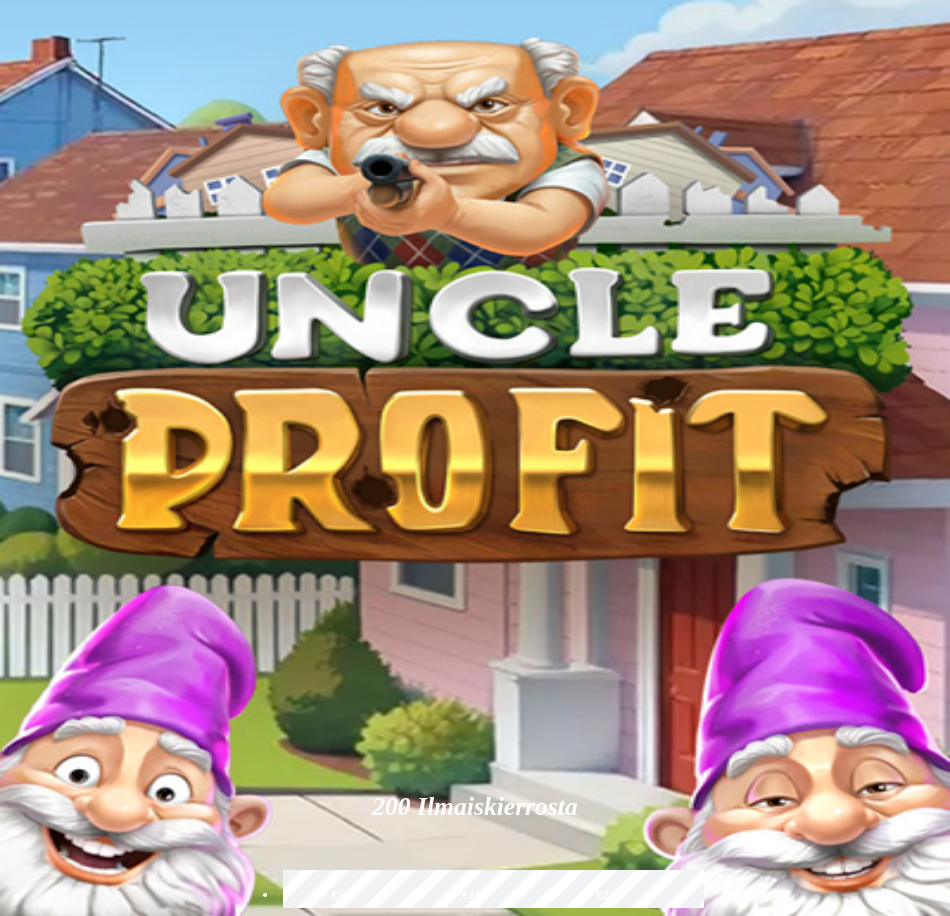 click at bounding box center (79, 503) 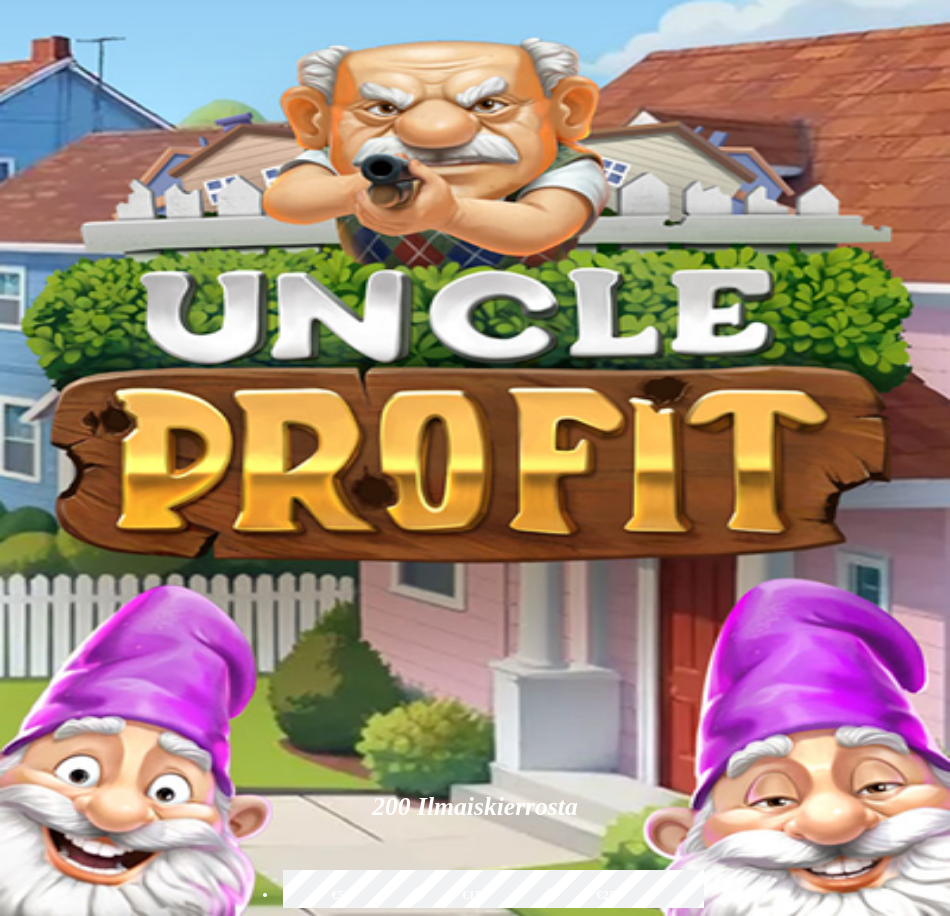type on "*" 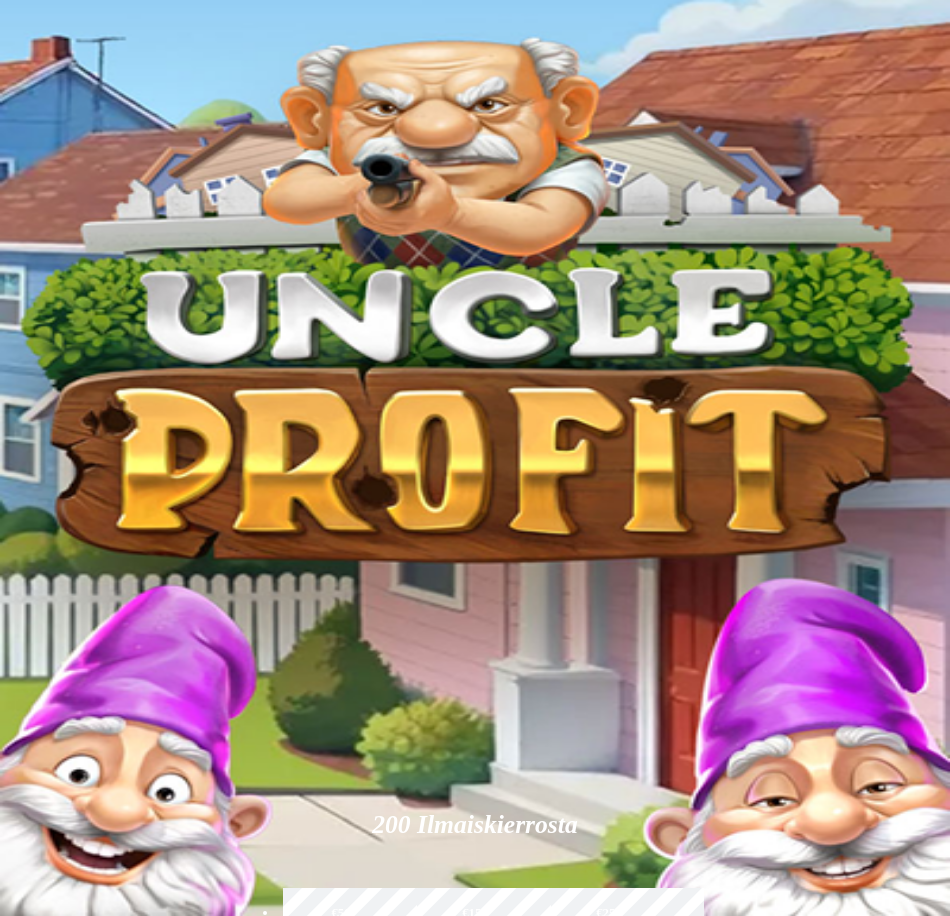 type on "*" 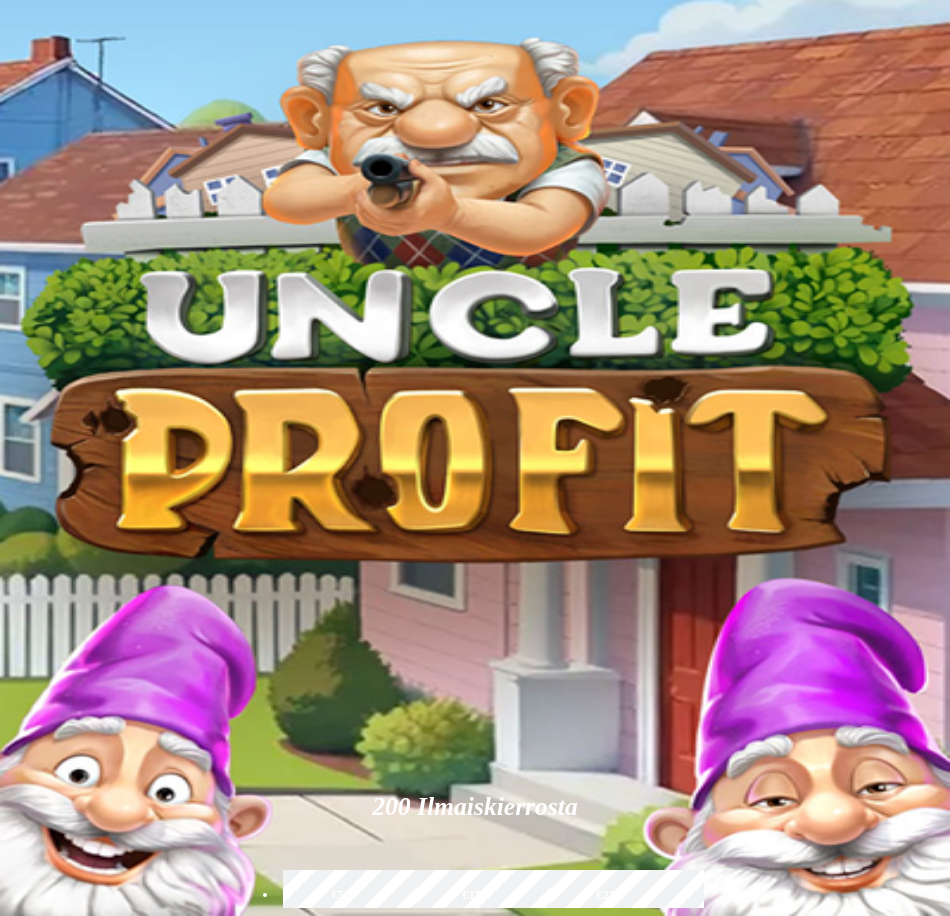 click on "****" at bounding box center (79, 503) 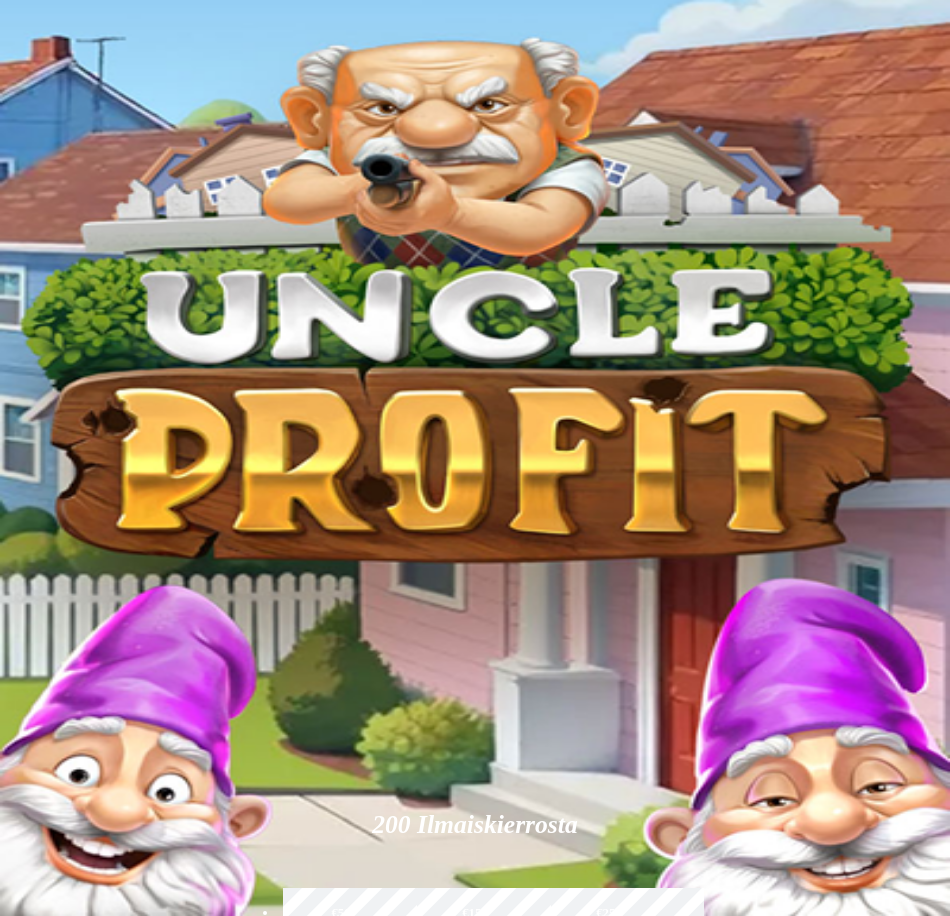 type on "**" 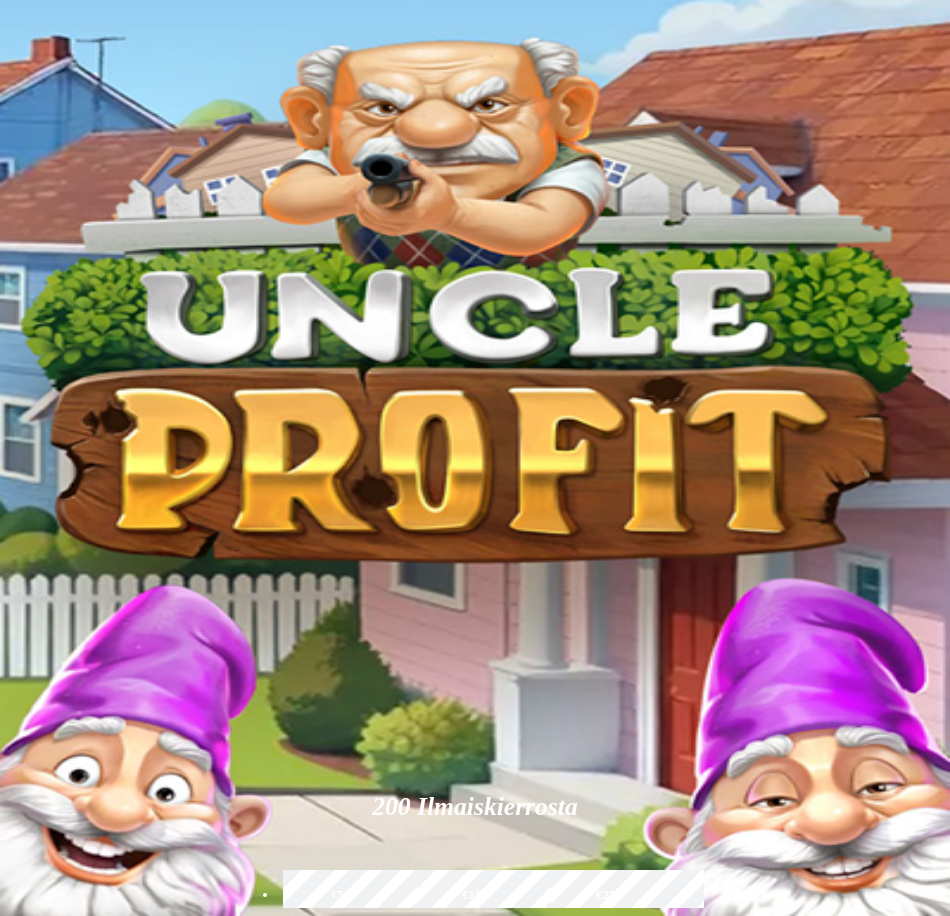 click at bounding box center [79, 503] 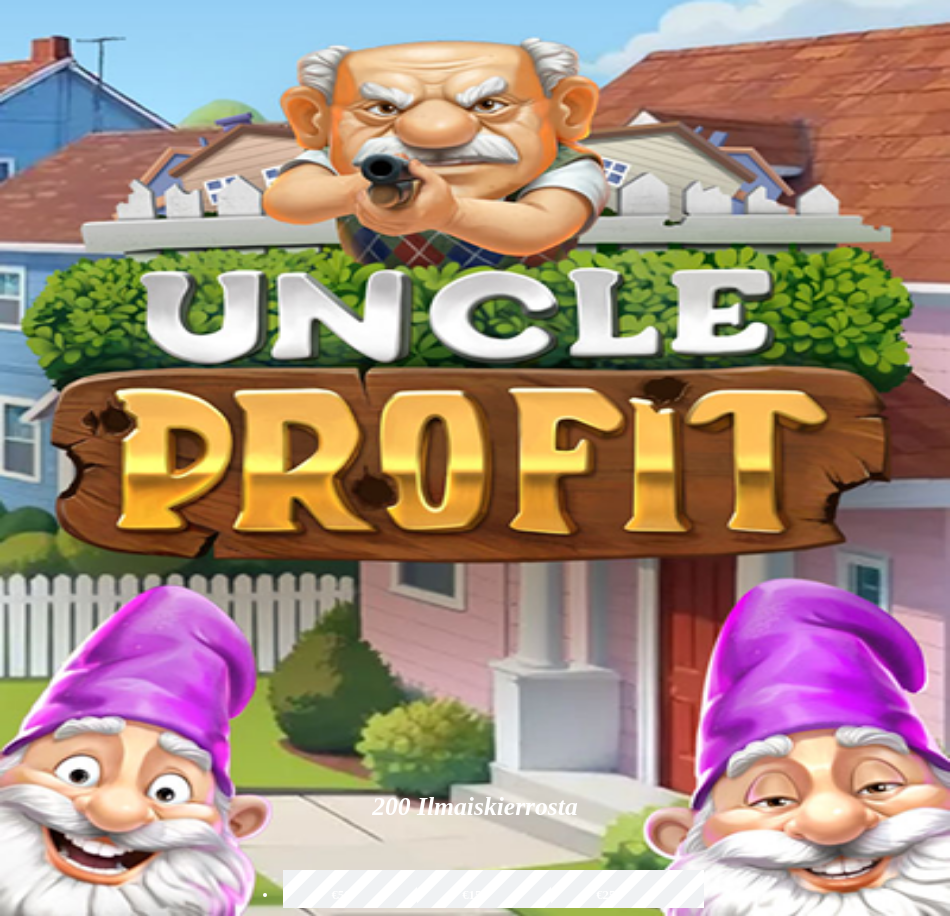 type on "*" 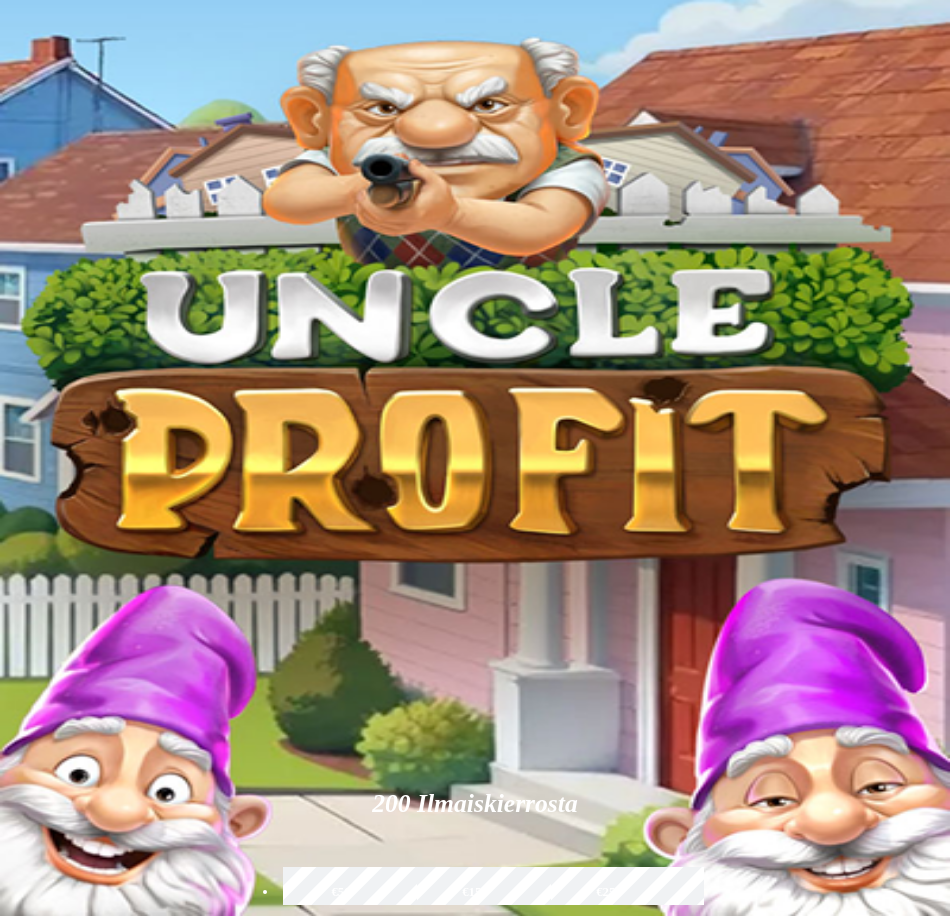 type 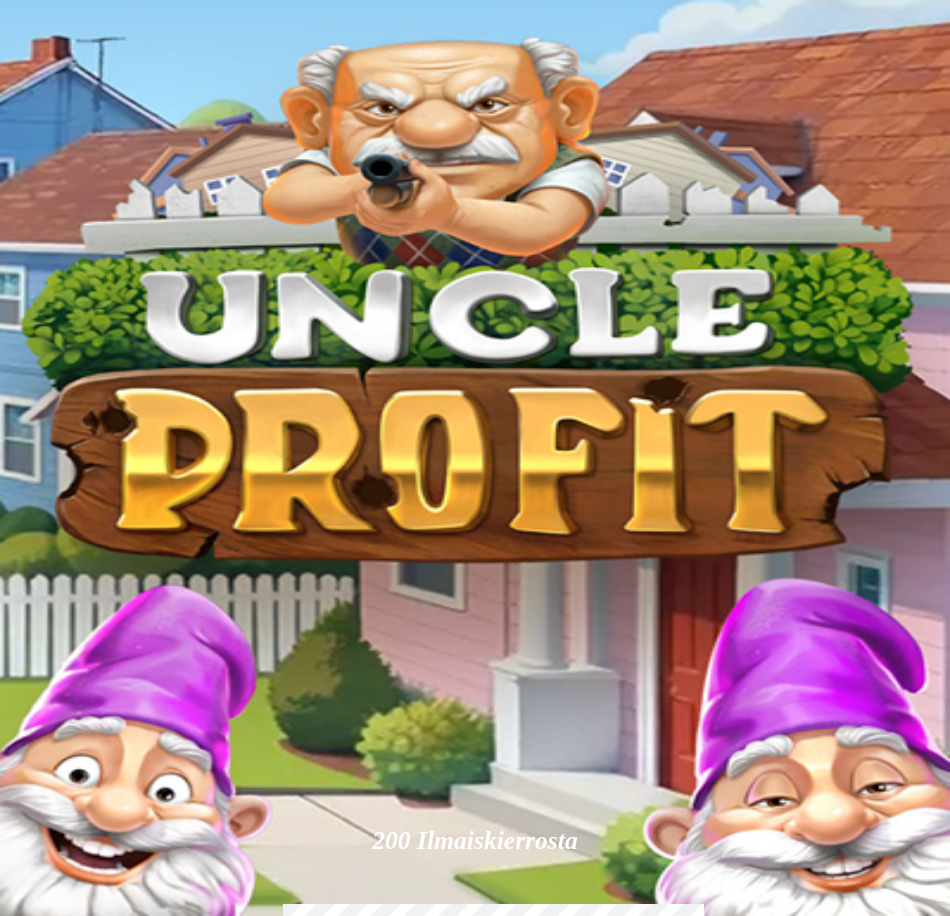 click at bounding box center (16, 182) 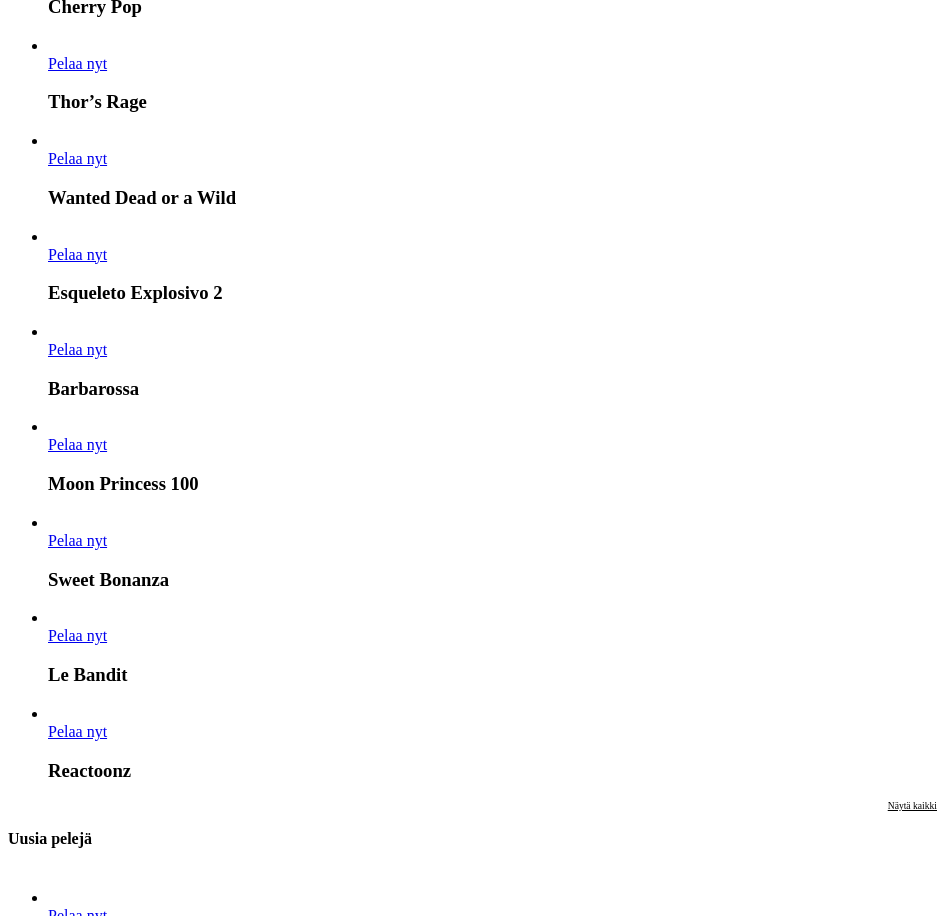 scroll, scrollTop: 800, scrollLeft: 0, axis: vertical 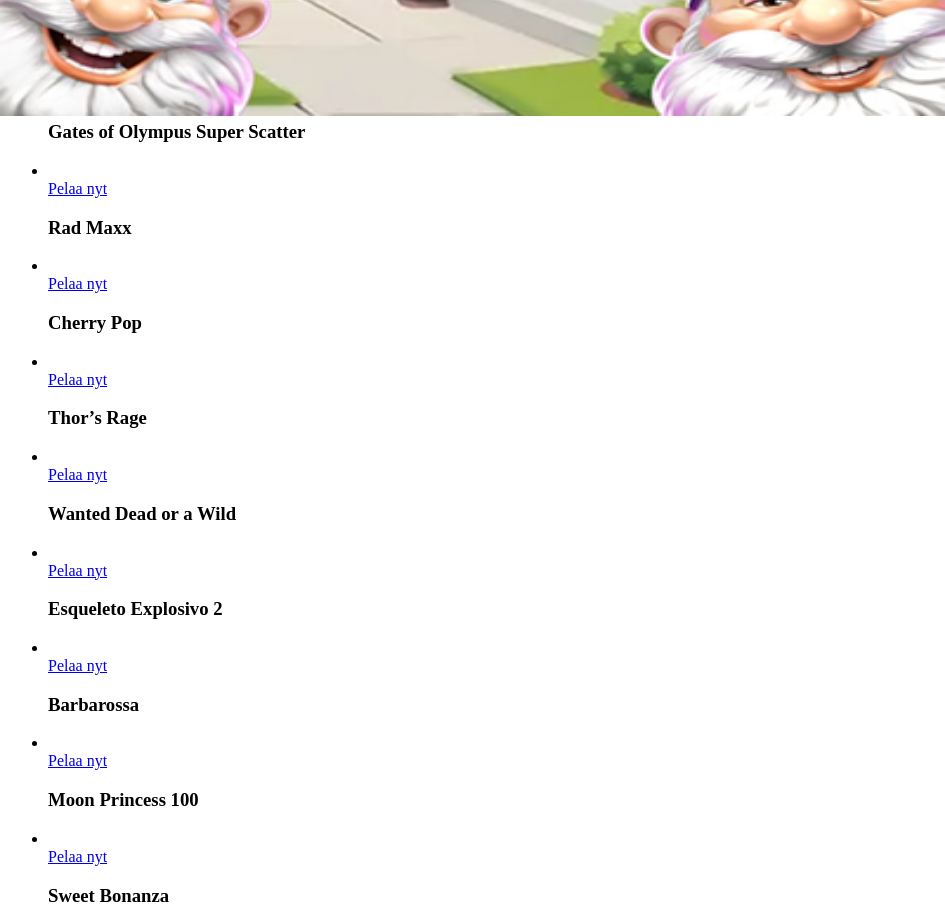 click on "Pelaa nyt" at bounding box center [77, 10496] 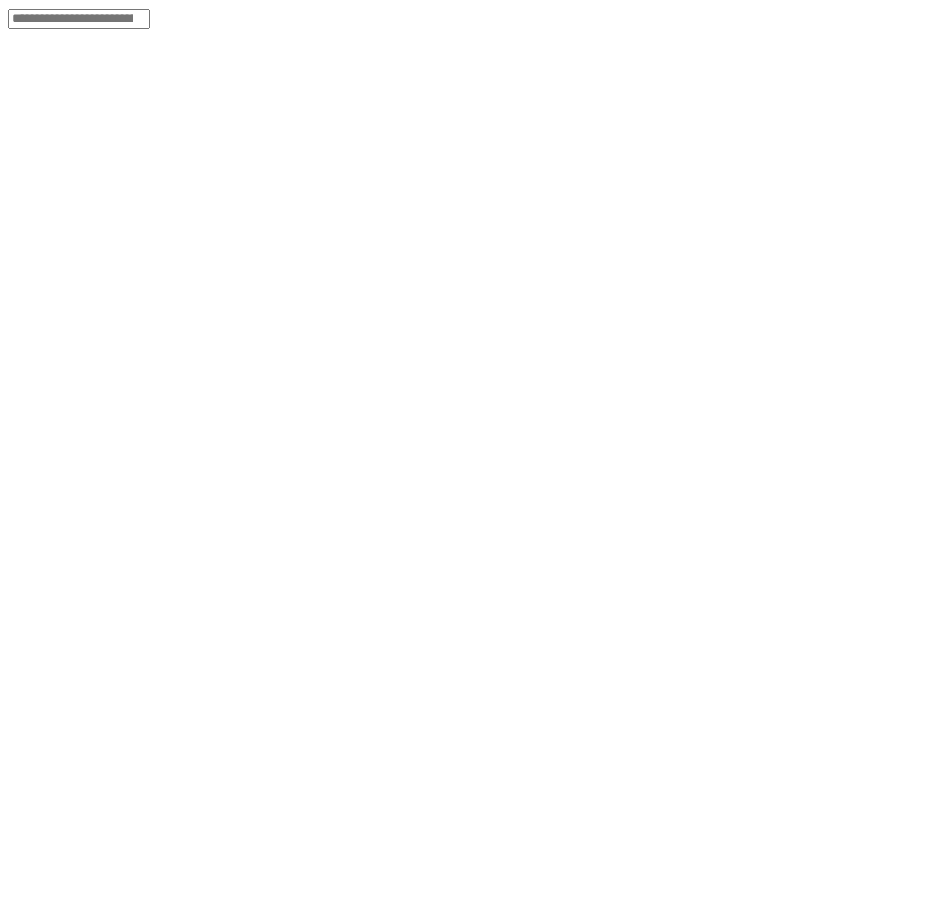 scroll, scrollTop: 0, scrollLeft: 0, axis: both 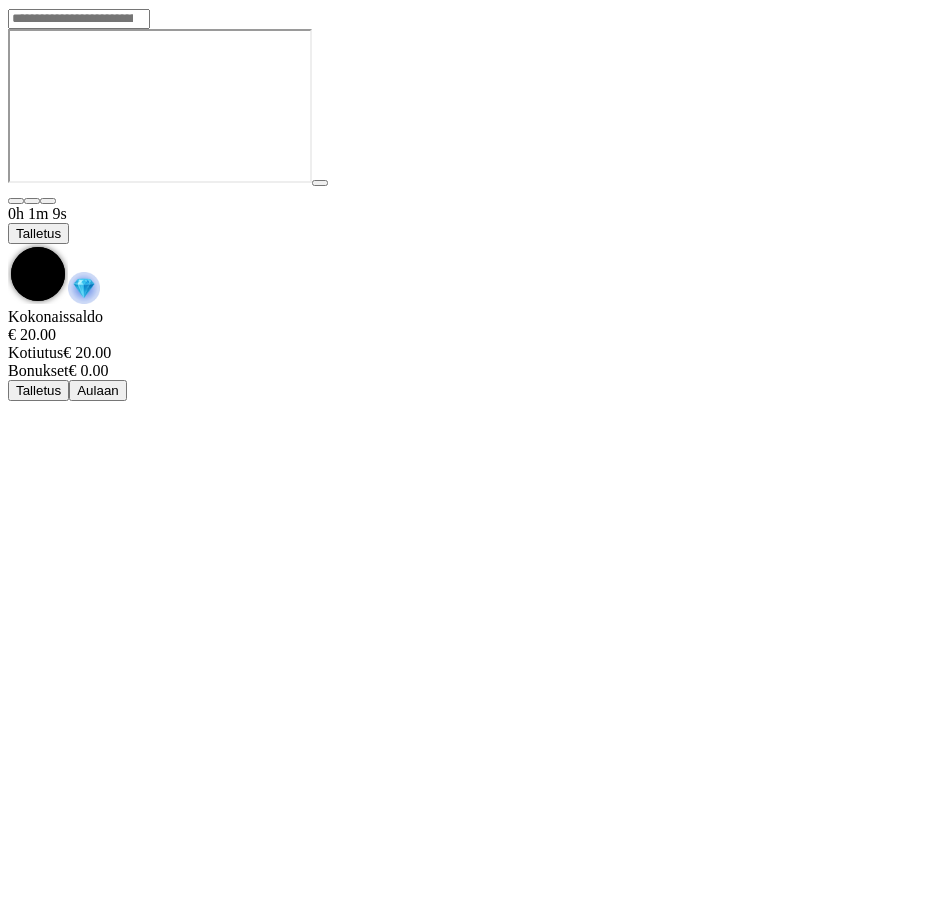 drag, startPoint x: 931, startPoint y: 39, endPoint x: 917, endPoint y: 31, distance: 16.124516 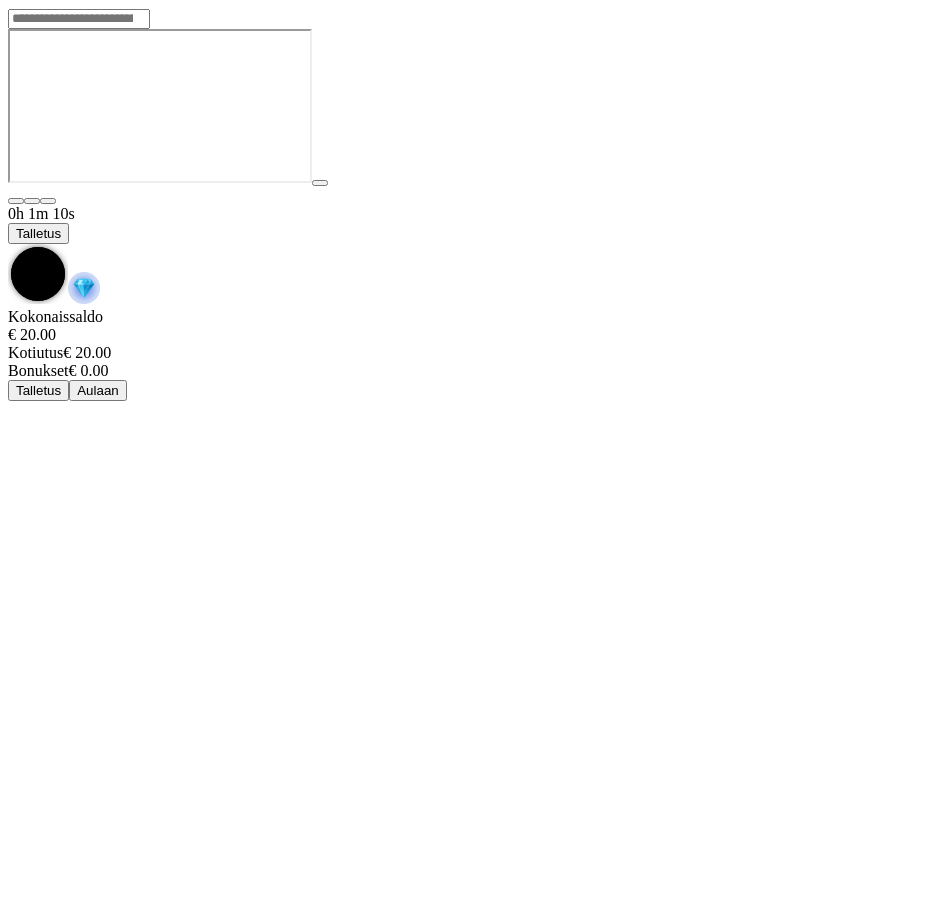 click at bounding box center [84, 288] 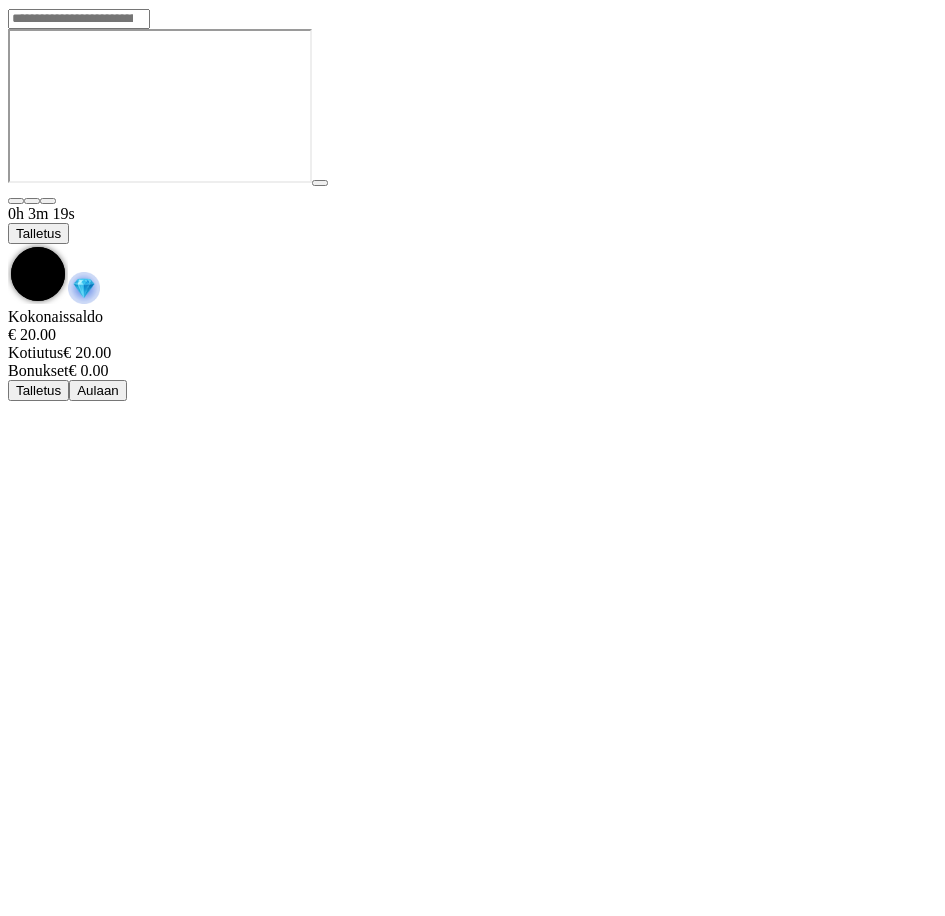 scroll, scrollTop: 60, scrollLeft: 0, axis: vertical 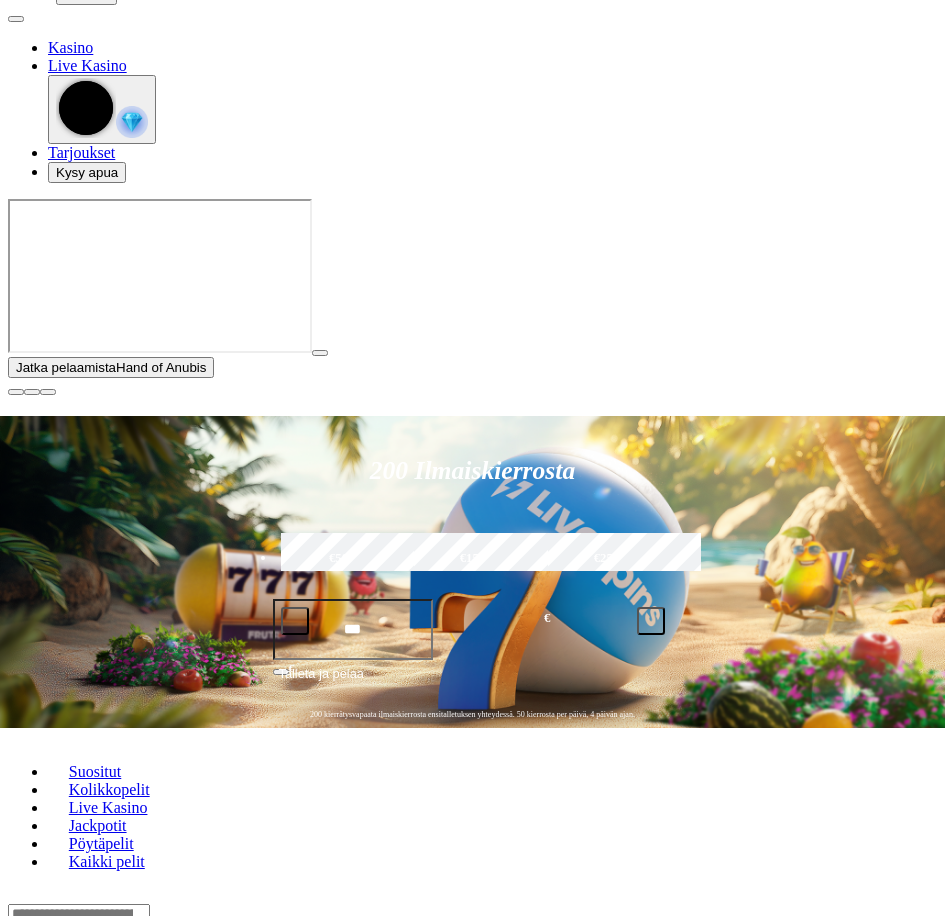 click at bounding box center [16, 392] 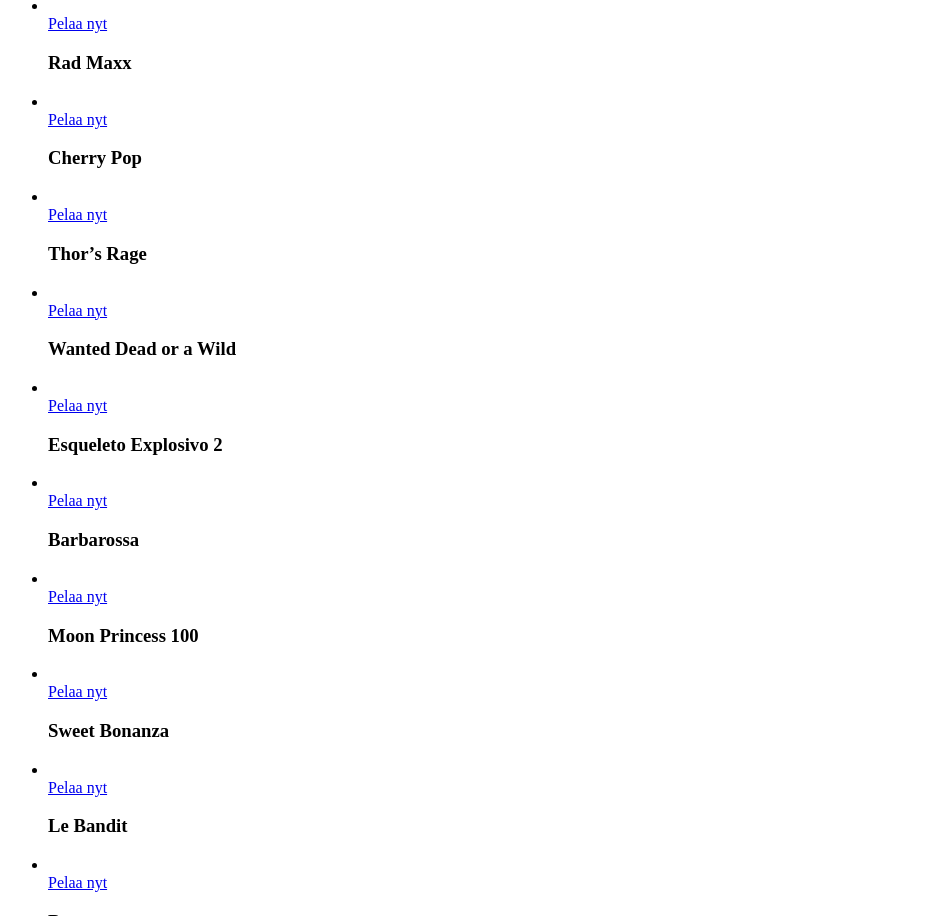 scroll, scrollTop: 1160, scrollLeft: 0, axis: vertical 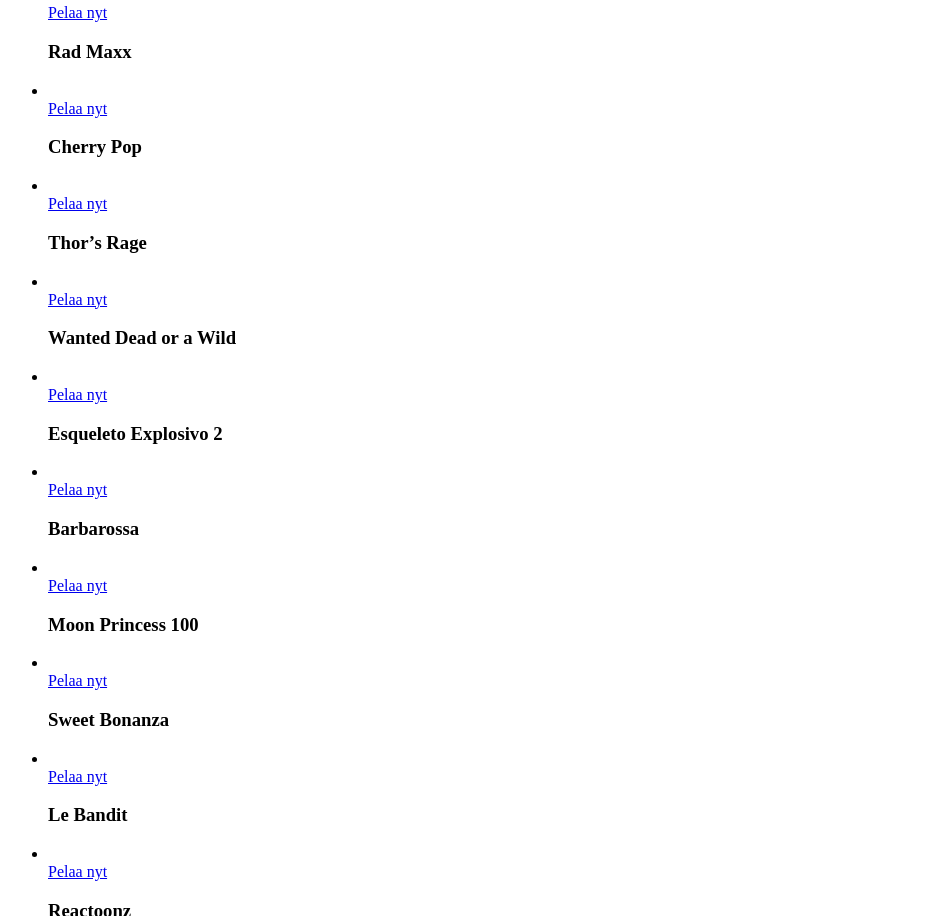 click on "Näytä kaikki" at bounding box center (912, 9828) 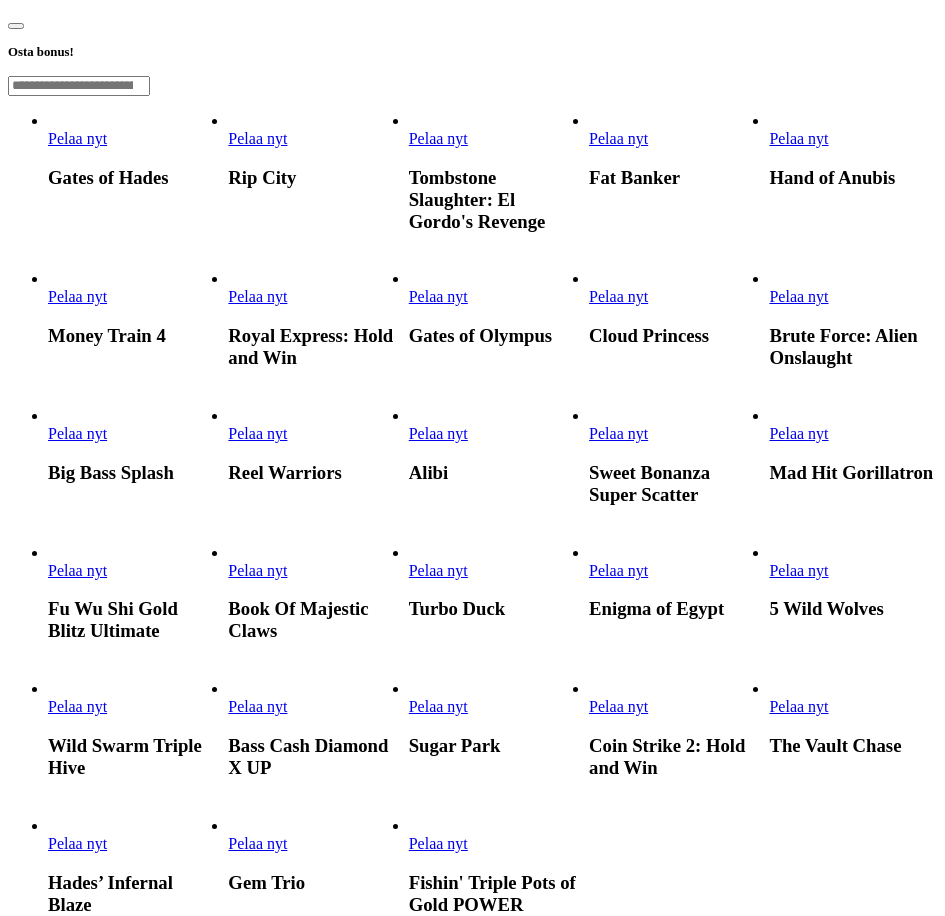scroll, scrollTop: 400, scrollLeft: 0, axis: vertical 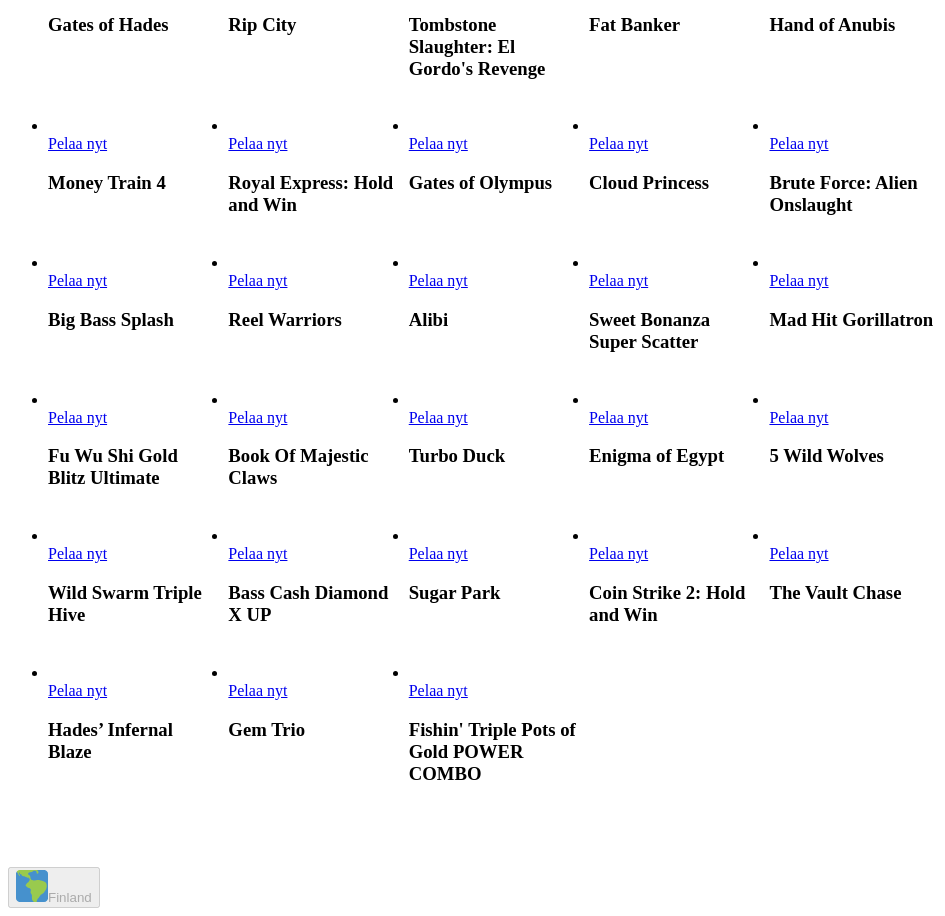 click on "Pelaa nyt" at bounding box center (257, 417) 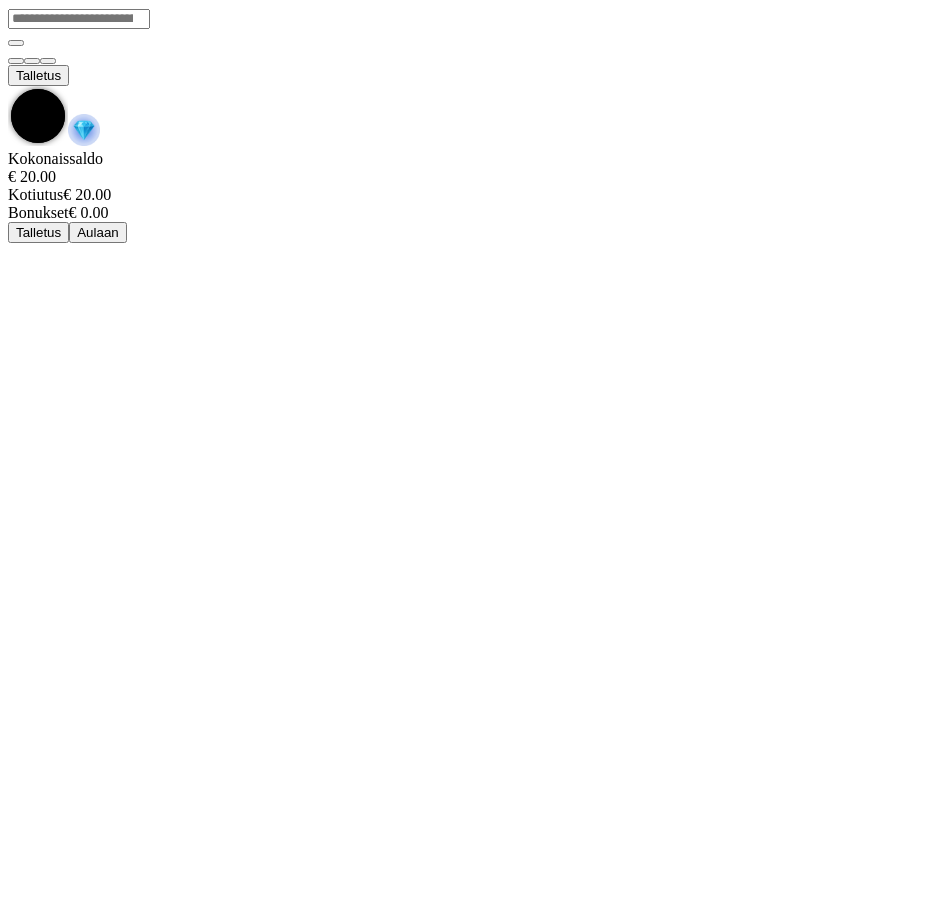 scroll, scrollTop: 0, scrollLeft: 0, axis: both 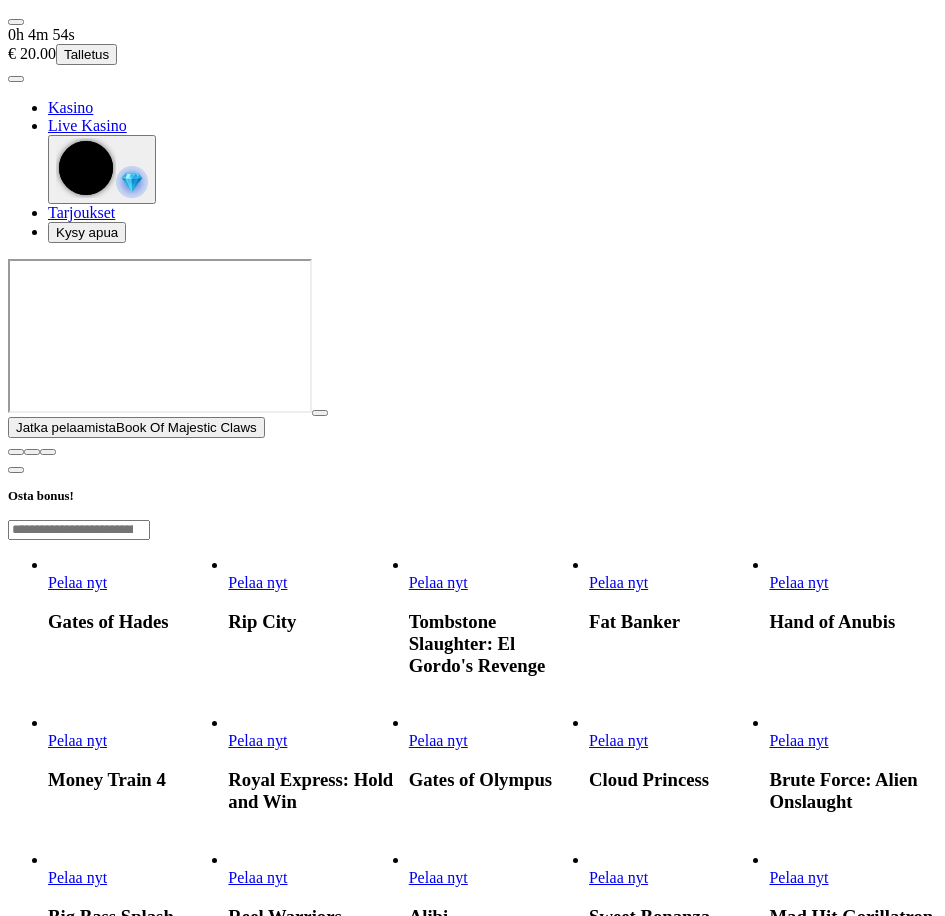 click at bounding box center [16, 452] 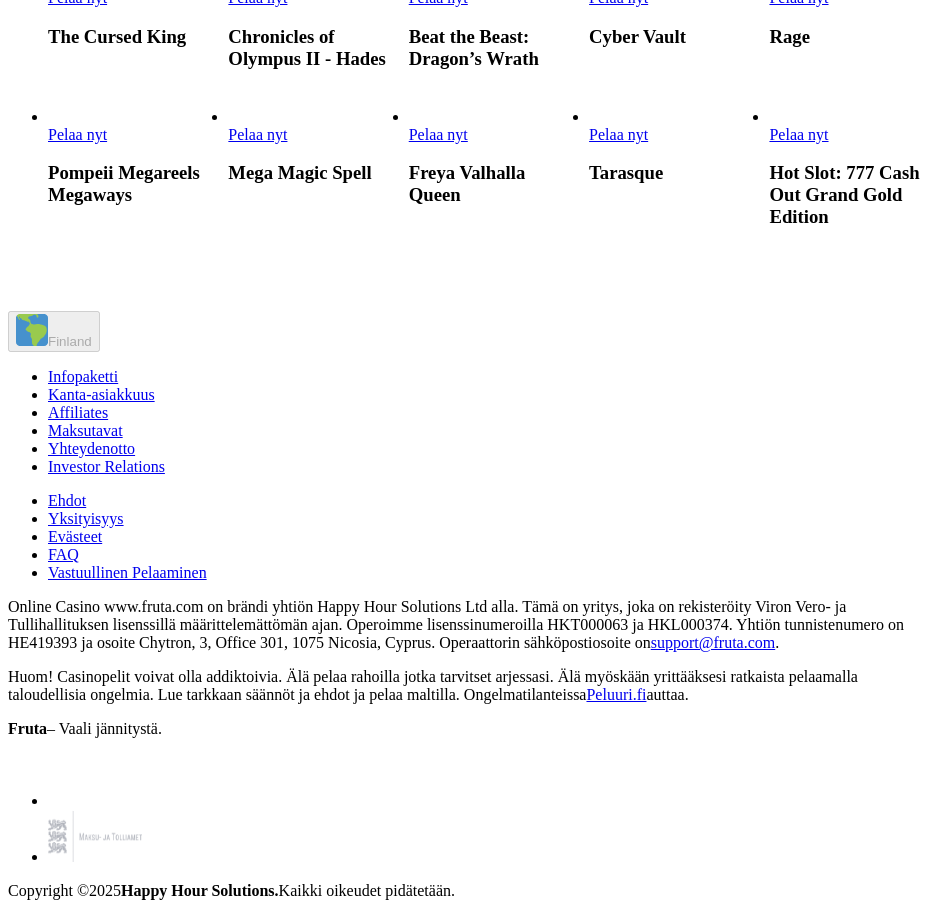 scroll, scrollTop: 5500, scrollLeft: 0, axis: vertical 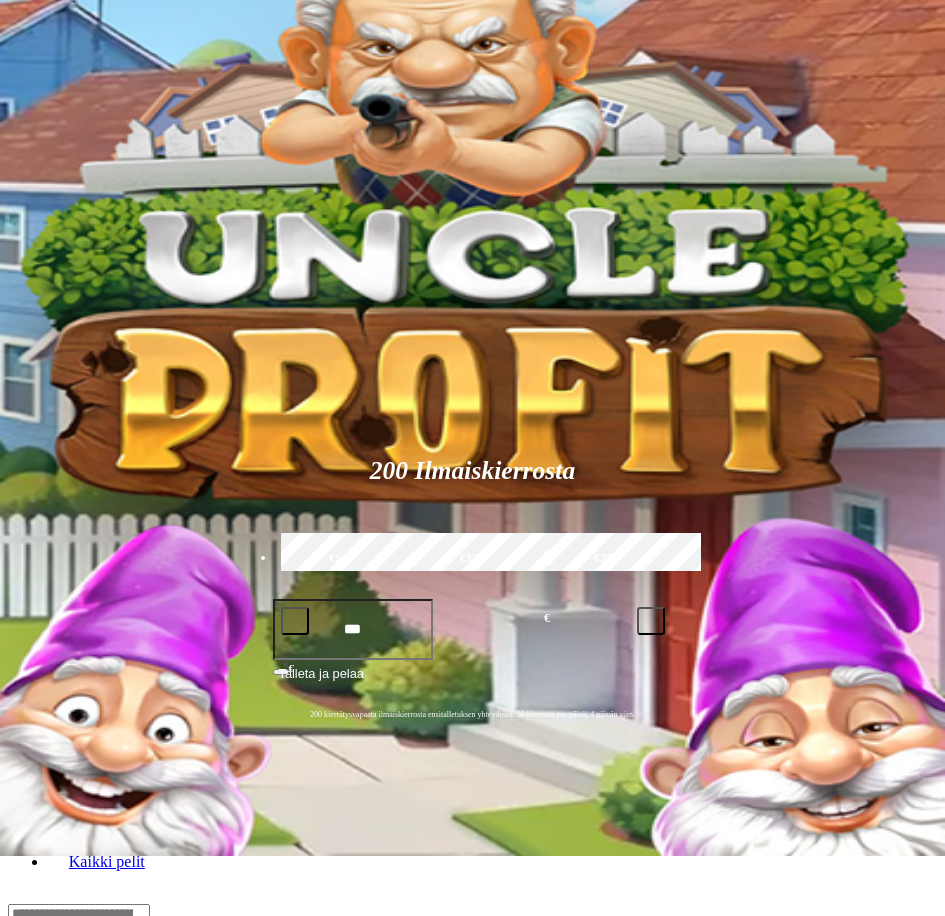 click on "Kolikkopelit" at bounding box center (109, 789) 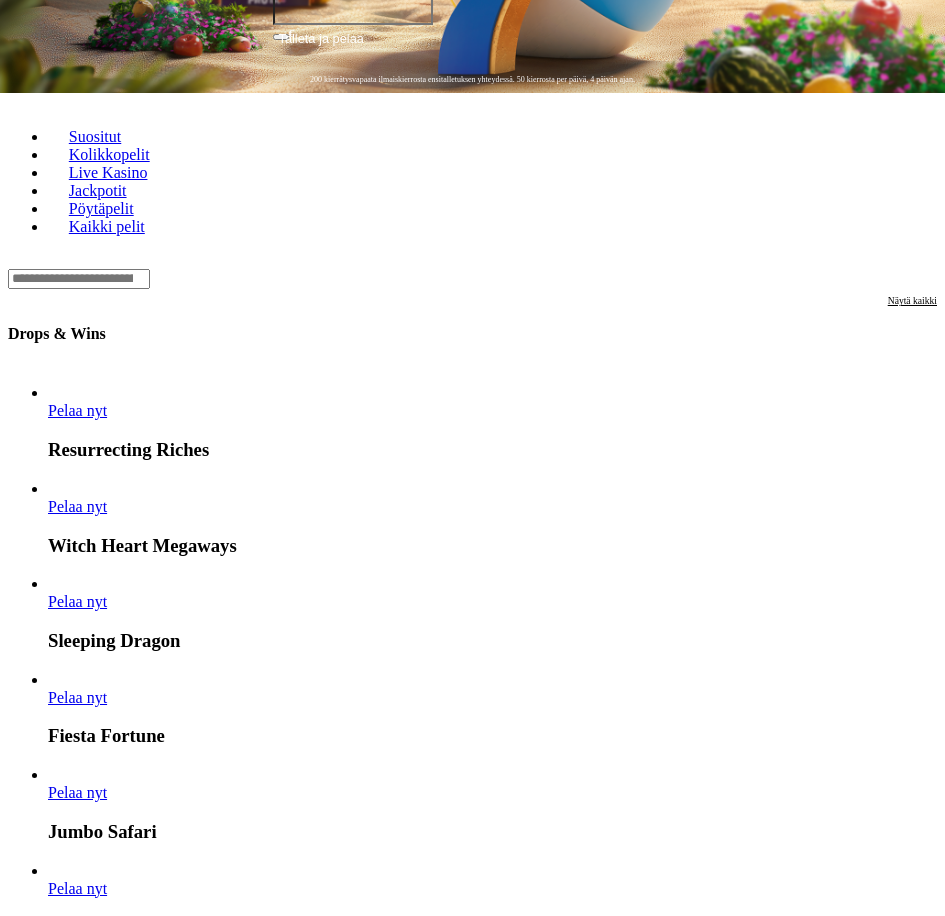 scroll, scrollTop: 700, scrollLeft: 0, axis: vertical 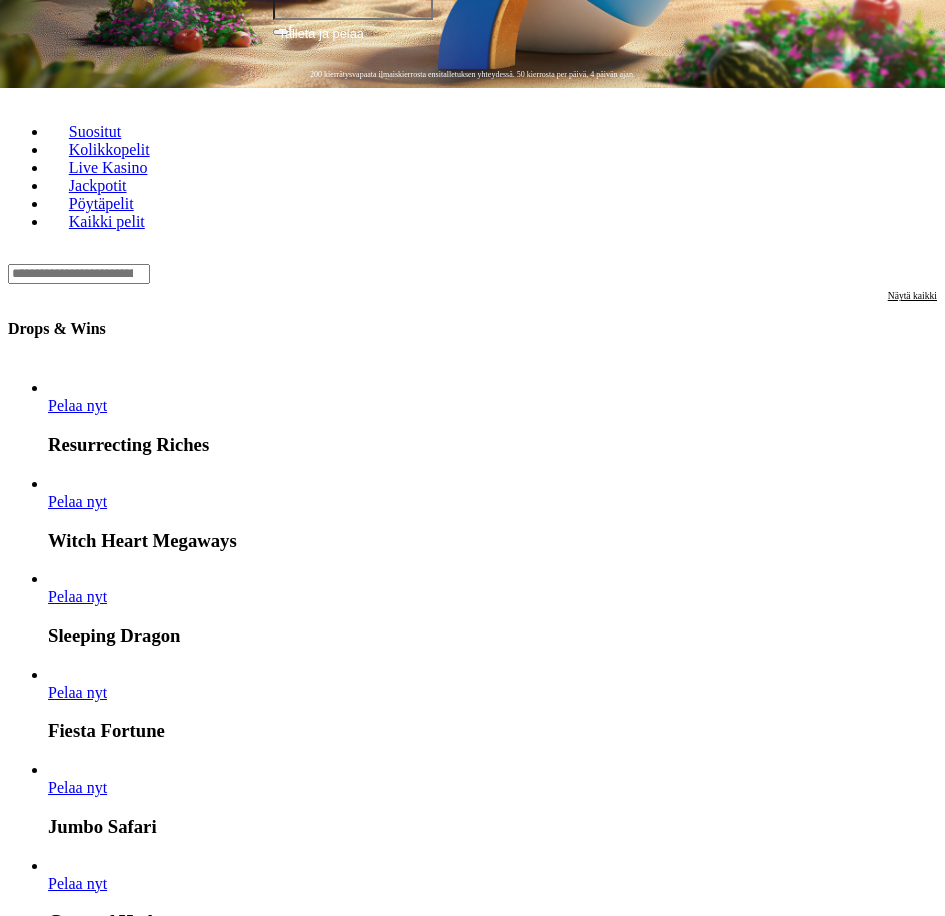 click on "Näytä kaikki" at bounding box center [912, 2573] 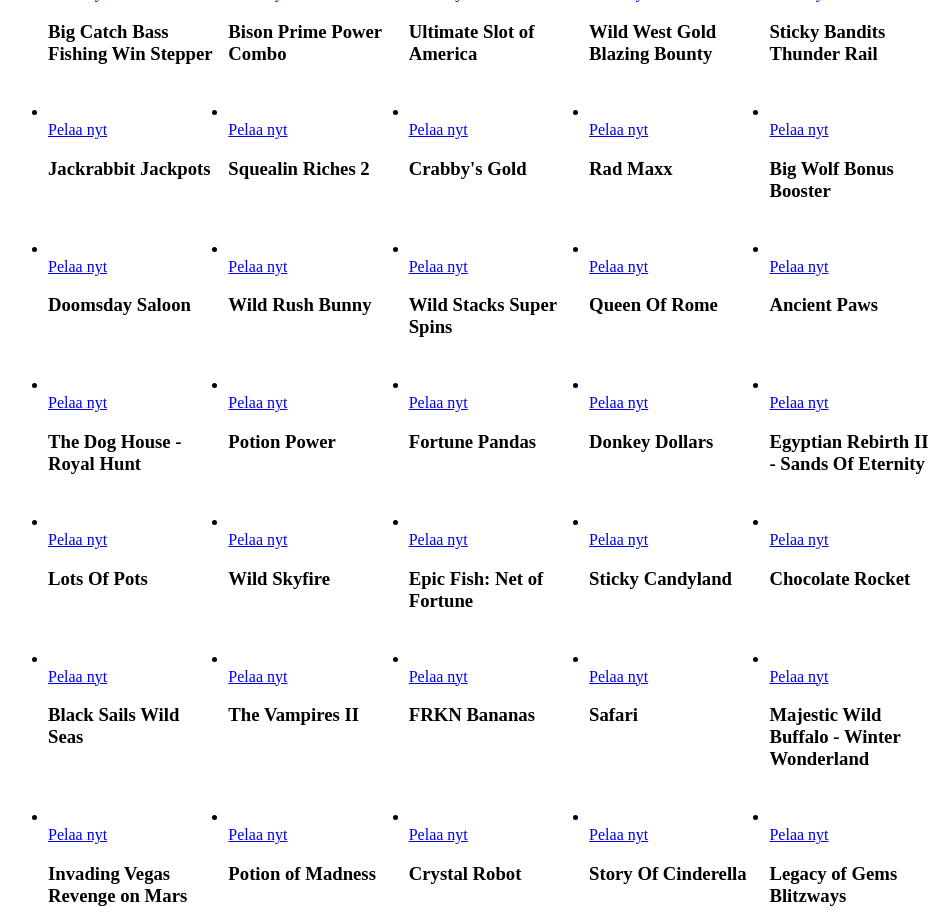 scroll, scrollTop: 800, scrollLeft: 0, axis: vertical 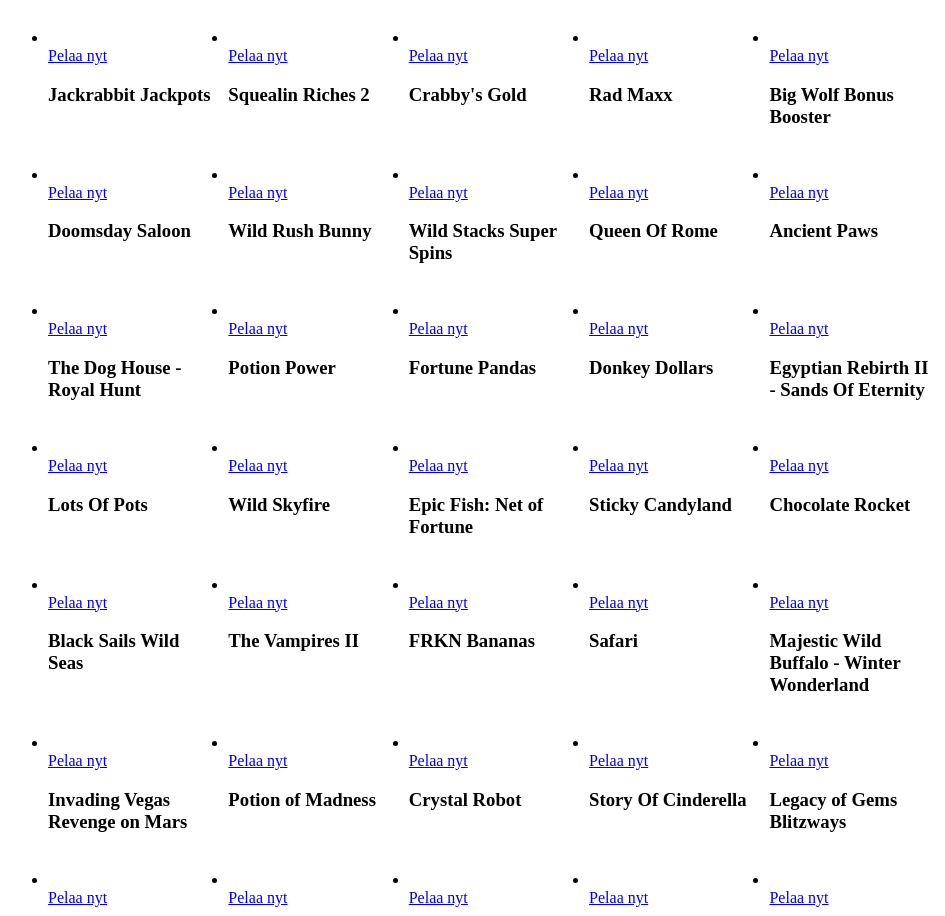click on "Pelaa nyt" at bounding box center (77, 328) 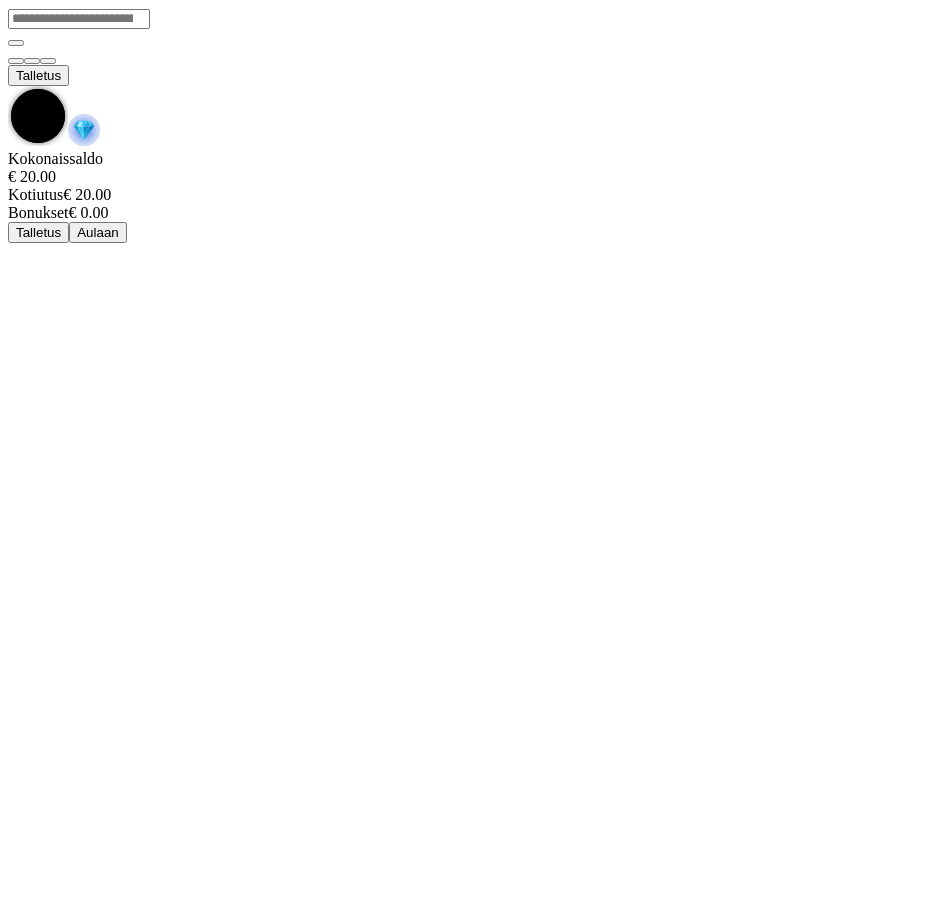 scroll, scrollTop: 0, scrollLeft: 0, axis: both 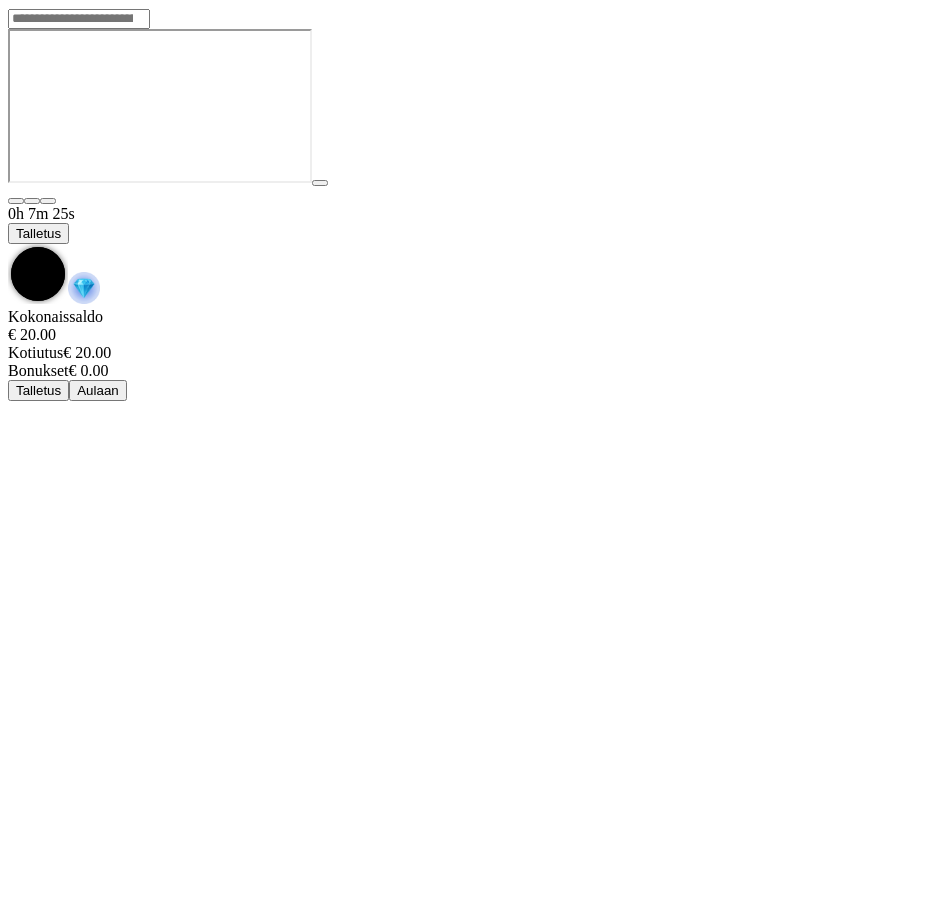 click 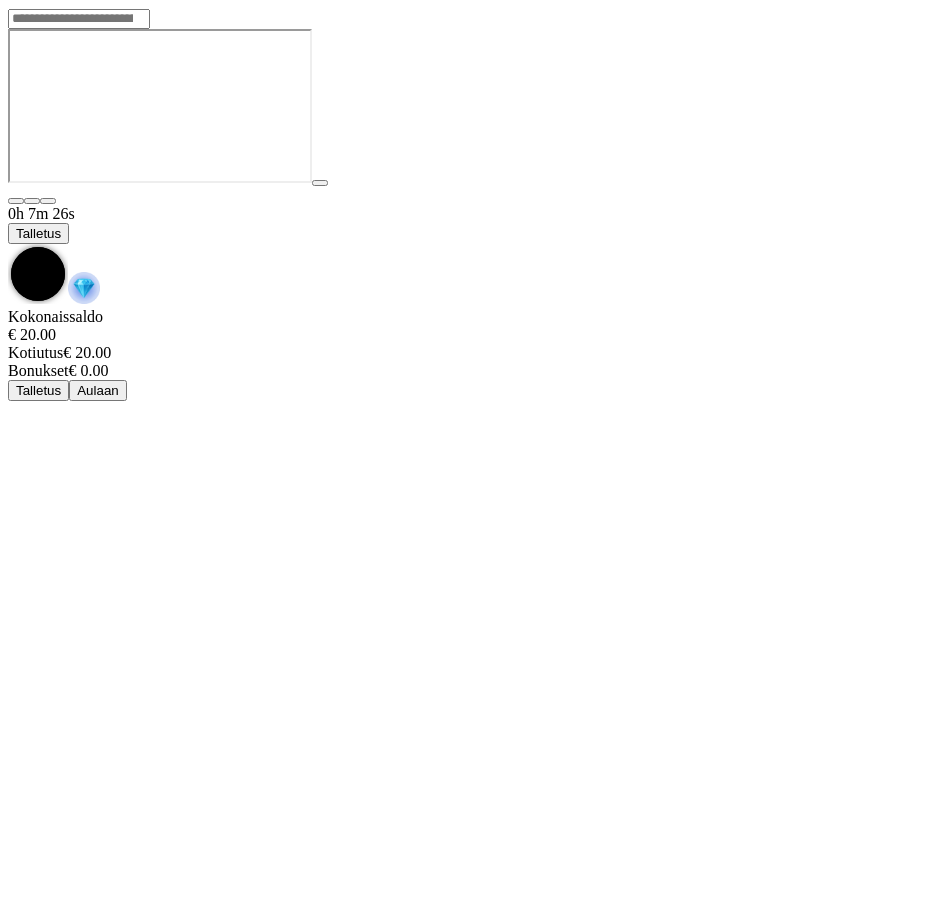 drag, startPoint x: 860, startPoint y: 24, endPoint x: 875, endPoint y: 27, distance: 15.297058 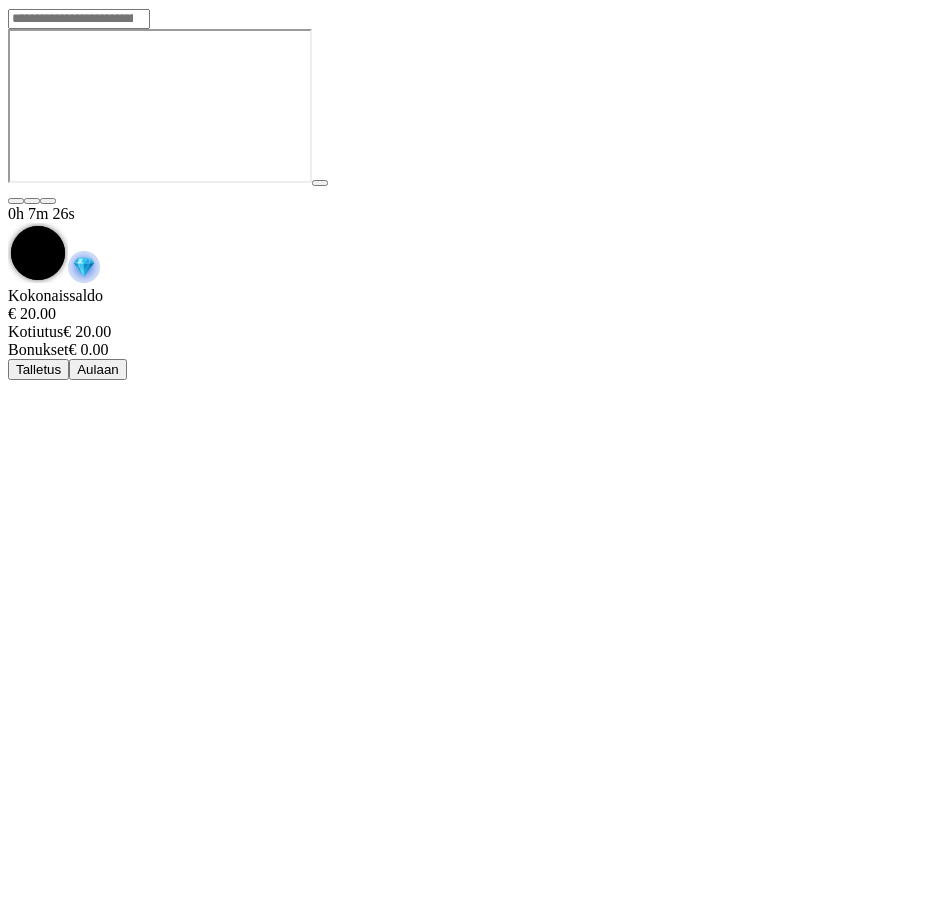 click at bounding box center [8, 223] 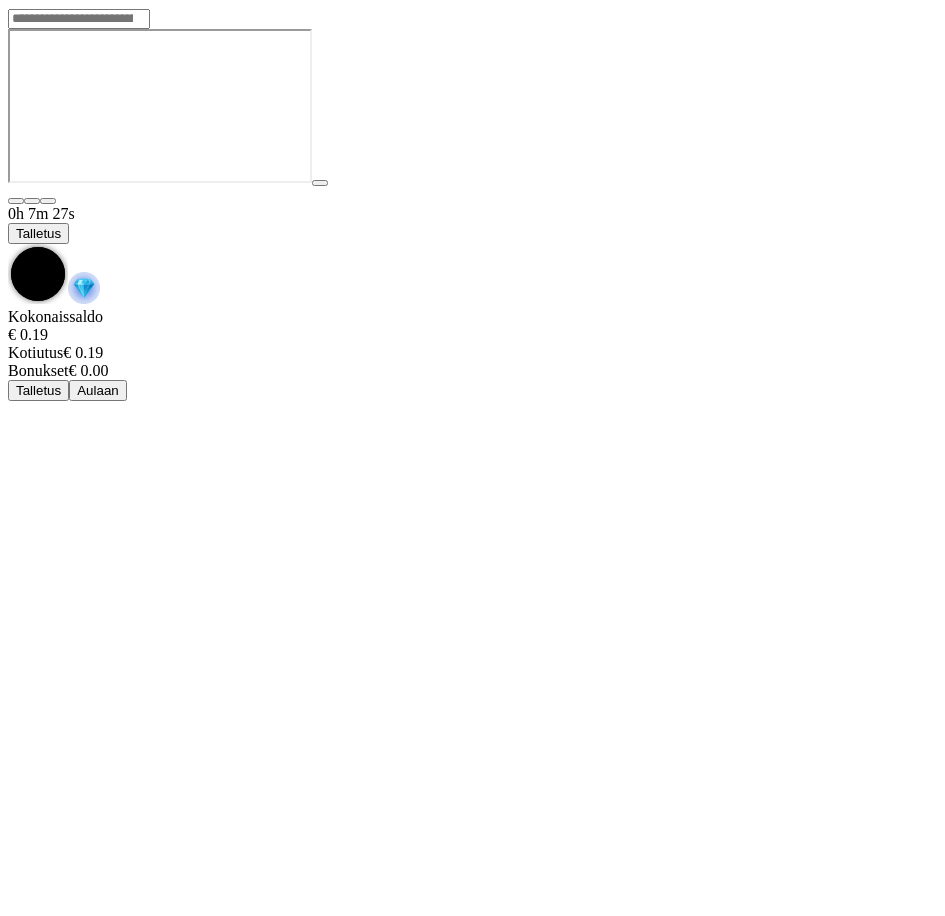 click at bounding box center (8, 244) 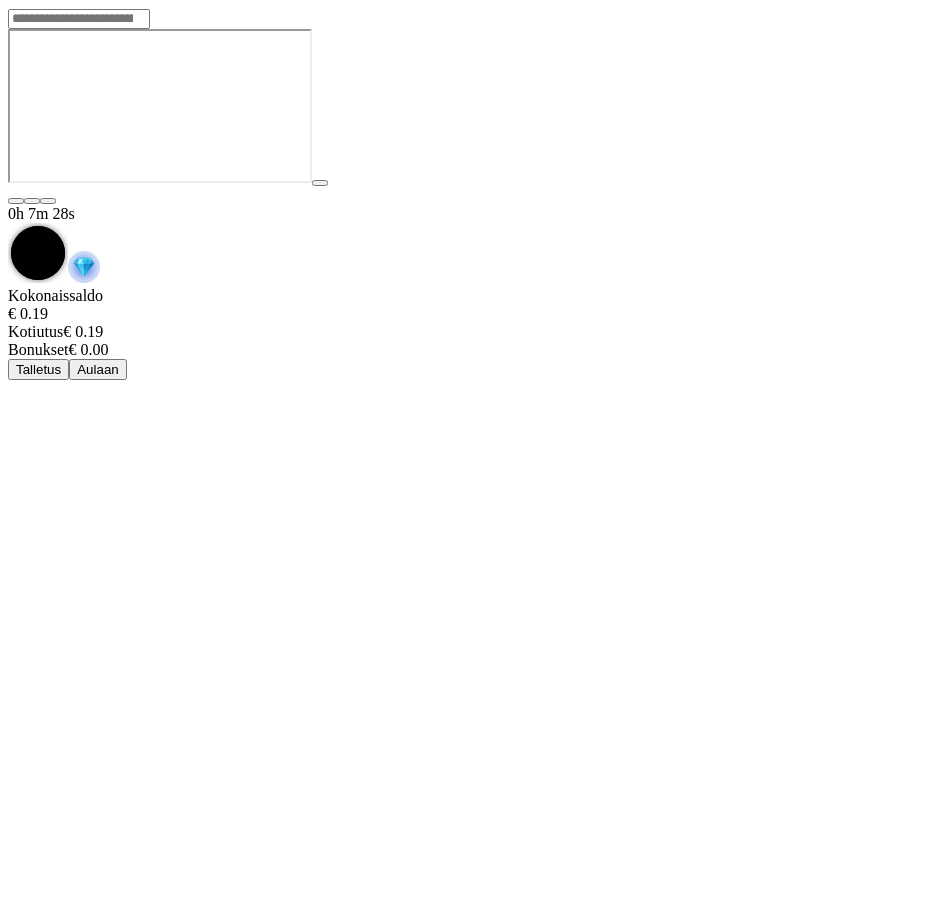 click on "Aulaan" at bounding box center (98, 369) 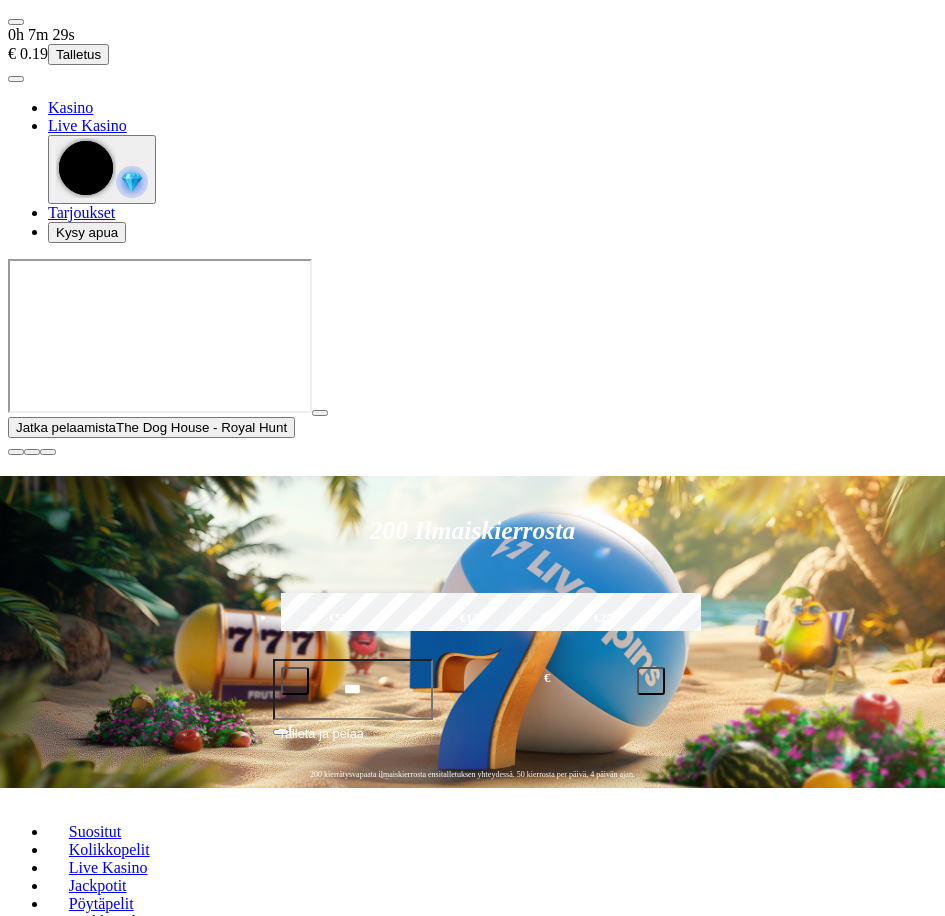 click at bounding box center (16, 79) 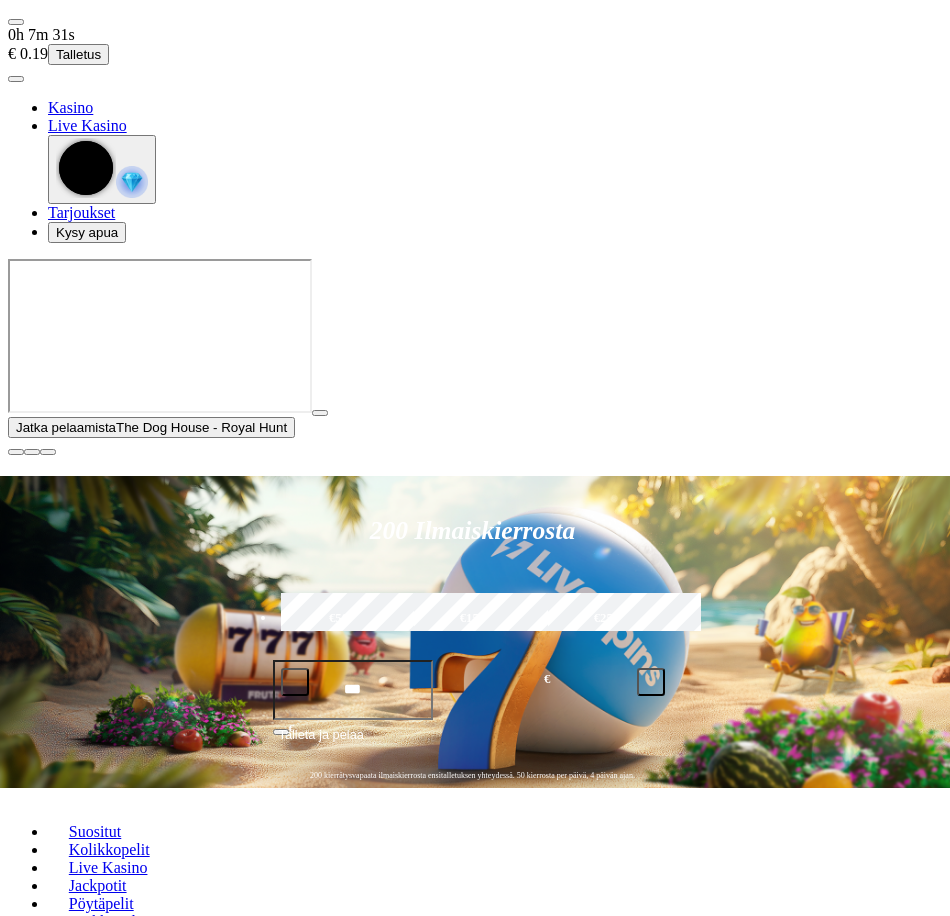 click on "Bonukset" at bounding box center [84, 12454] 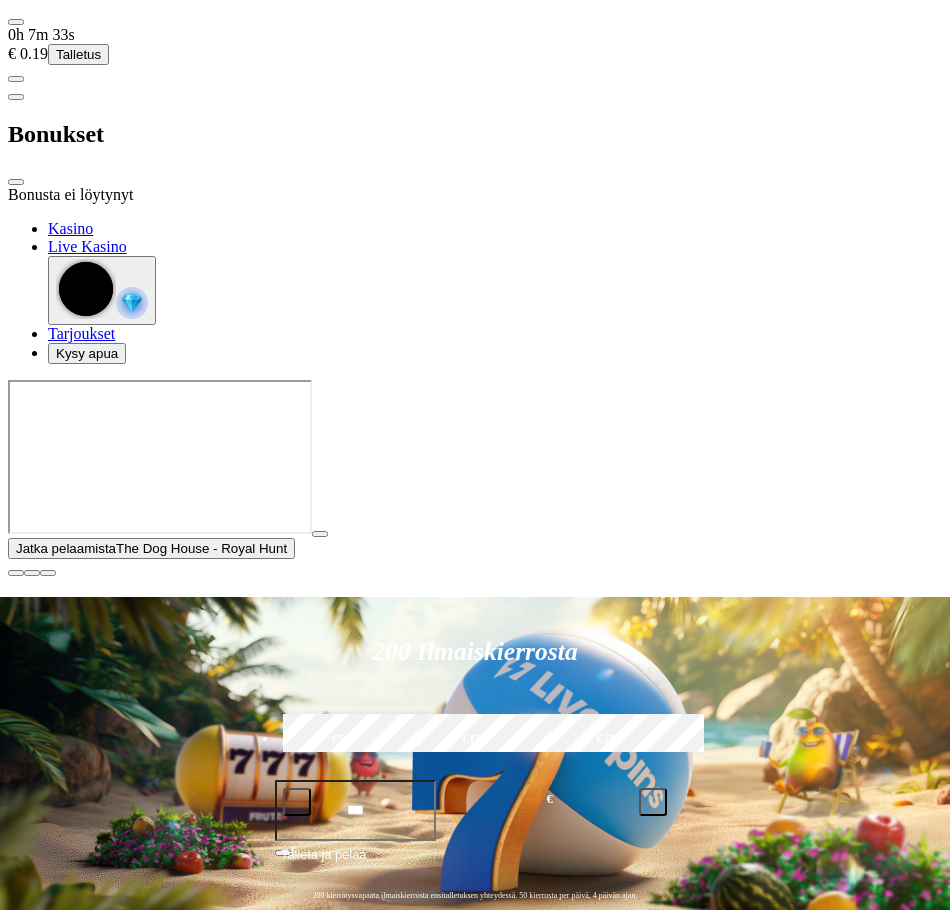 click at bounding box center (16, 182) 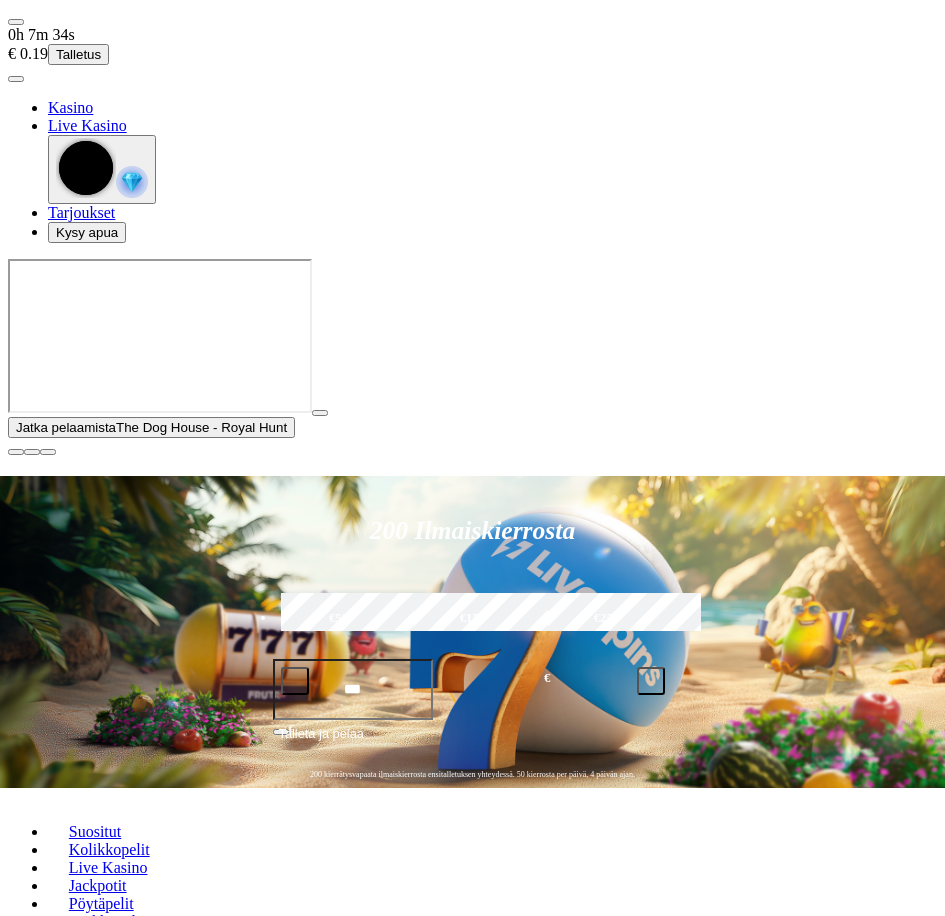 click at bounding box center (16, 79) 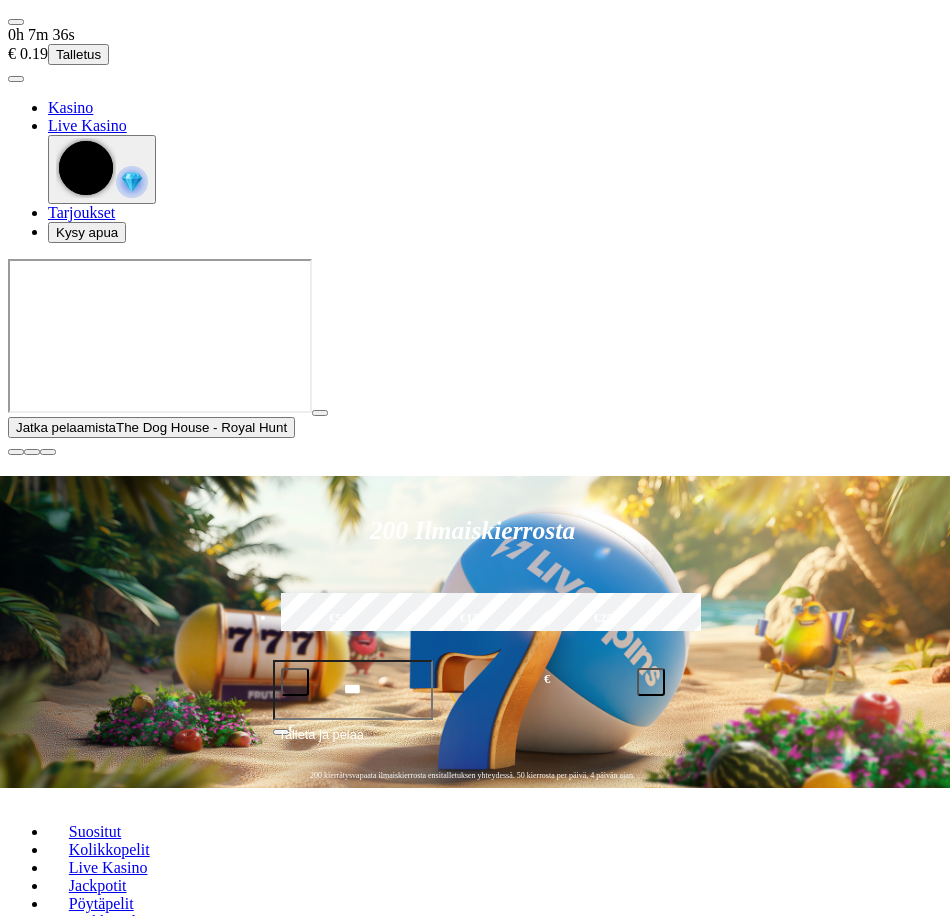 click on "Kokonaissaldo € 0.19 Kotiutus € 0.19 Bonukset € 0.00 Kotiutus Talletus Taso   1 [FIRST] [LAST] Tilini Bonukset Peli Tiliote Salasana Asetukset Asiakirjani Pelitauko Kysy apua Kirjaudu ulos" at bounding box center (472, 12429) 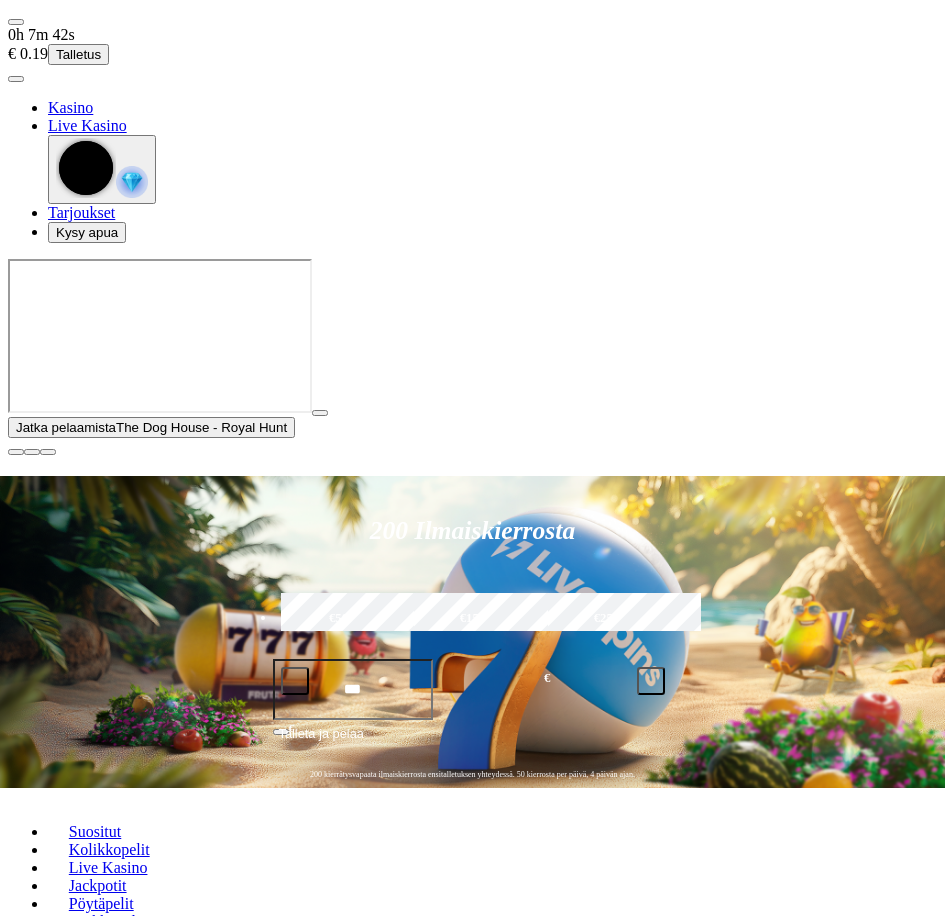 click at bounding box center (16, 452) 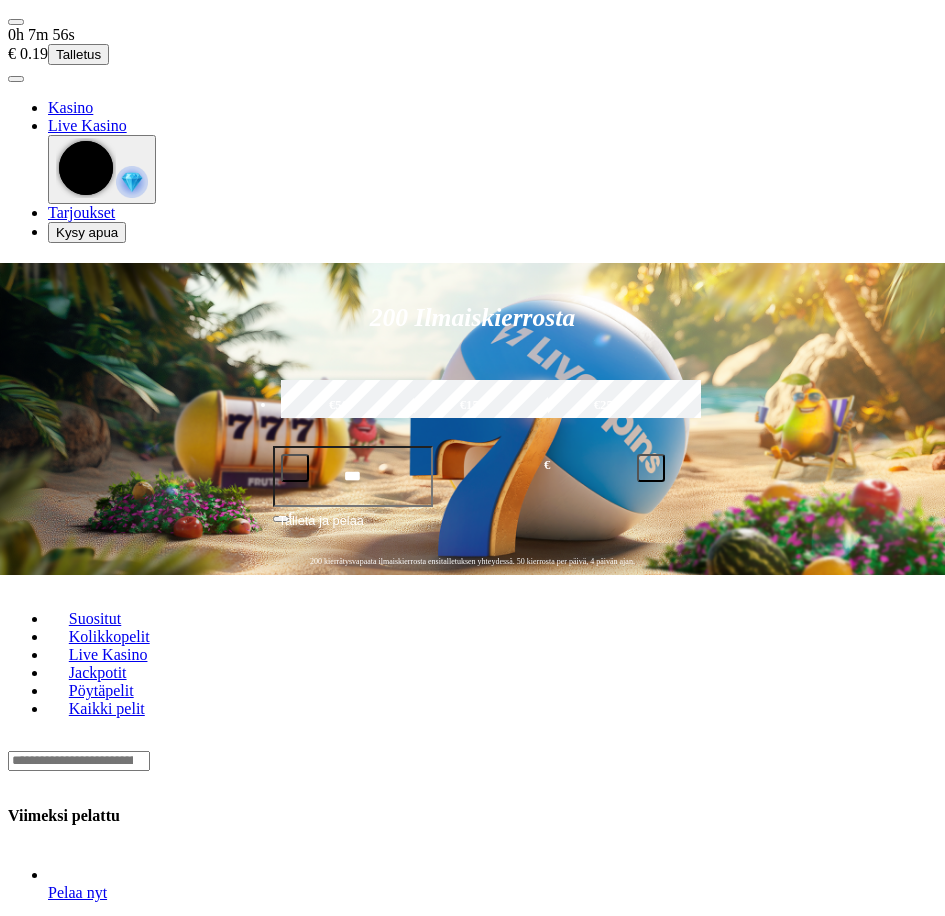 click on "0h 7m 56s" at bounding box center [472, 35] 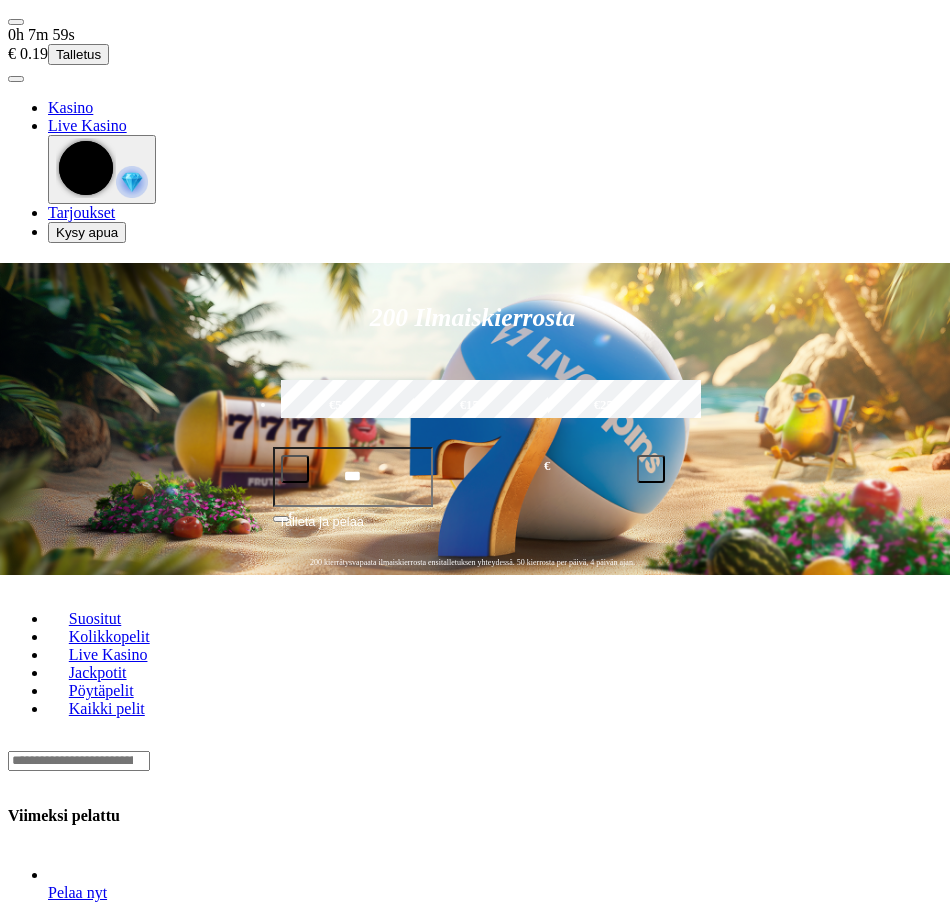 click on "Tarjoukset" at bounding box center (81, 12149) 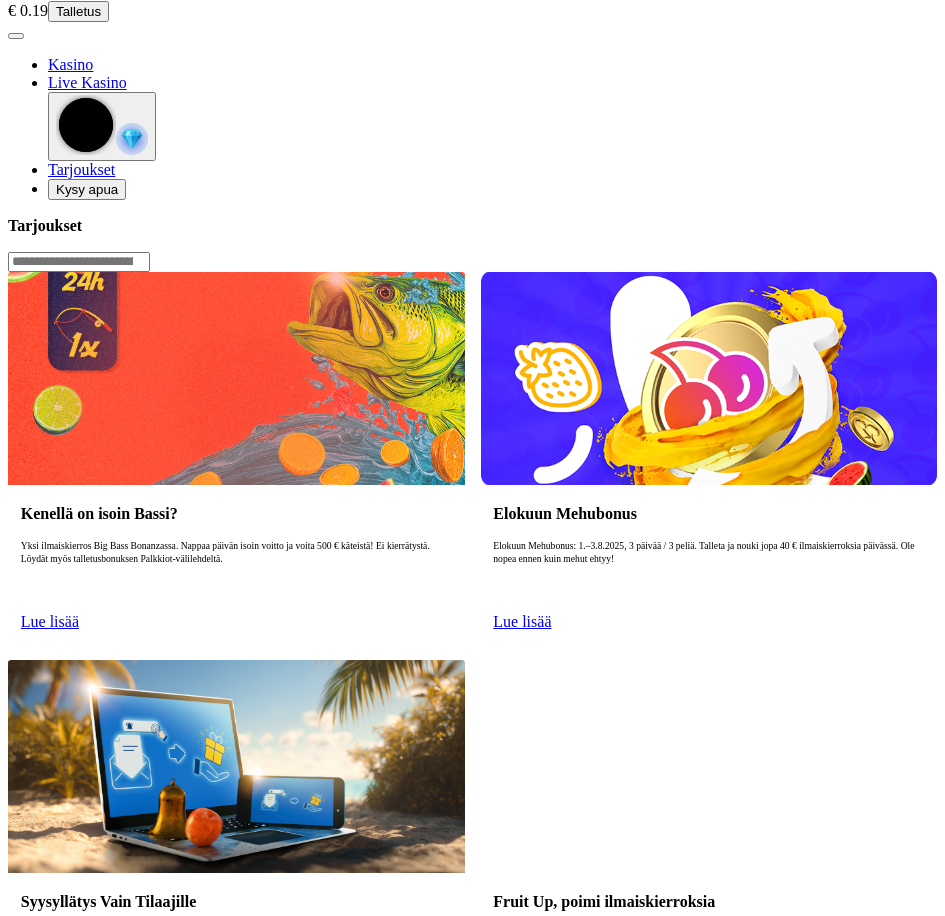 scroll, scrollTop: 0, scrollLeft: 0, axis: both 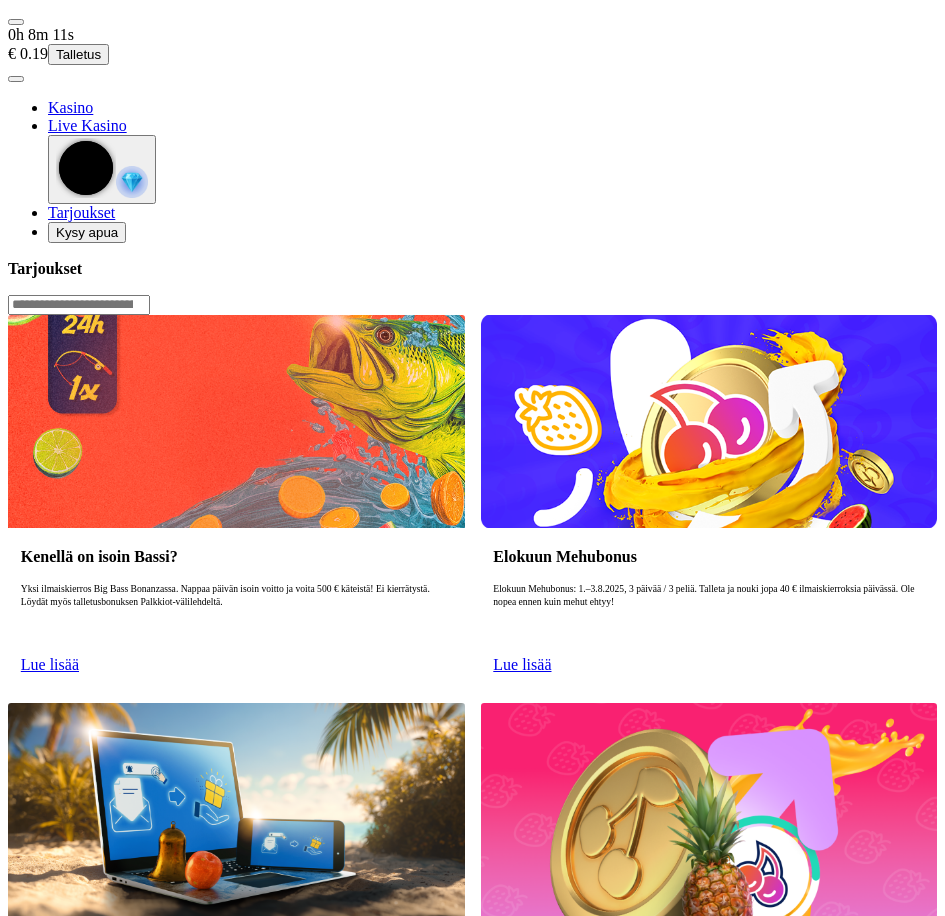 click on "0h 8m 11s € 0.19 Talletus" at bounding box center (472, 45) 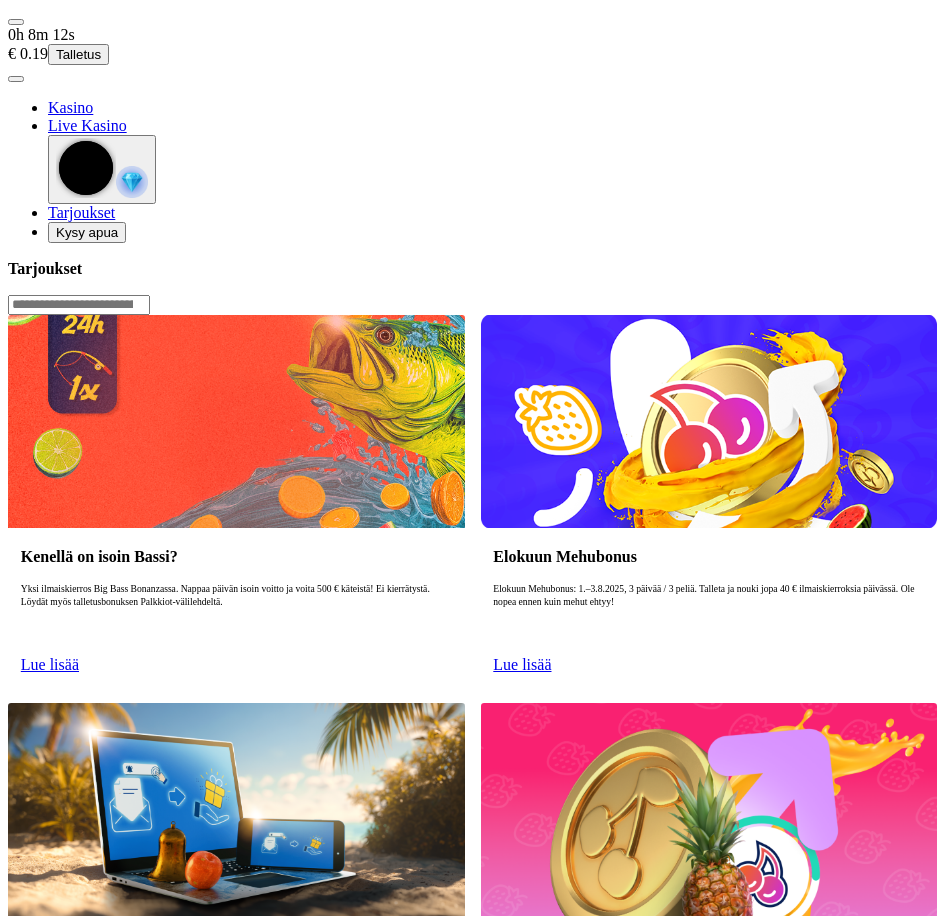 click at bounding box center (16, 79) 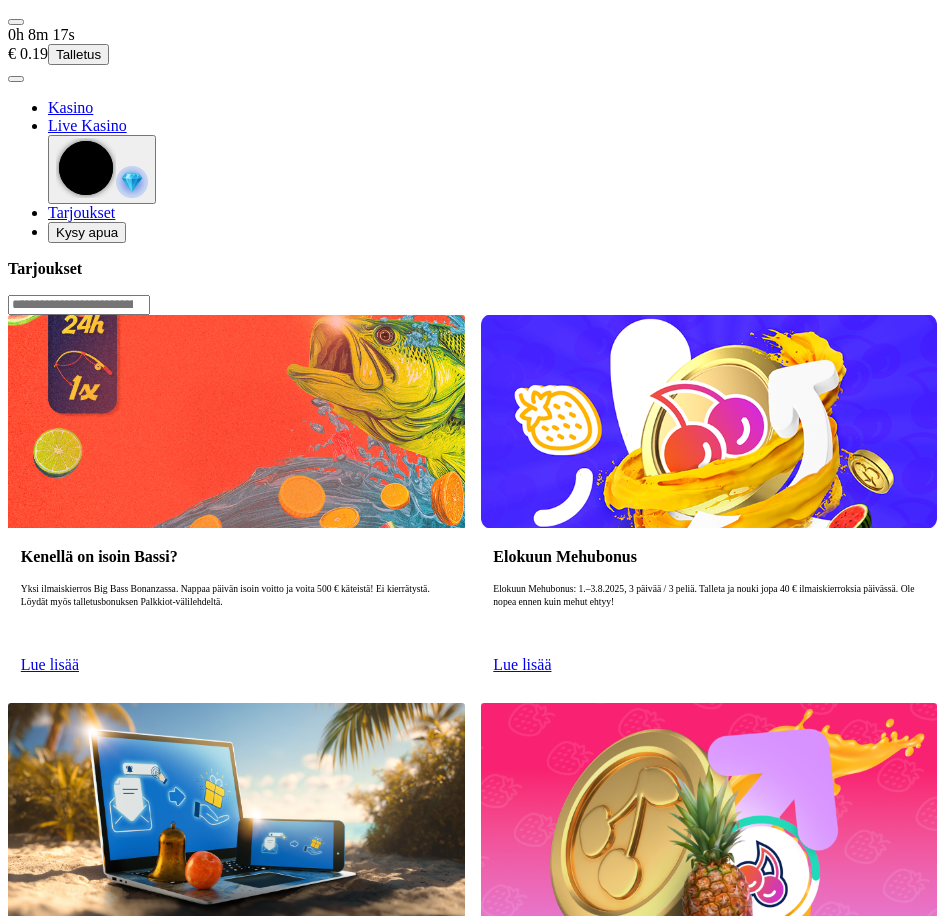 click on "Bonukset" at bounding box center [84, 2781] 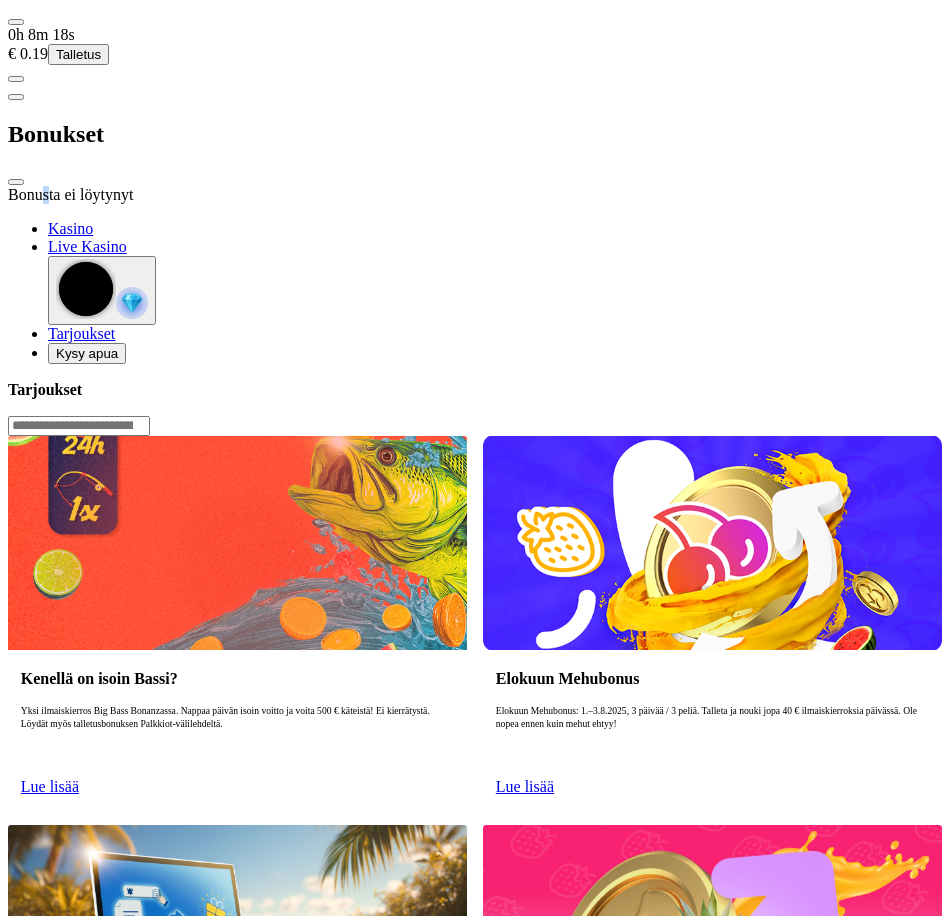 click on "Bonusta ei löytynyt" at bounding box center (475, 195) 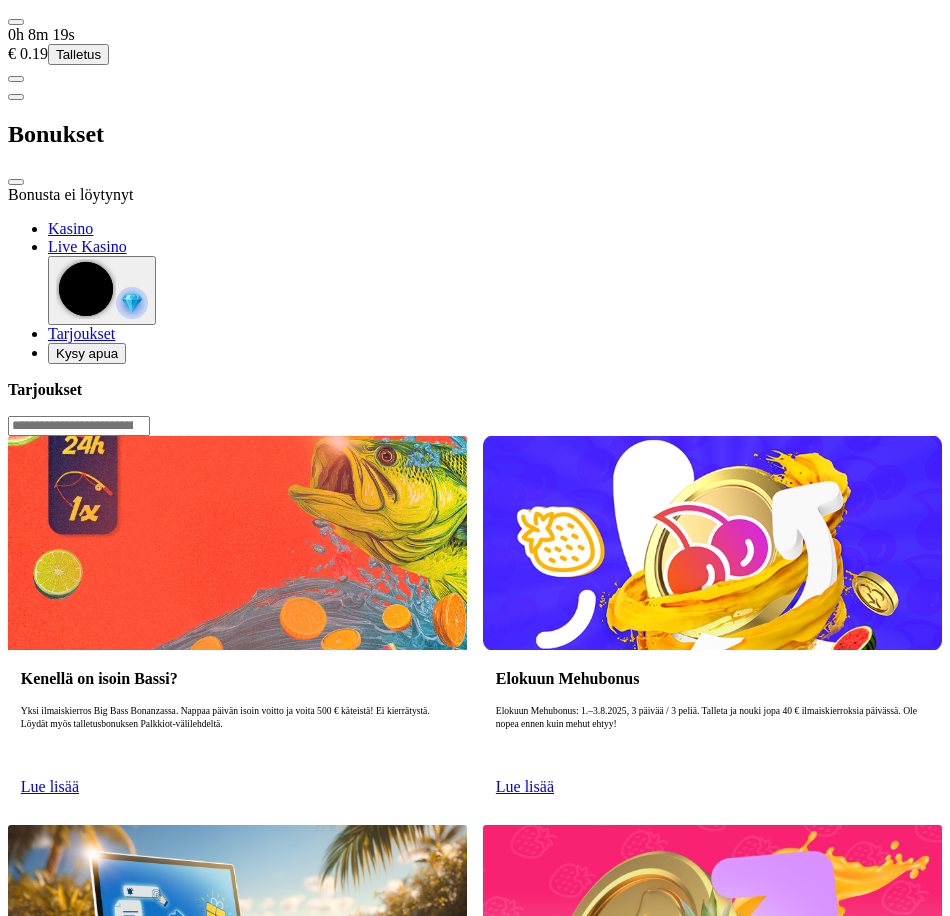 drag, startPoint x: 156, startPoint y: 230, endPoint x: 347, endPoint y: 28, distance: 278.0018 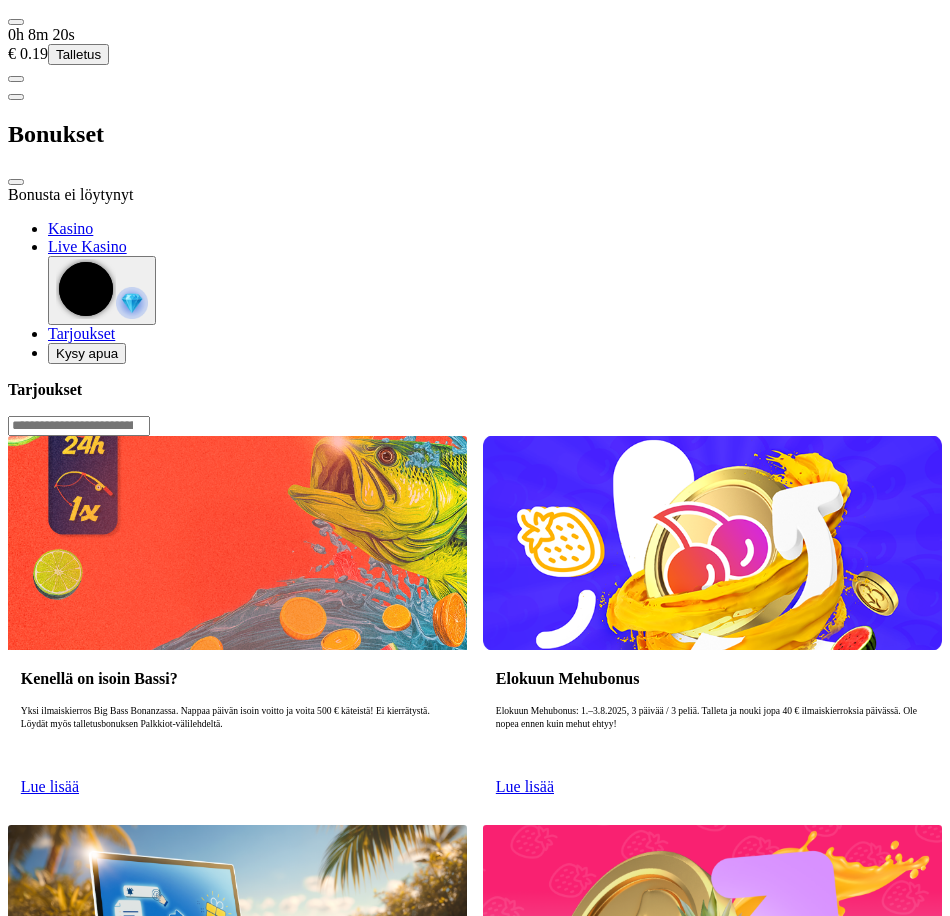 click at bounding box center [16, 182] 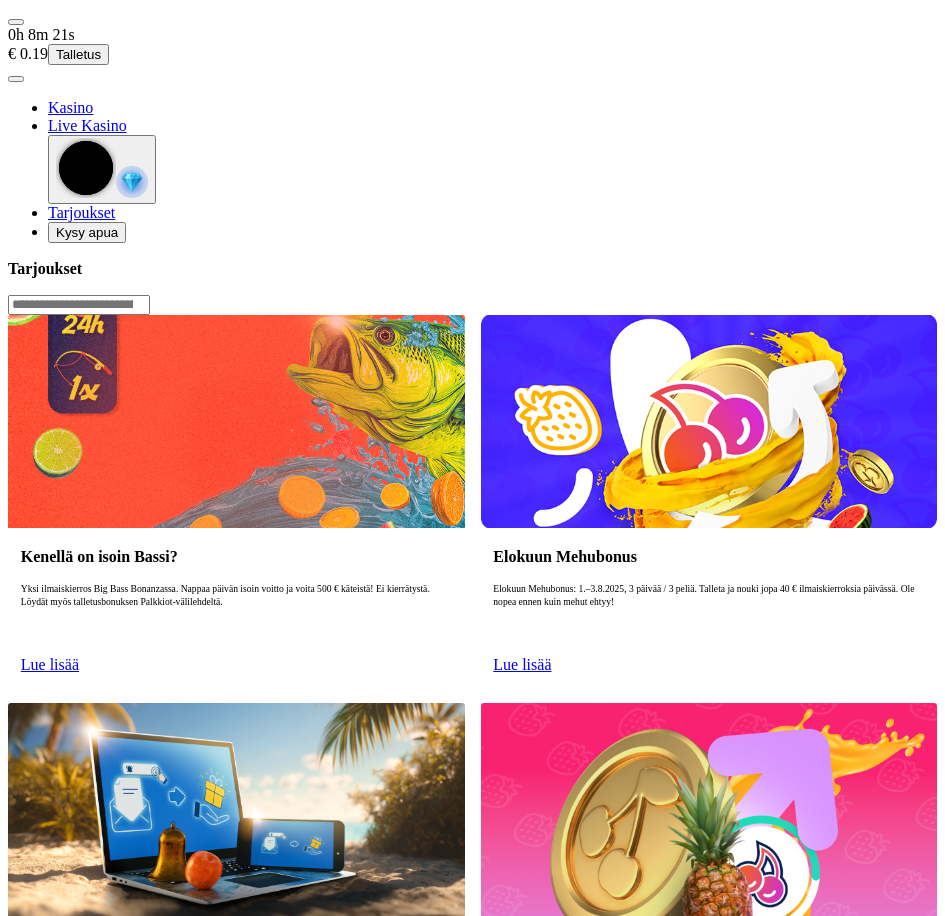 click on "Talletus" at bounding box center [78, 54] 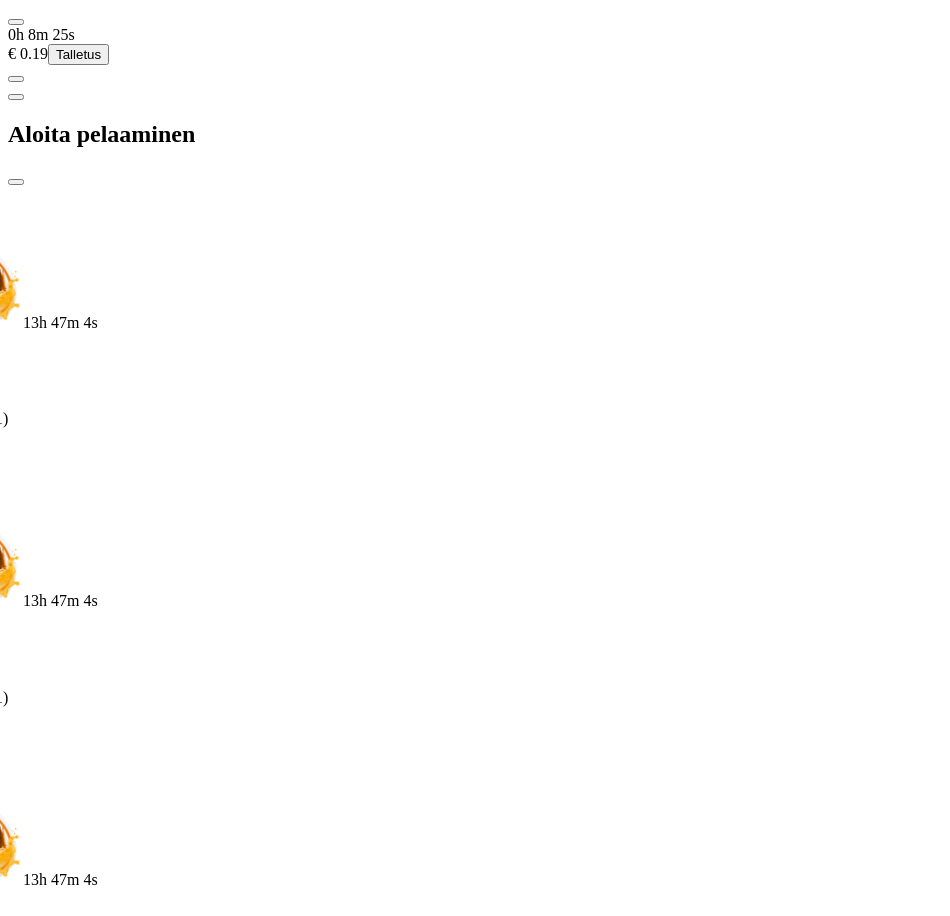 drag, startPoint x: 395, startPoint y: 192, endPoint x: 59, endPoint y: 181, distance: 336.18002 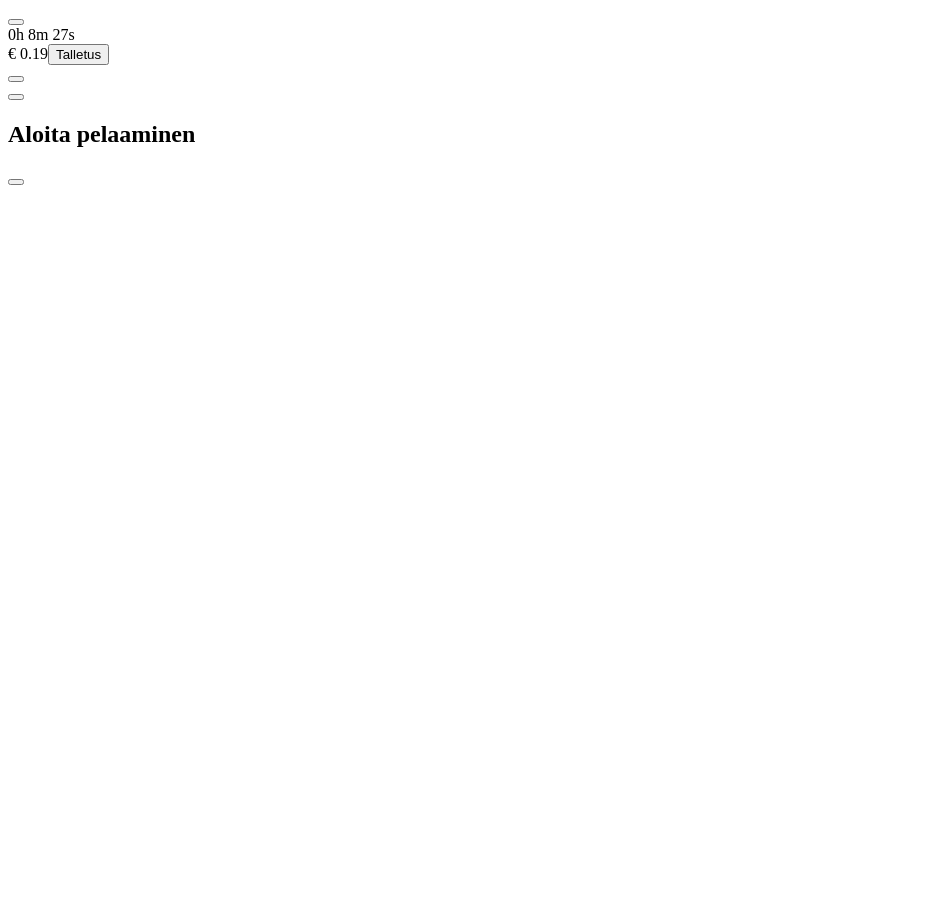 drag, startPoint x: 384, startPoint y: 183, endPoint x: 93, endPoint y: 205, distance: 291.83044 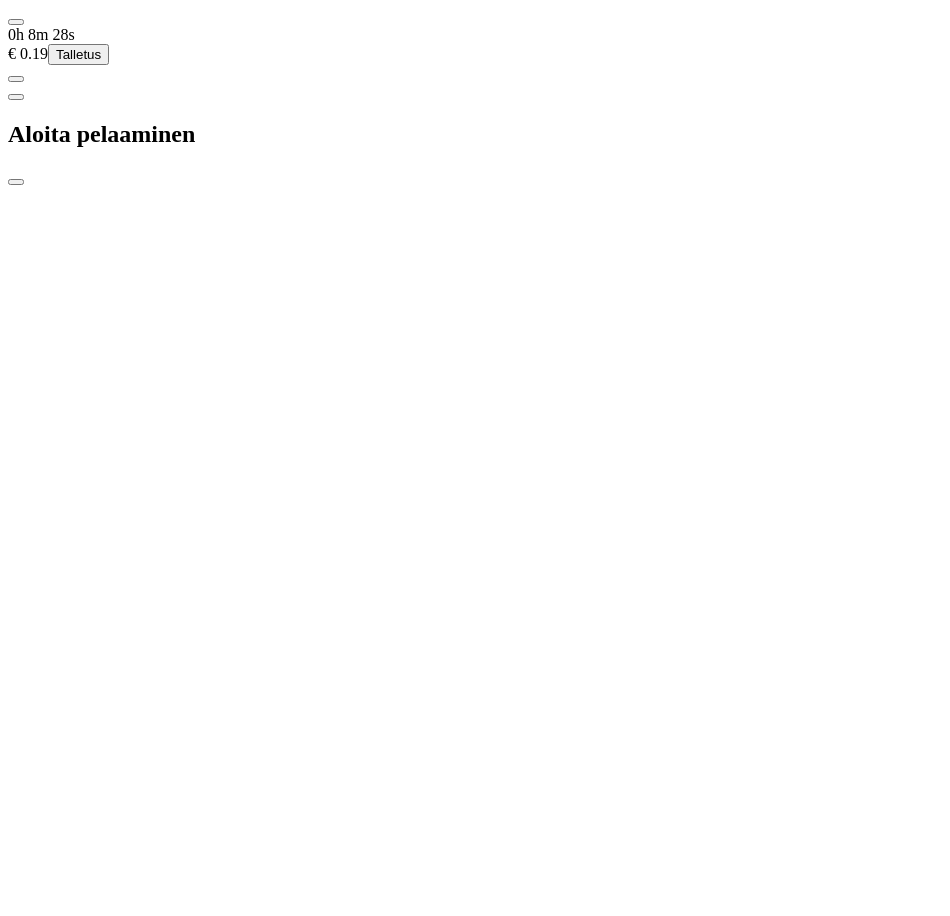 drag, startPoint x: 367, startPoint y: 197, endPoint x: 87, endPoint y: 221, distance: 281.0267 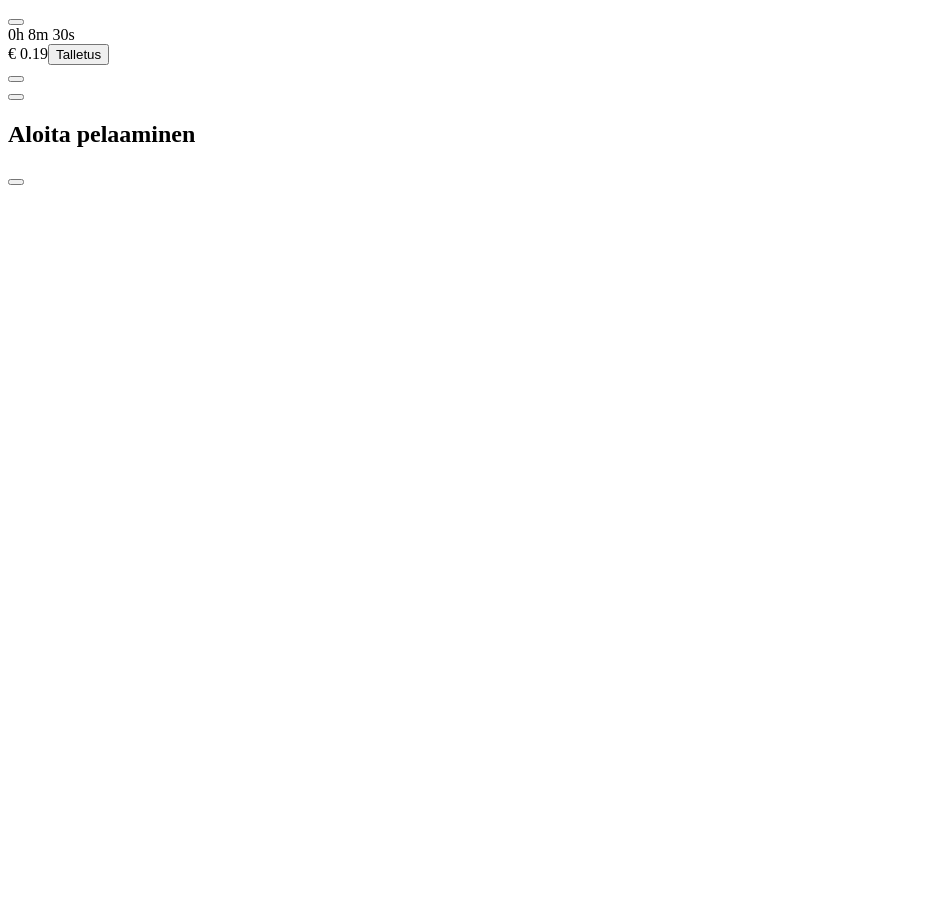 drag, startPoint x: 334, startPoint y: 196, endPoint x: 211, endPoint y: 204, distance: 123.25989 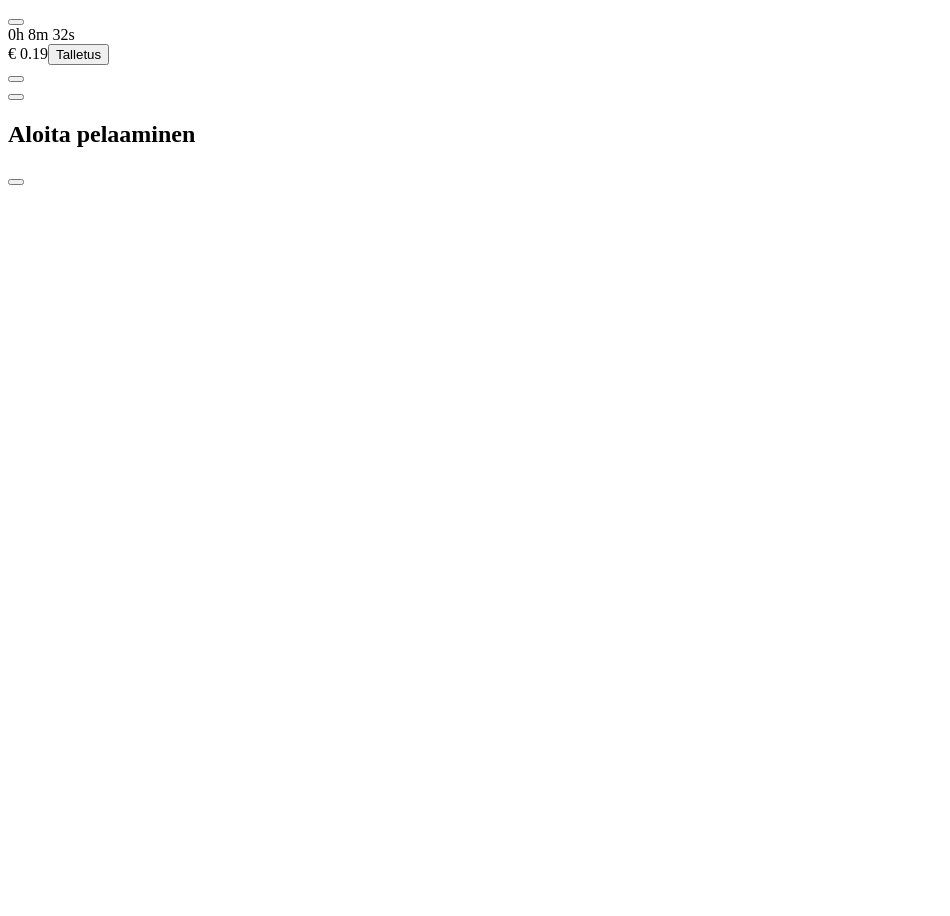 click on "***" at bounding box center [79, 1638] 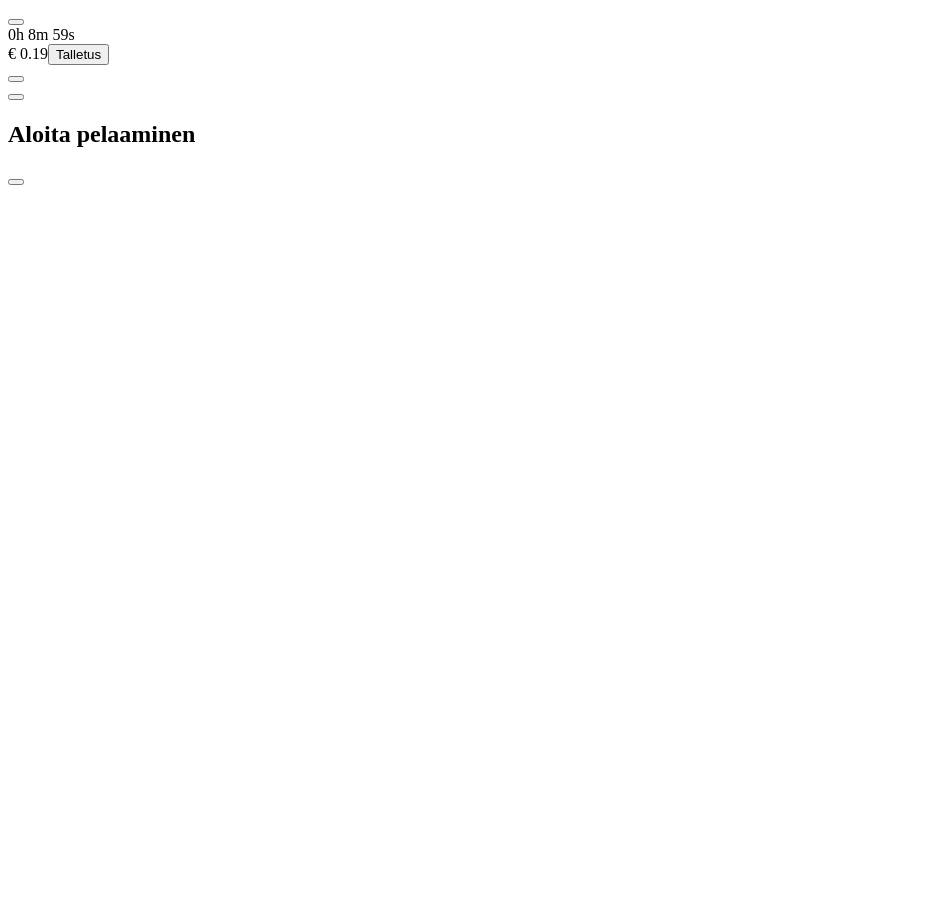 type on "**" 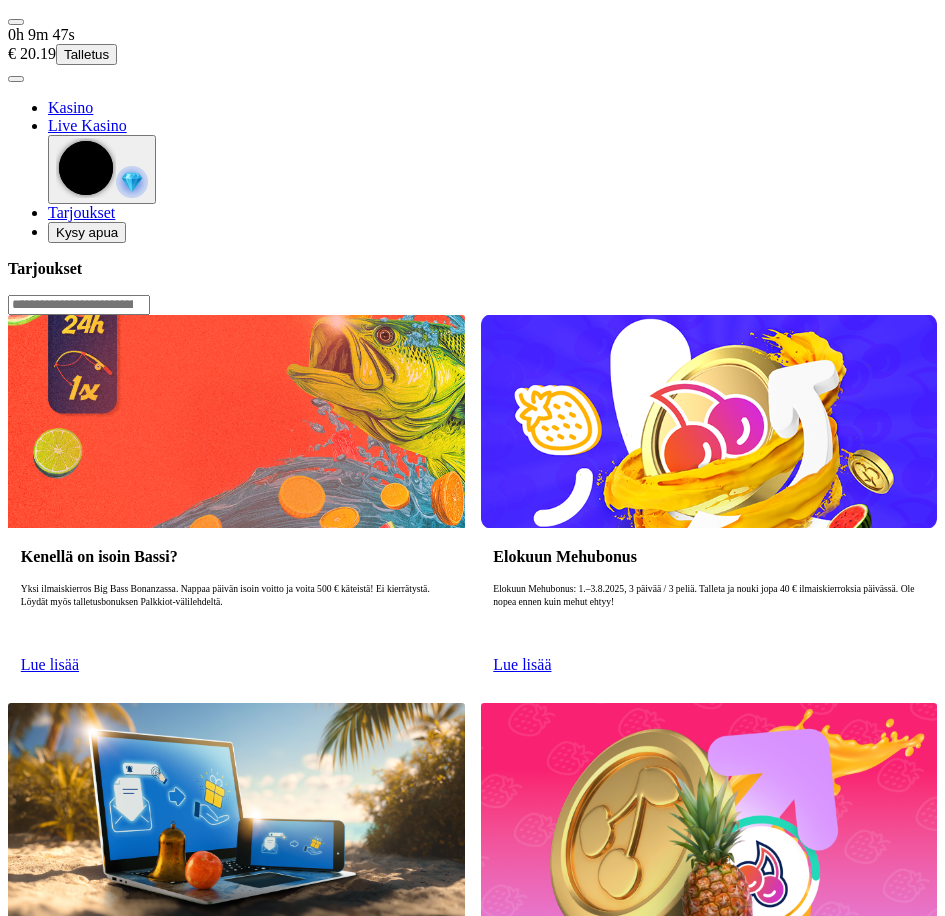 click at bounding box center (16, 22) 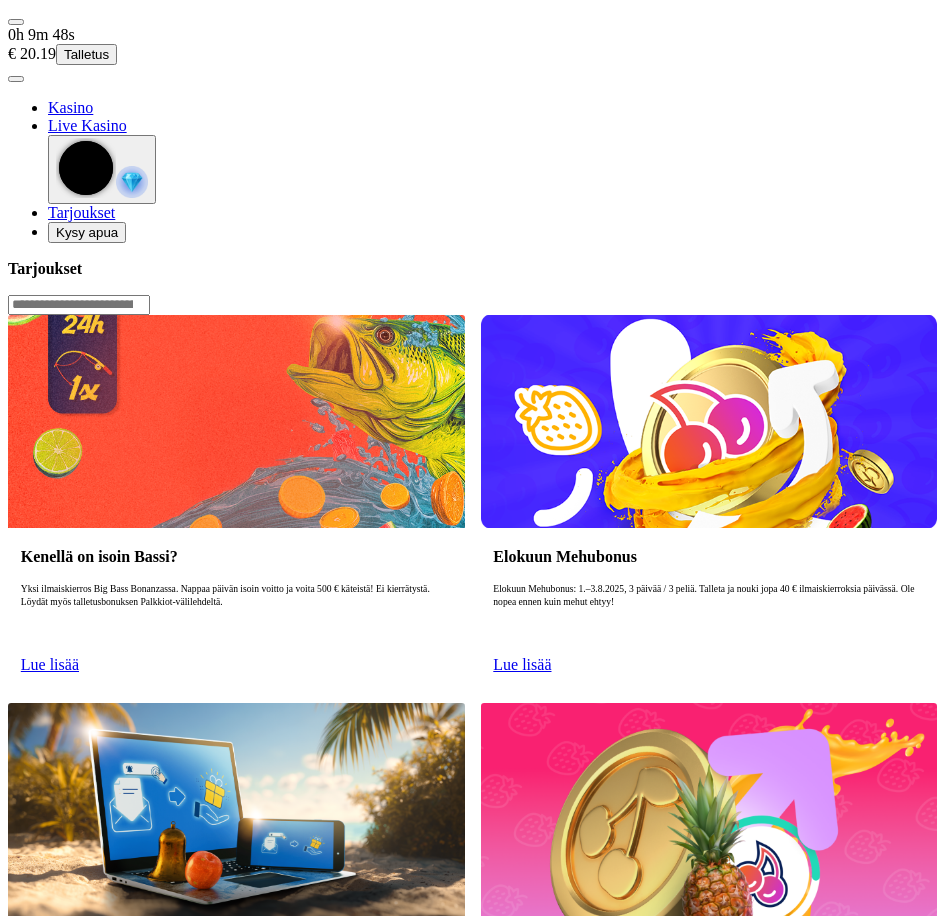 click on "Palkkiot" at bounding box center (79, 2670) 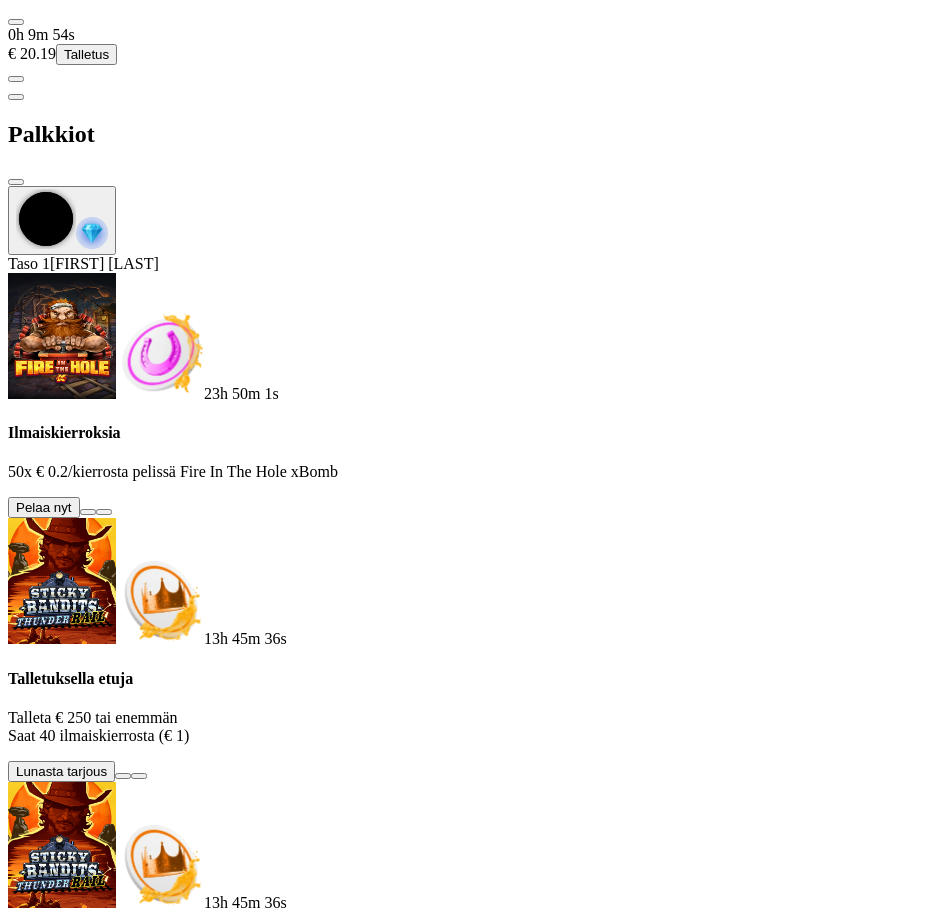 click at bounding box center [16, 182] 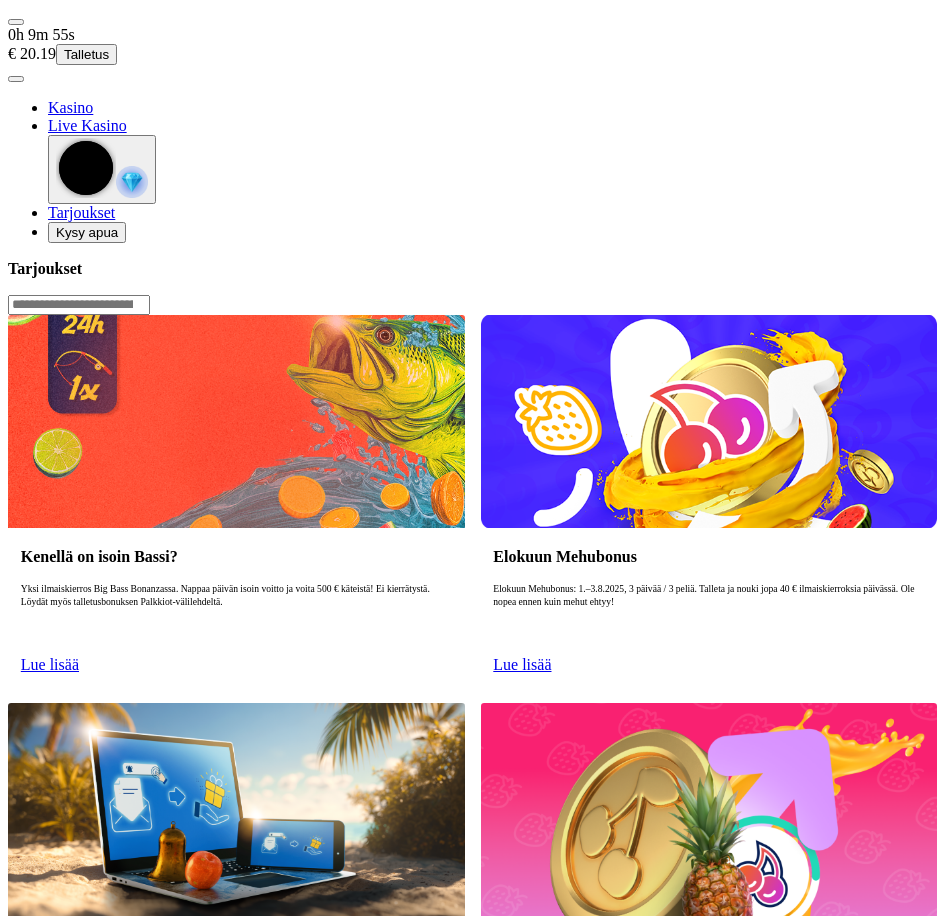 click at bounding box center (16, 79) 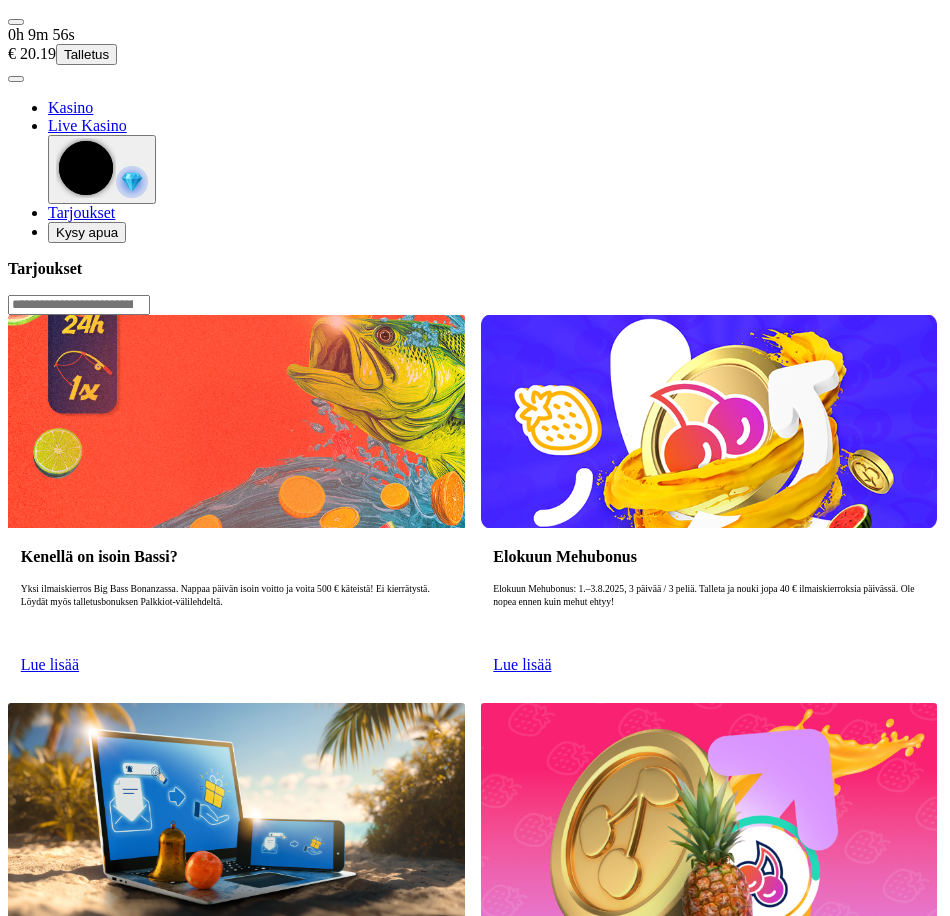 click on "Tilini" at bounding box center [69, 2760] 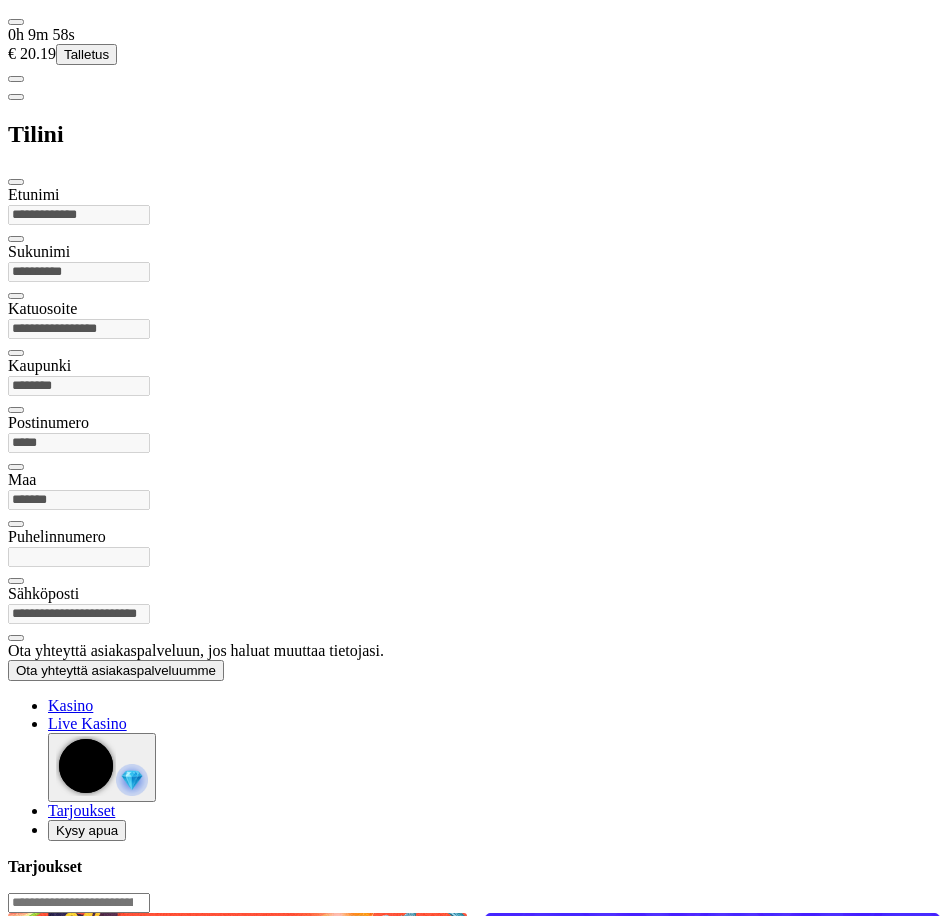 click at bounding box center (16, 97) 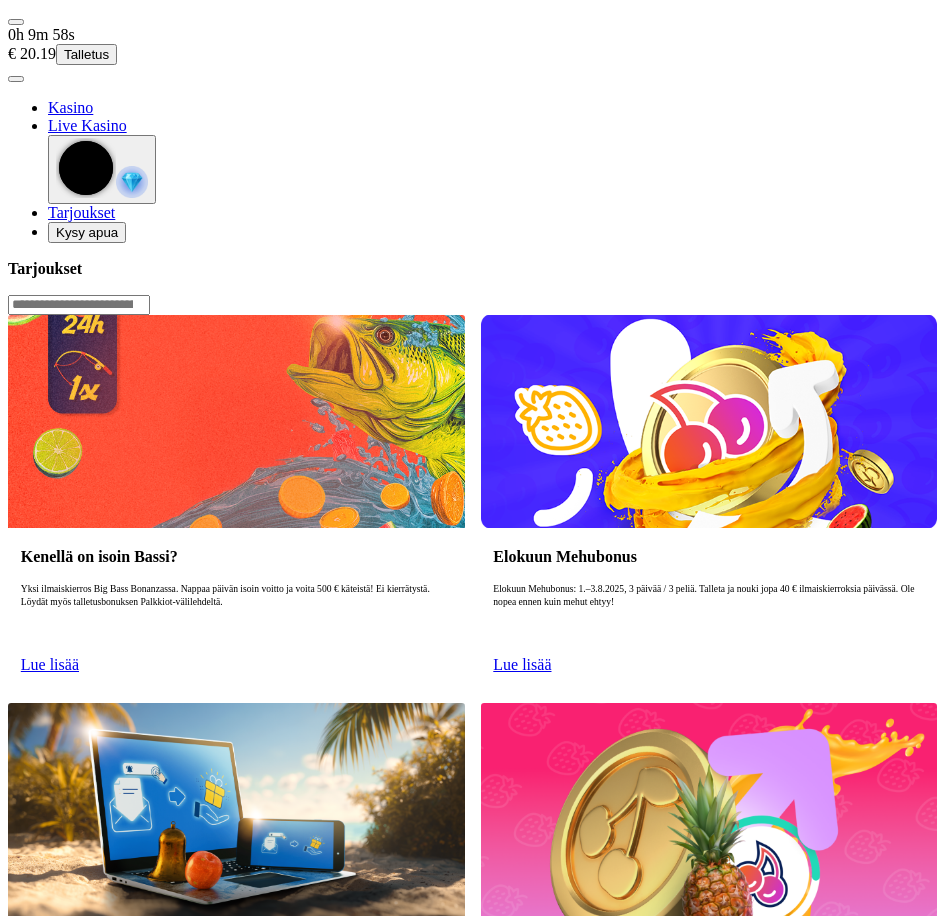 click on "0h 9m 58s € 20.19 Talletus Kasino Live Kasino Tarjoukset Kysy apua Tarjoukset Kenellä on isoin Bassi? Yksi ilmaiskierros Big Bass Bonanzassa. Nappaa päivän isoin voitto ja voita 500 € käteistä! Ei kierrätystä. Löydät myös talletusbonuksen Palkkiot-välilehdeltä. Lue lisää Elokuun Mehubonus Elokuun Mehubonus: 1.–3.8.2025, 3 päivää / 3 peliä. Talleta ja nouki jopa 40 € ilmaiskierroksia päivässä. Ole nopea ennen kuin mehut ehtyy! Lue lisää Syysyllätys Vain Tilaajille Tilaa uutiskirjeemme ja talleta 20 € elokuussa yllätyspalkinto kilahtaa tilillesi 3.9.! Vain tilaajille. Varmista, että sähköpostisi ja numerosi ovat ajan tasalla. Lue lisää Fruit Up, poimi ilmaiskierroksia Pelaa, pidä hauskaa ja korjaa satona palkkioita! Loputonta viihdettä ja makeita voittoja. Kun pelaat kolikkopelejä, Fruit Up palkitsee sinut ilmaiskierroksilla välittömästi, aina kun saavutat uuden tason. Lue lisää LOOT Legends Lue lisää 2 000 000 € Palkintopotti/kk Lue lisää Lue lisää FAQ" at bounding box center [472, 1264] 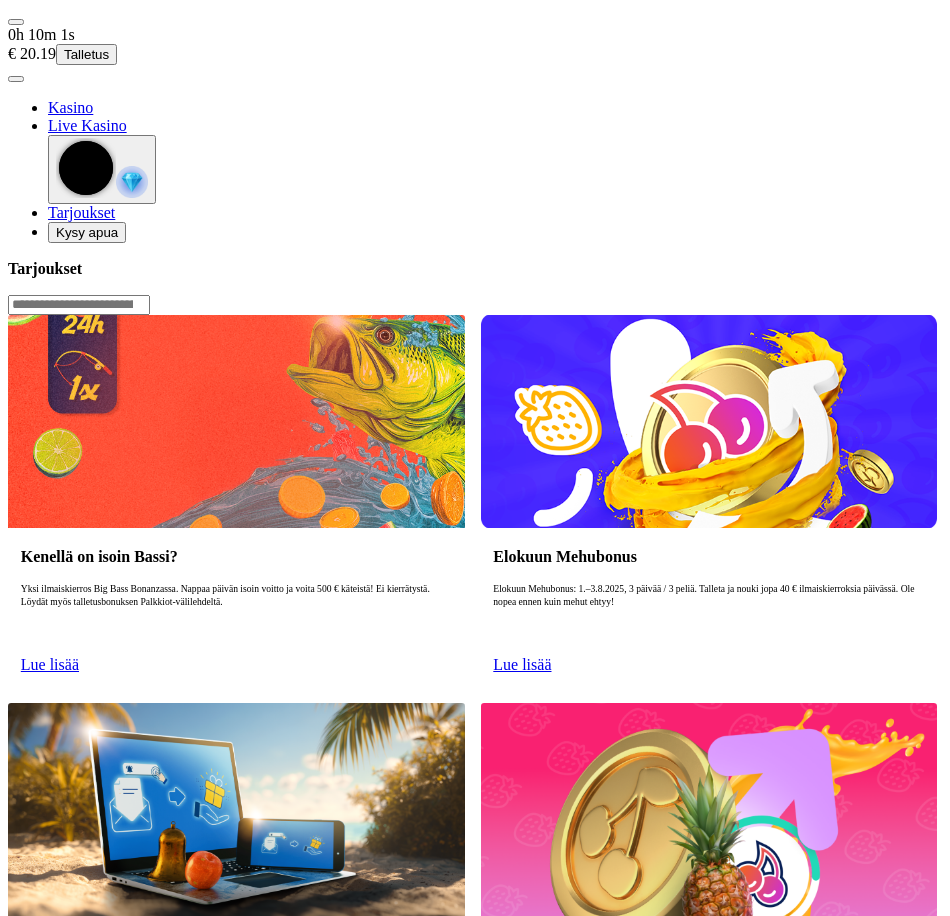click on "Peli" at bounding box center [67, 2802] 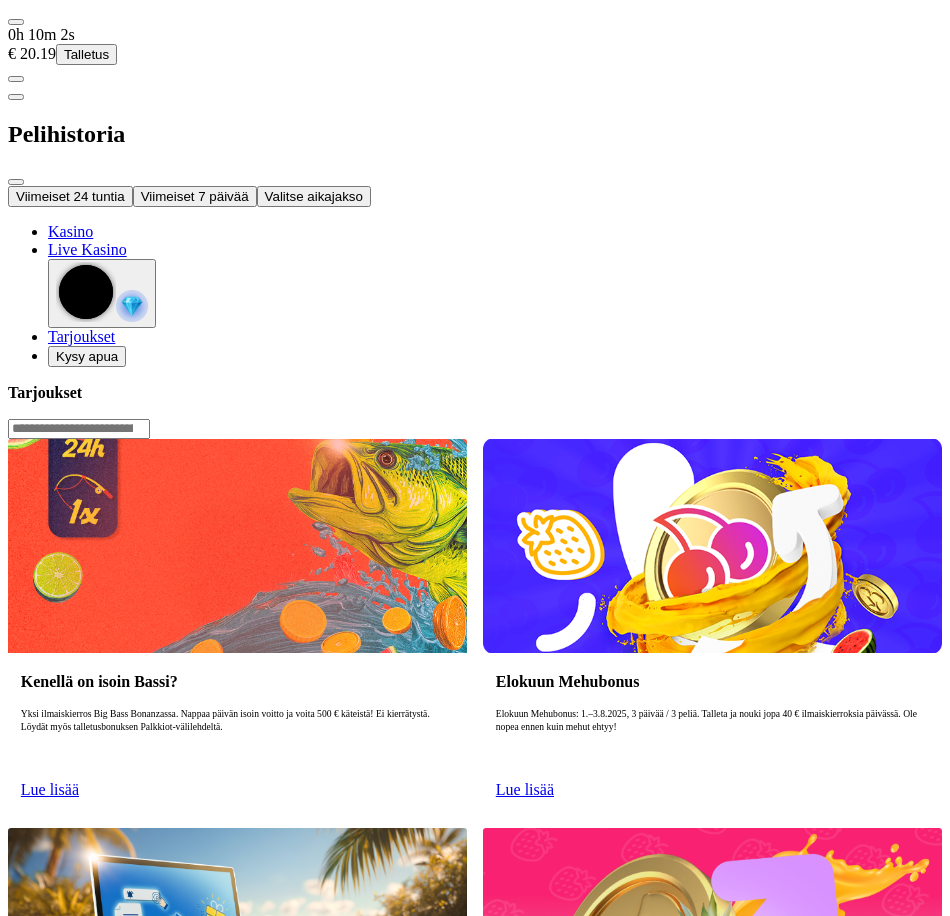 click on "Viimeiset 24 tuntia" at bounding box center [70, 196] 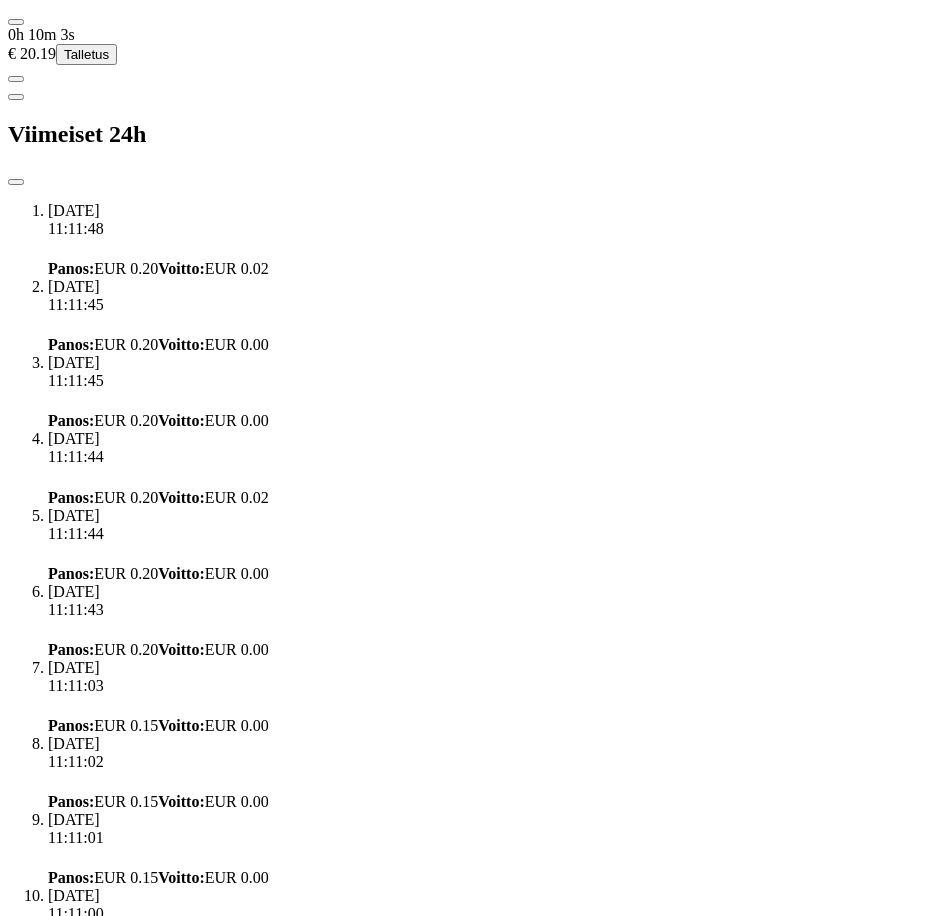 click at bounding box center (16, 182) 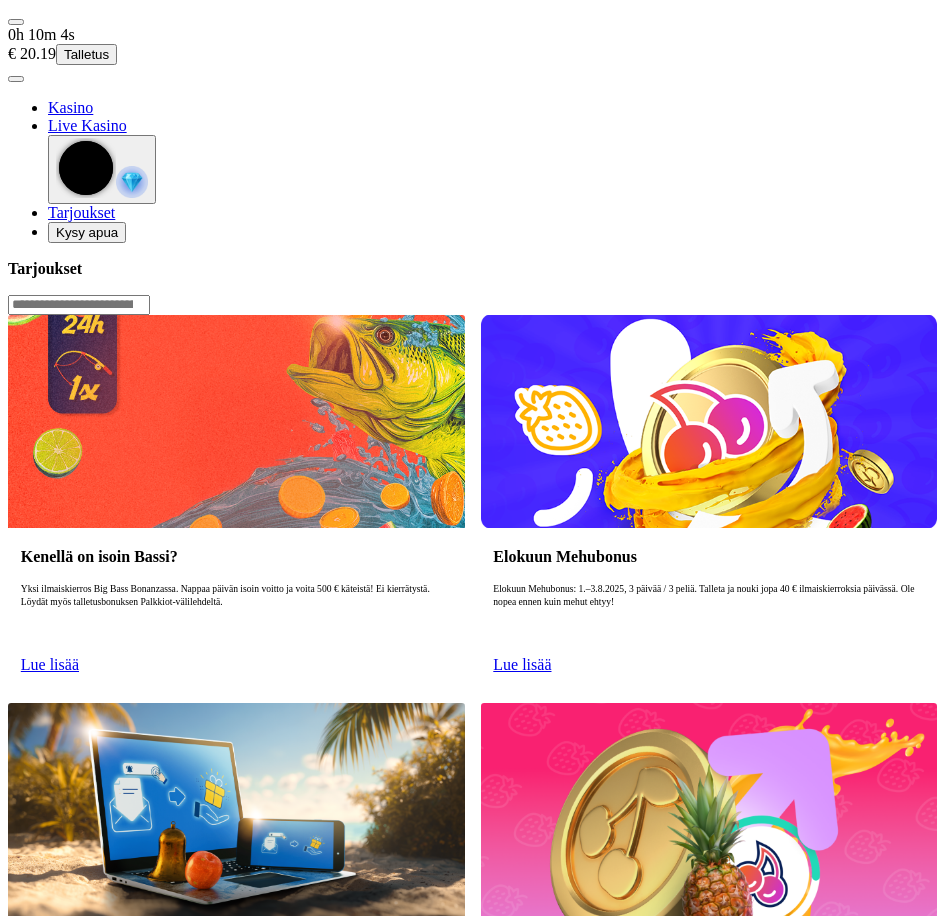 click at bounding box center [16, 22] 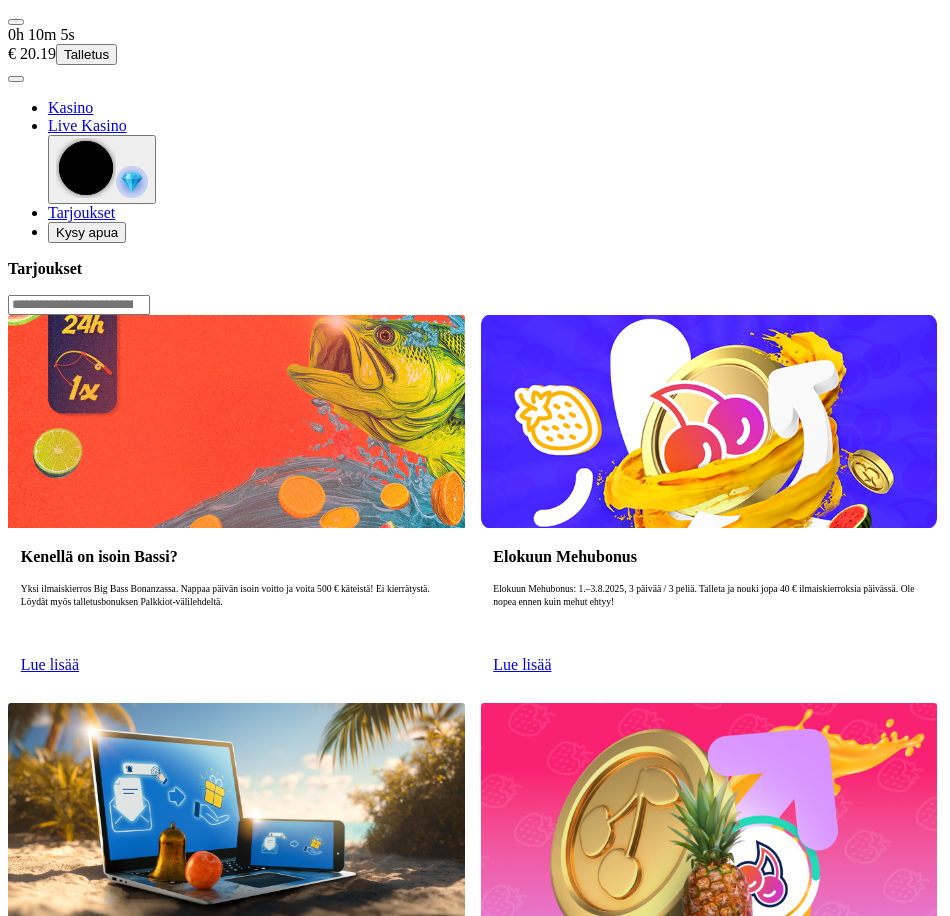 click on "Kasino" at bounding box center (70, 2632) 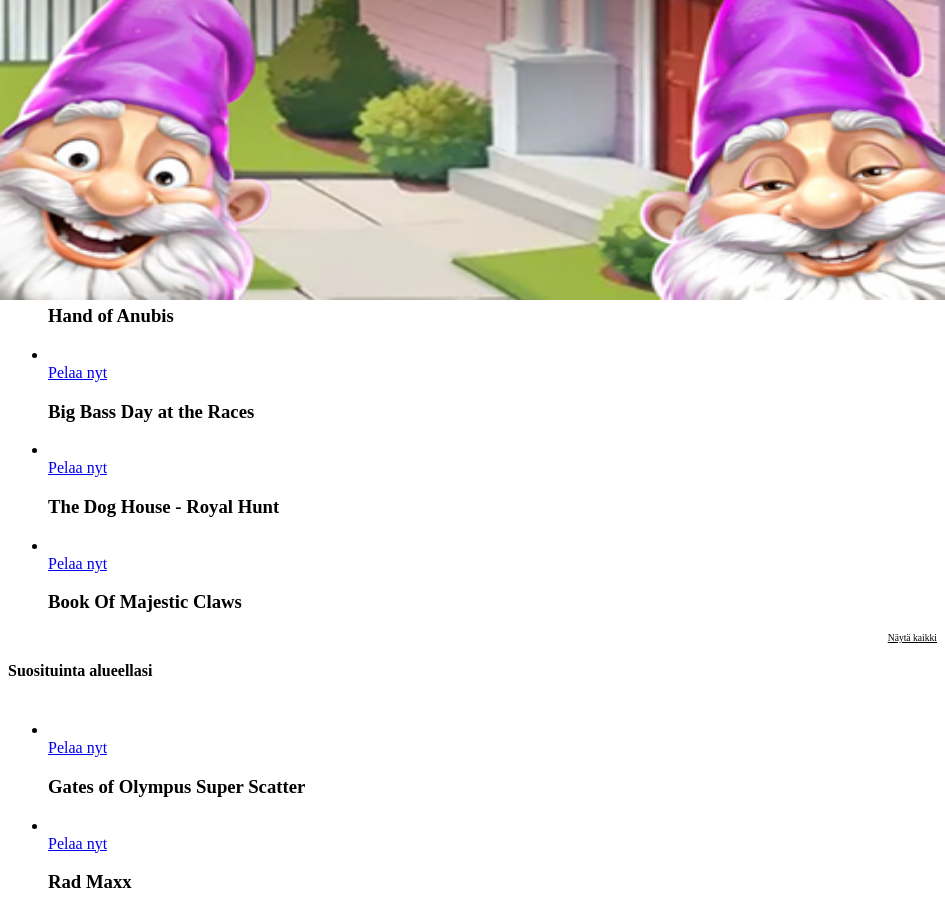 scroll, scrollTop: 700, scrollLeft: 0, axis: vertical 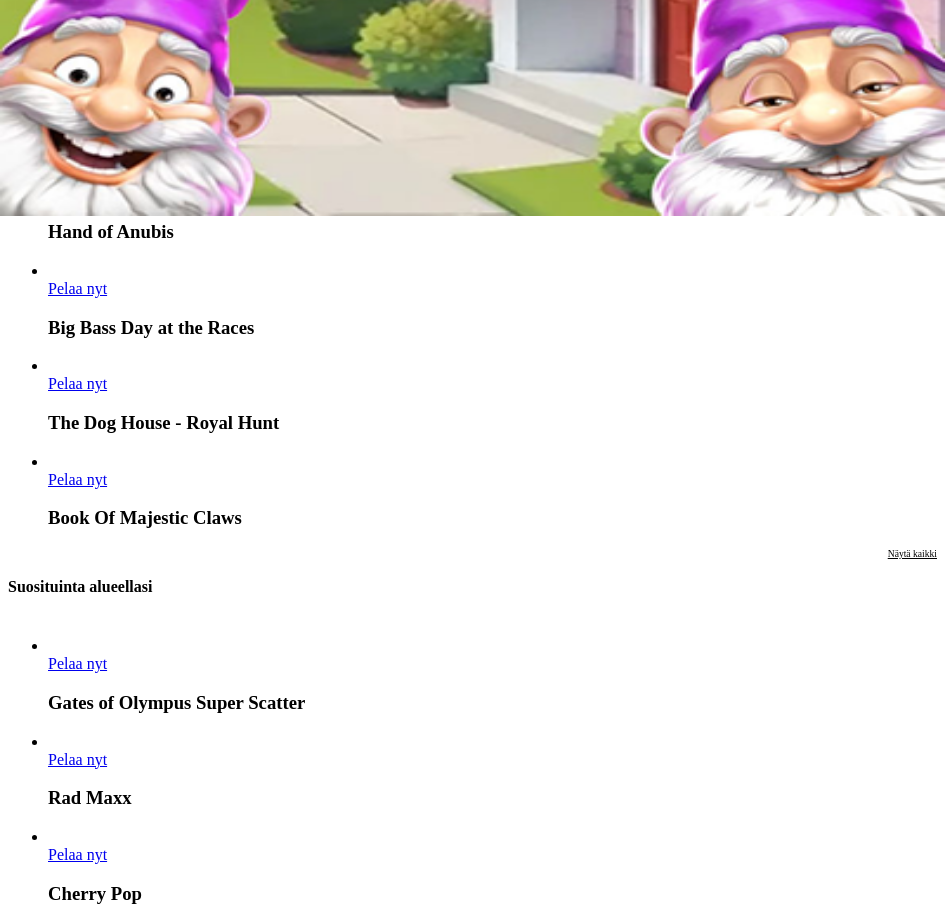 click on "Näytä kaikki" at bounding box center (912, 553) 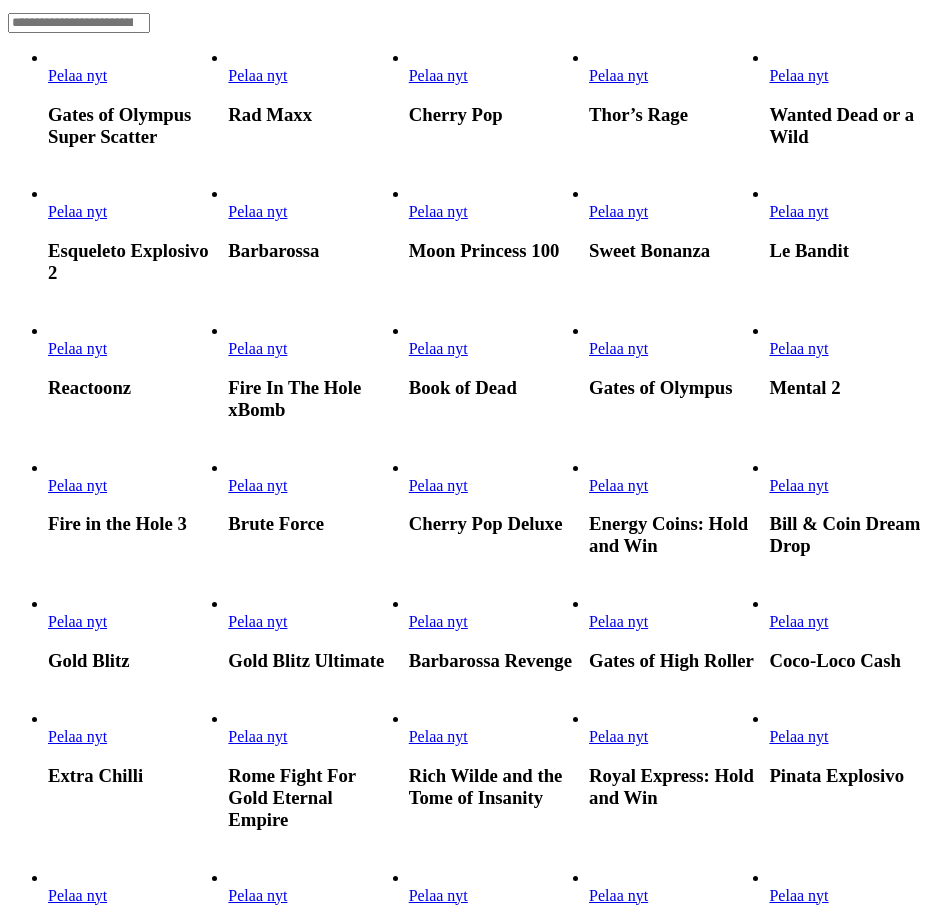 scroll, scrollTop: 200, scrollLeft: 0, axis: vertical 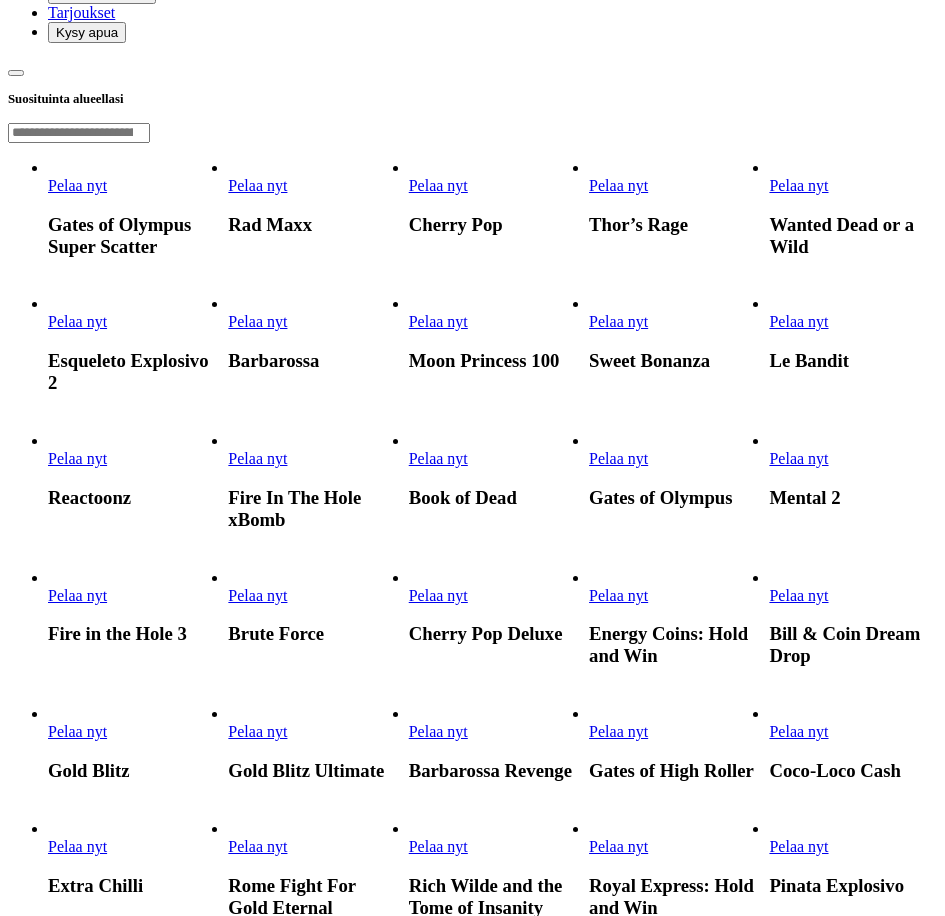 click on "Pelaa nyt" at bounding box center (77, 458) 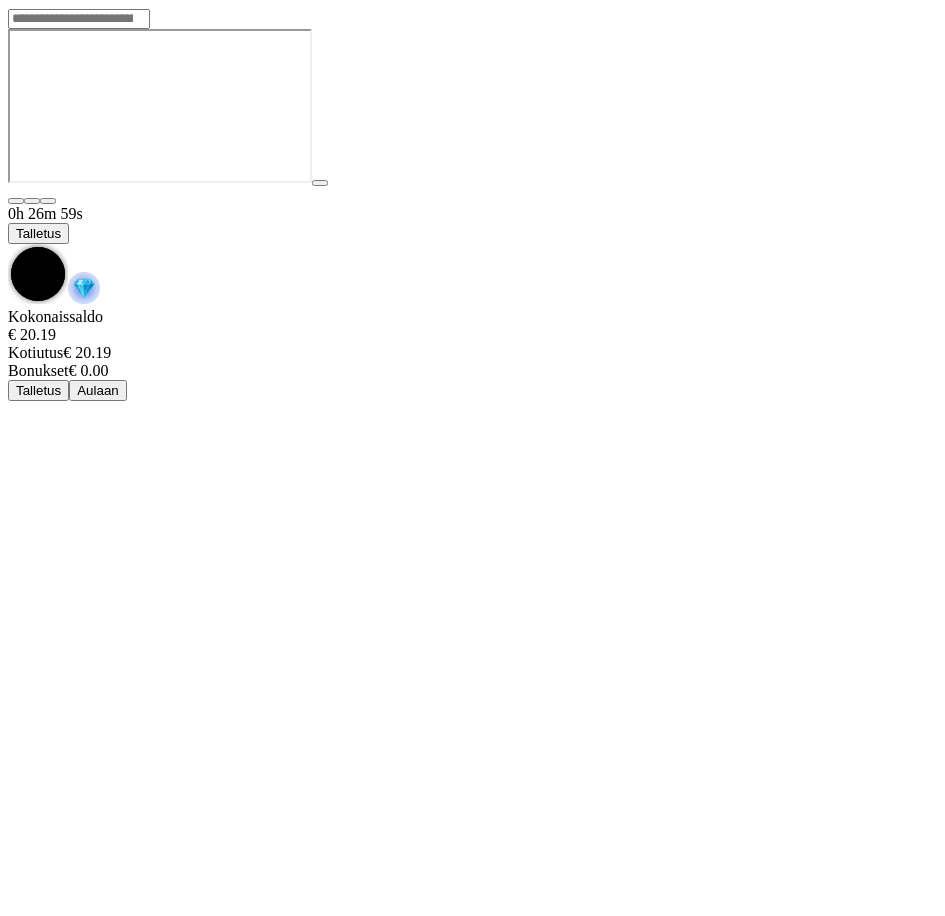 click at bounding box center (84, 288) 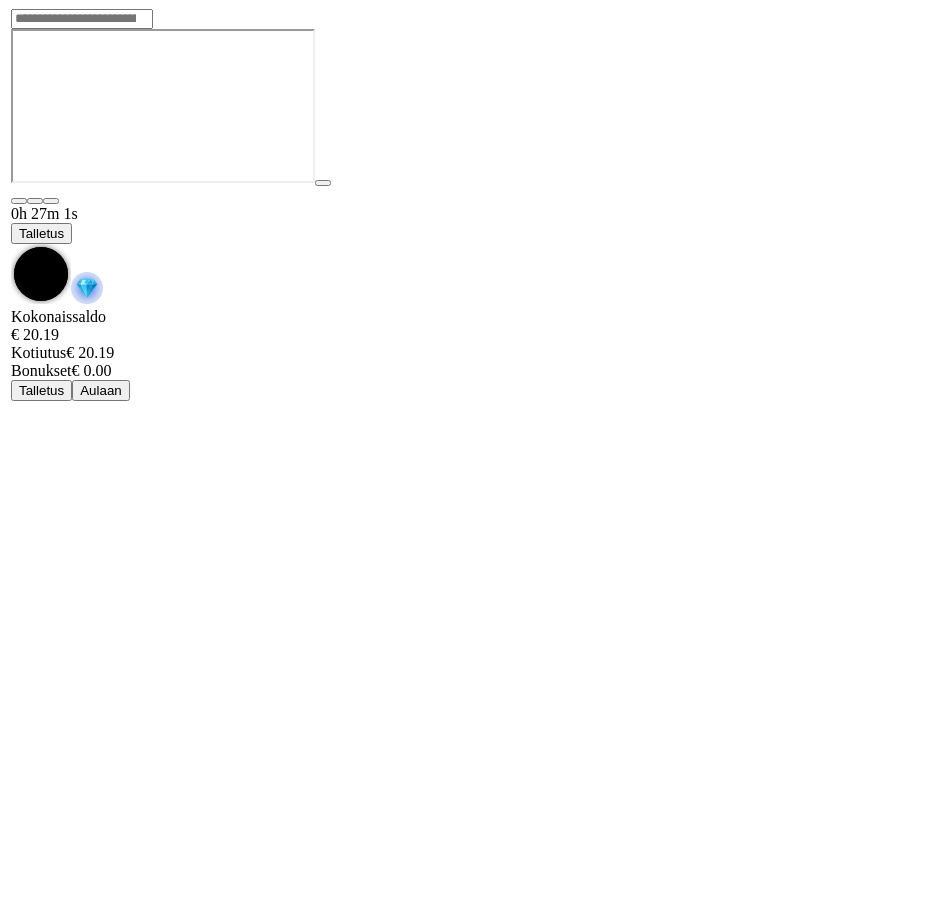 scroll, scrollTop: 0, scrollLeft: 0, axis: both 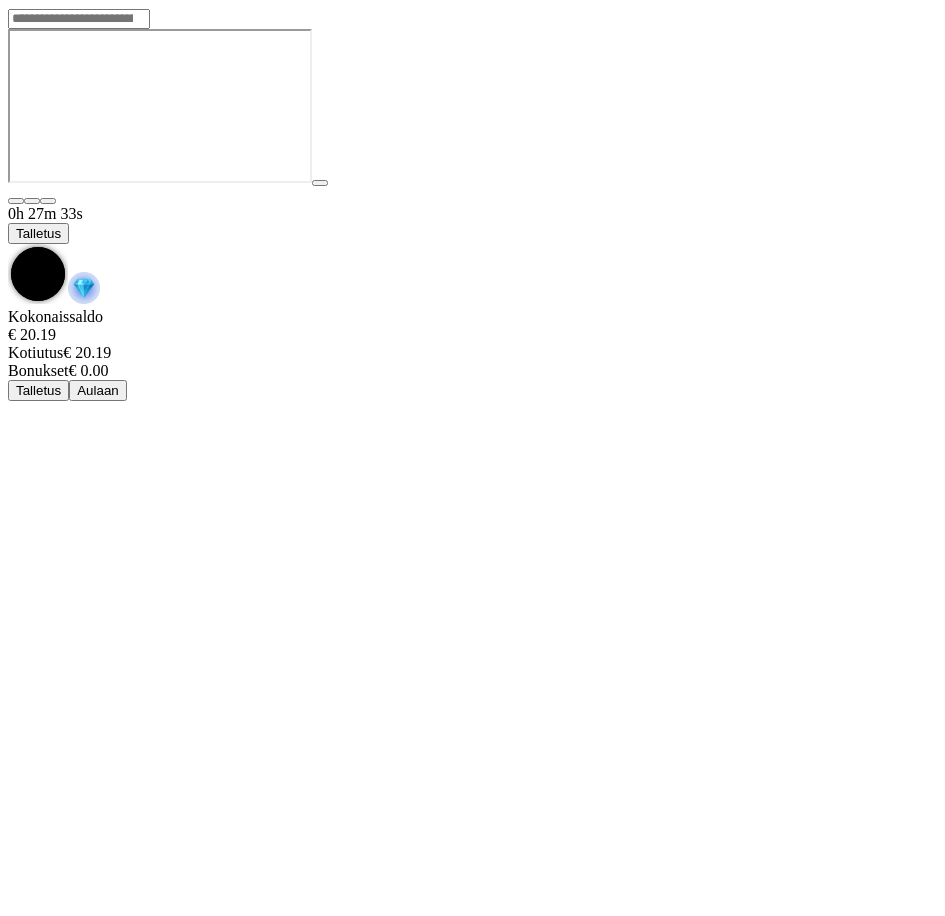 click on "0h 27m 33s" at bounding box center [472, 214] 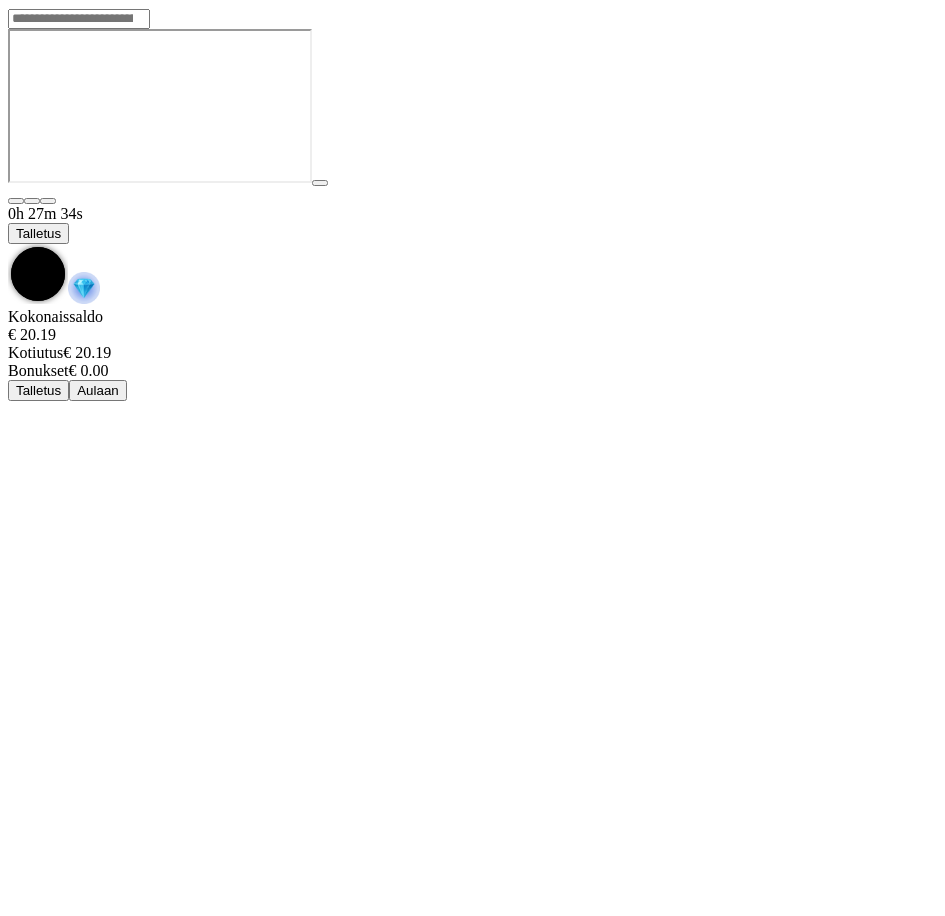 click at bounding box center (84, 288) 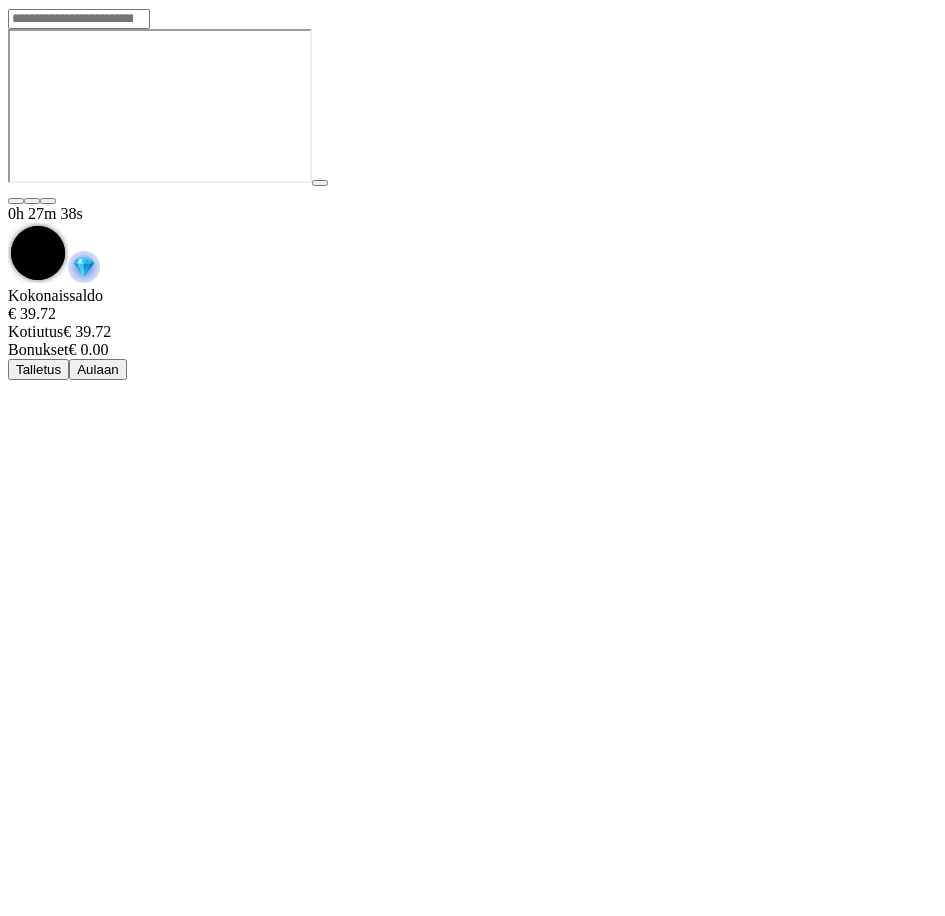 click on "Aulaan" at bounding box center (98, 369) 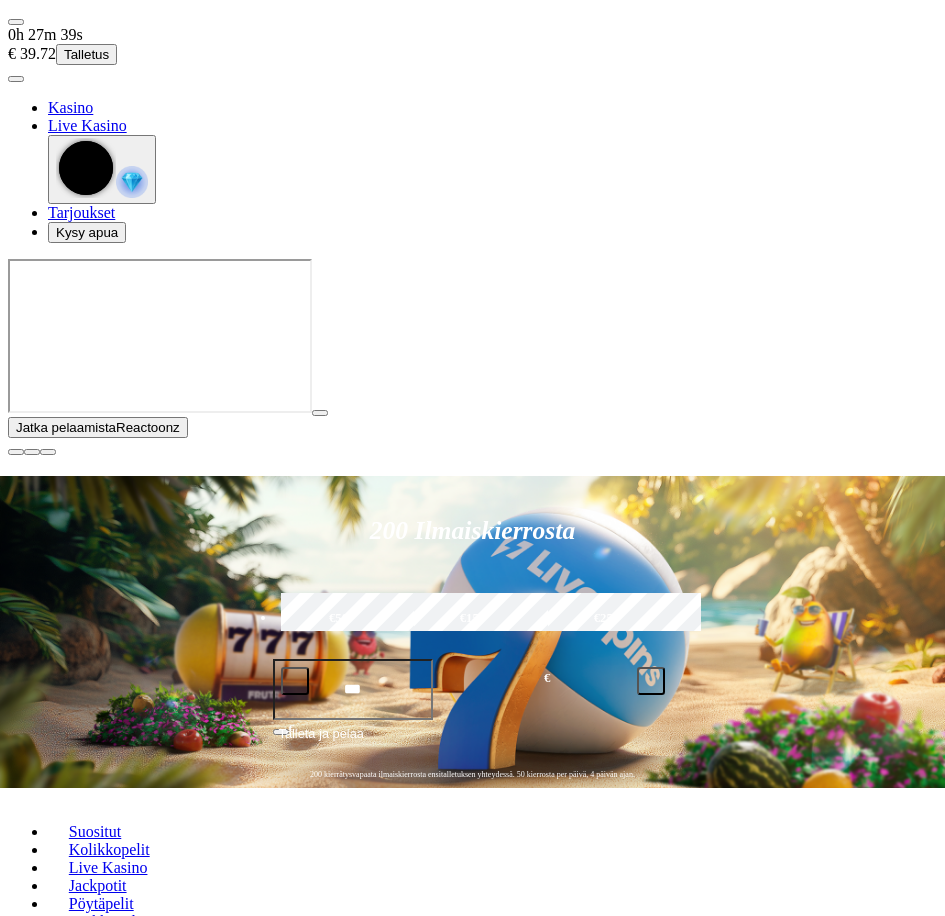 click at bounding box center (16, 79) 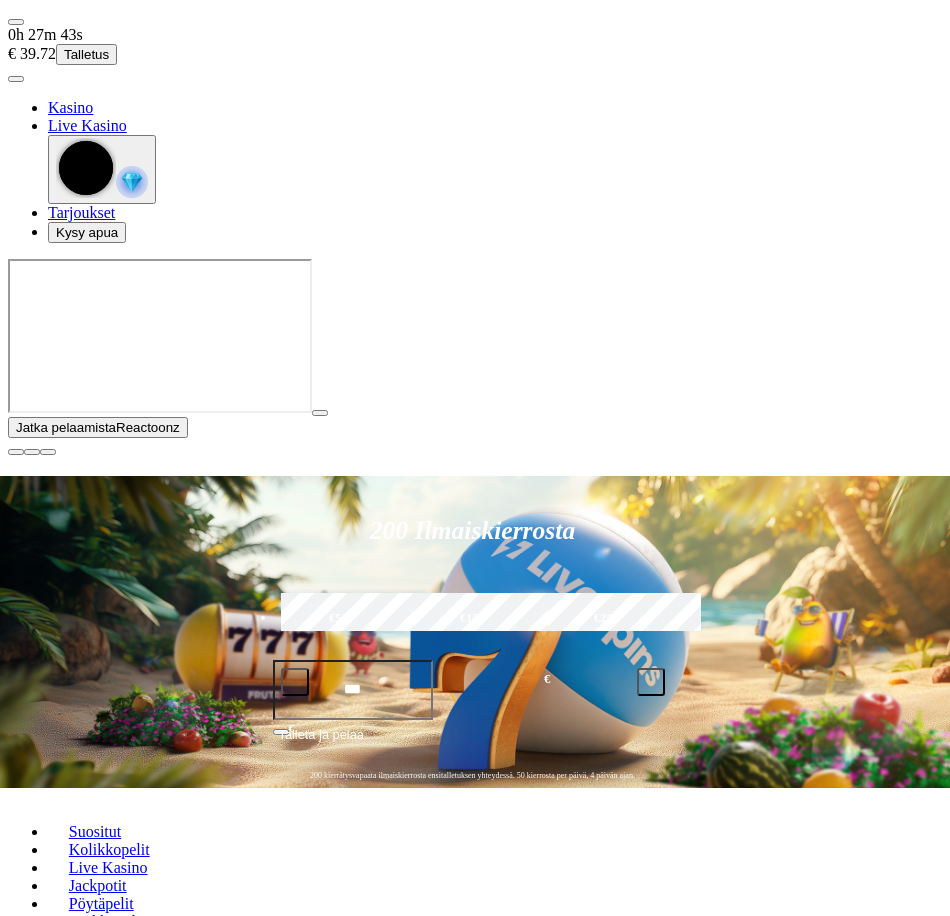 click on "Kotiutus" at bounding box center [40, 12405] 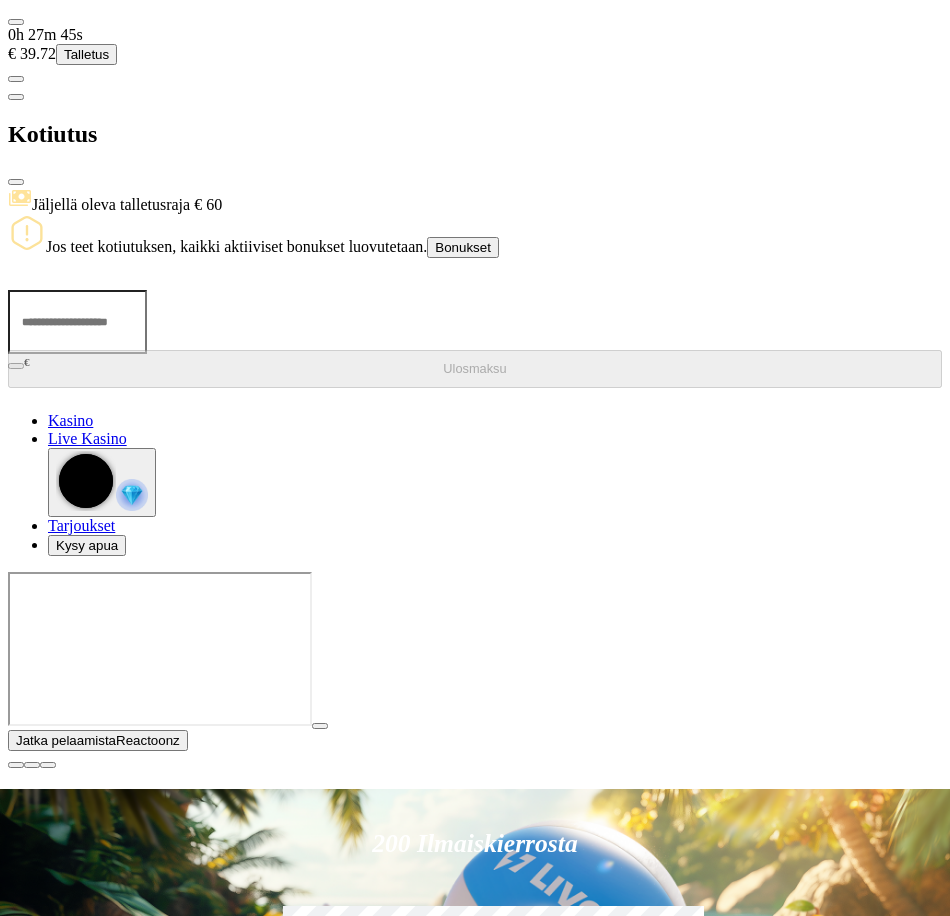 click at bounding box center (77, 322) 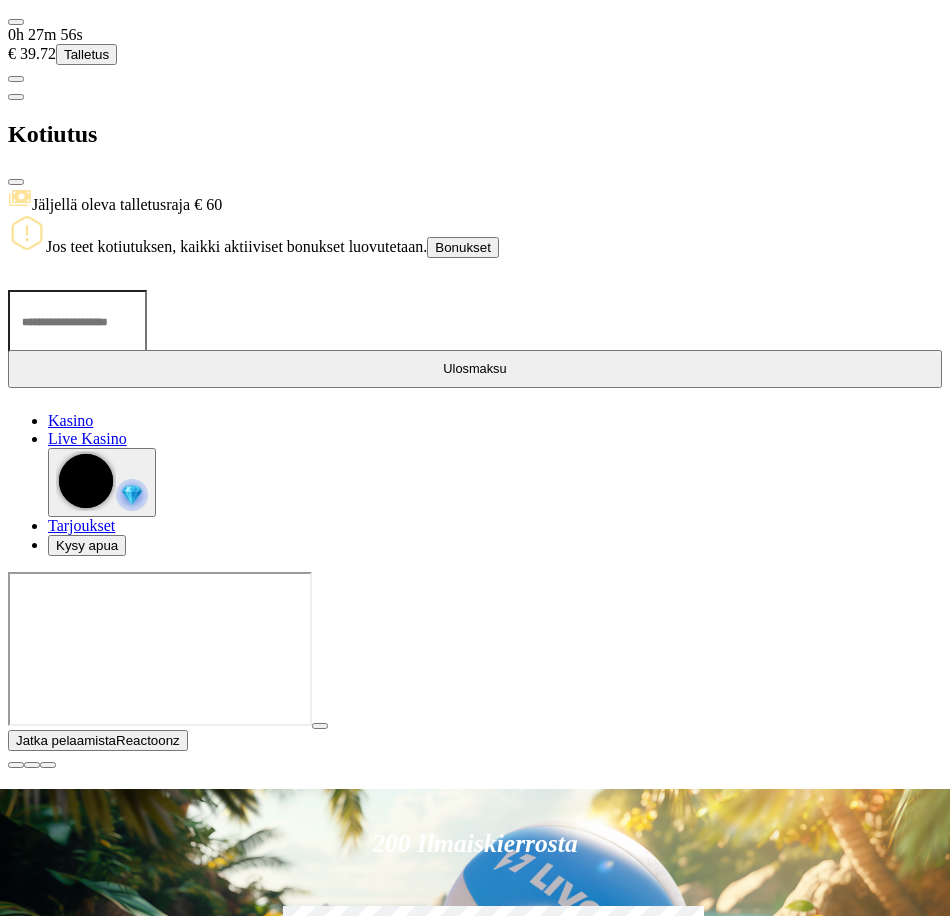 click on "**" at bounding box center [77, 322] 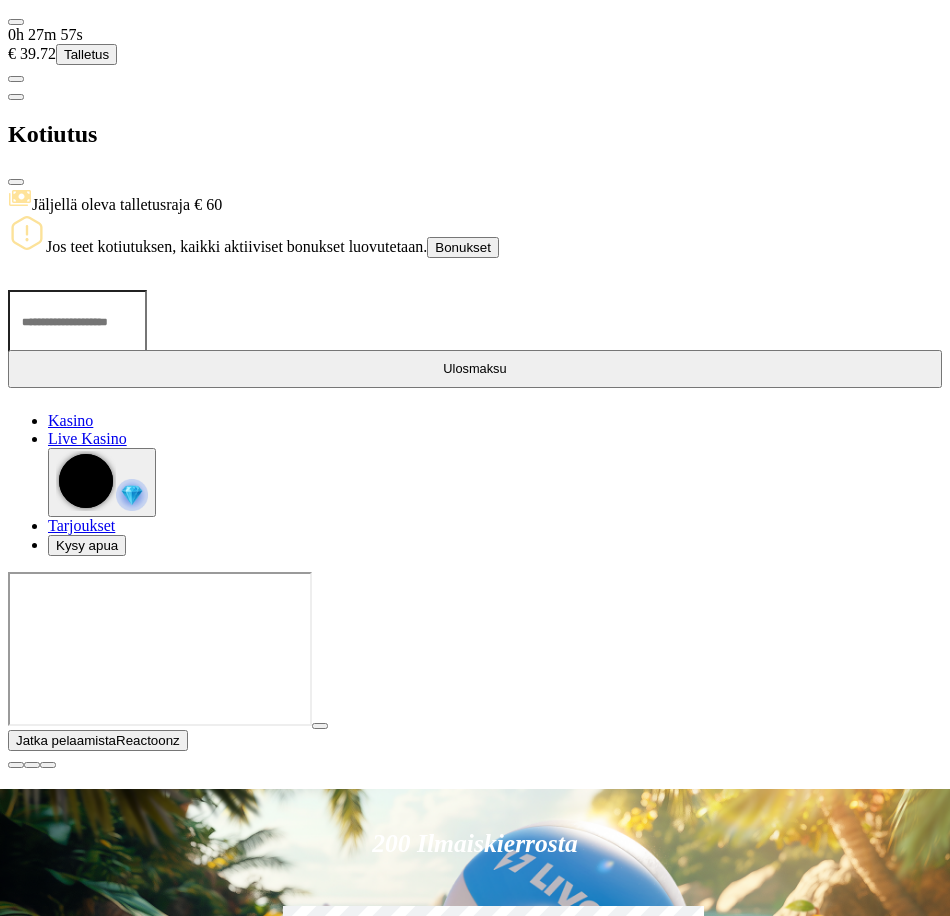 type on "**" 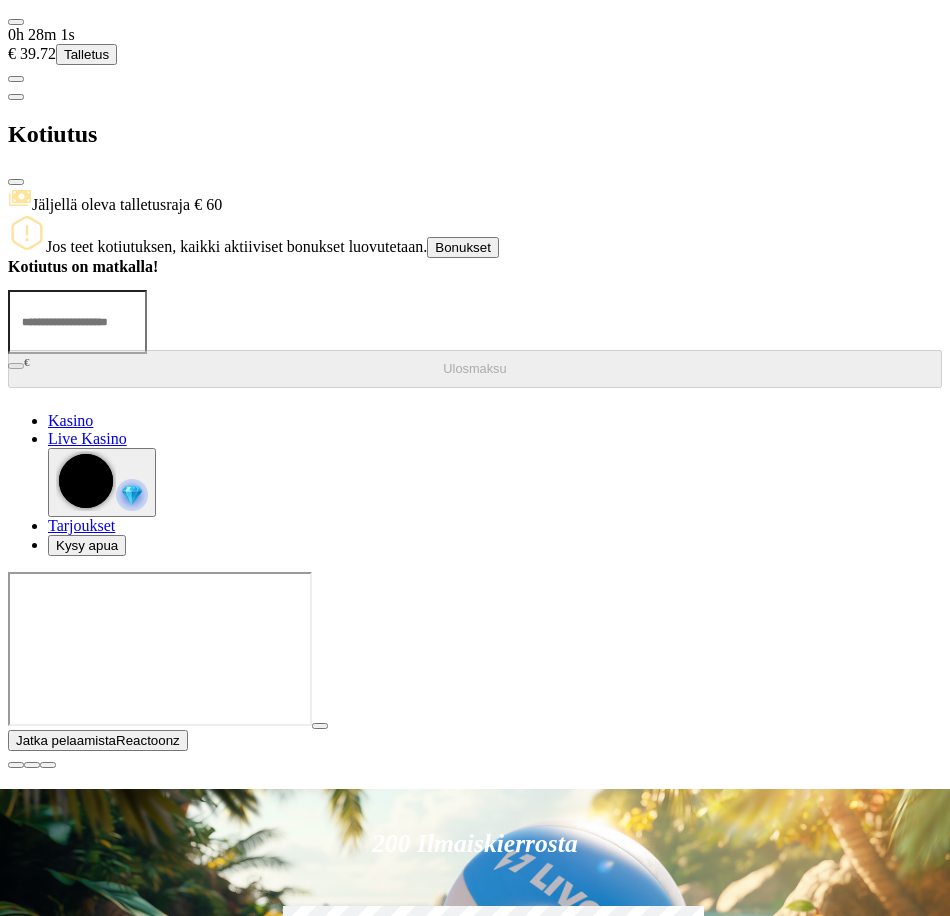 click on "Bonukset" at bounding box center (463, 247) 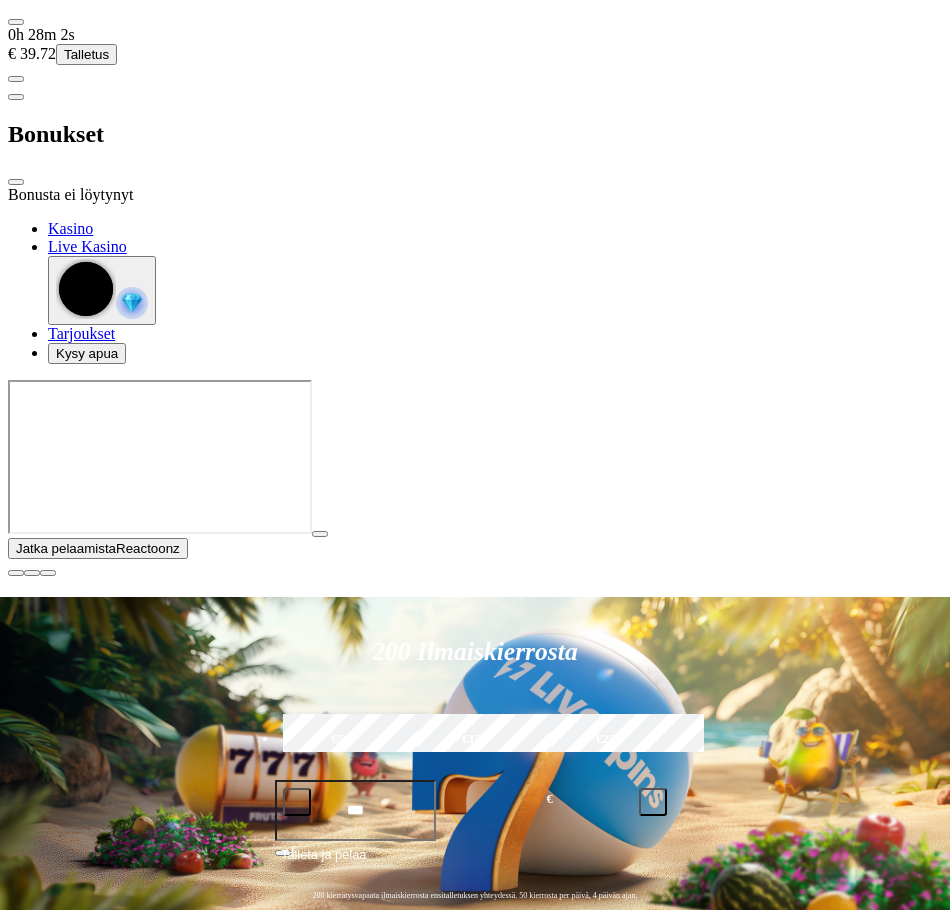 click at bounding box center (16, 182) 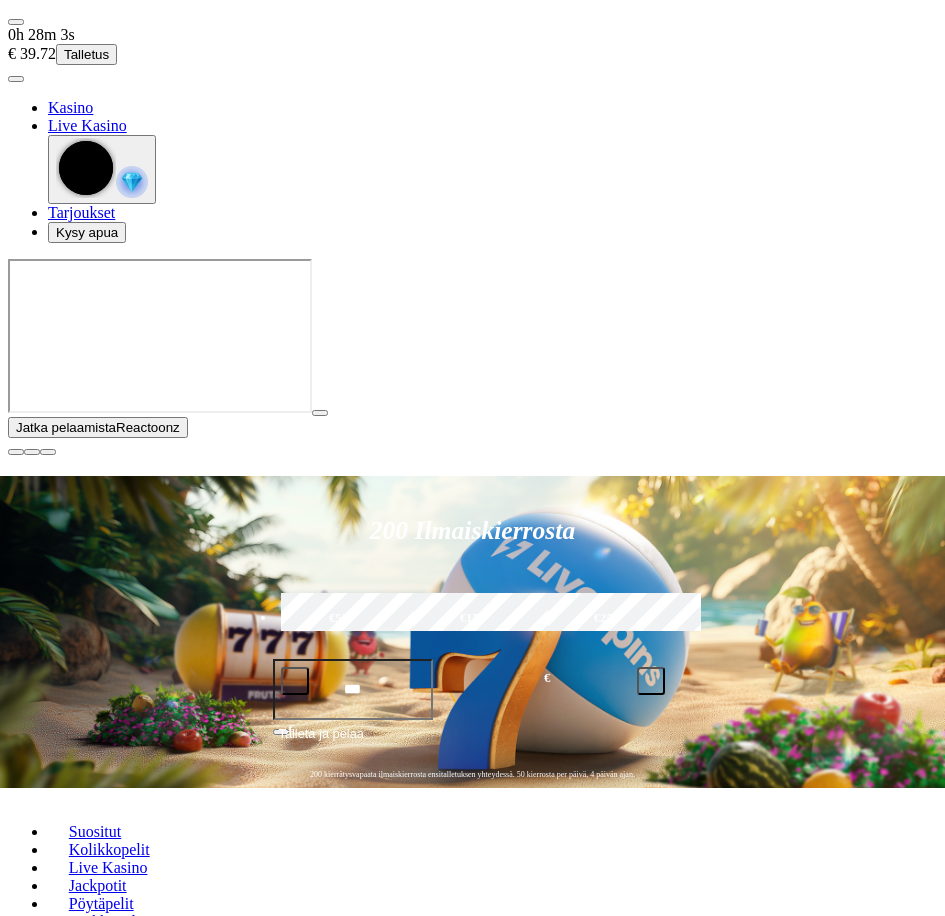 click on "0h 28m 3s" at bounding box center (472, 35) 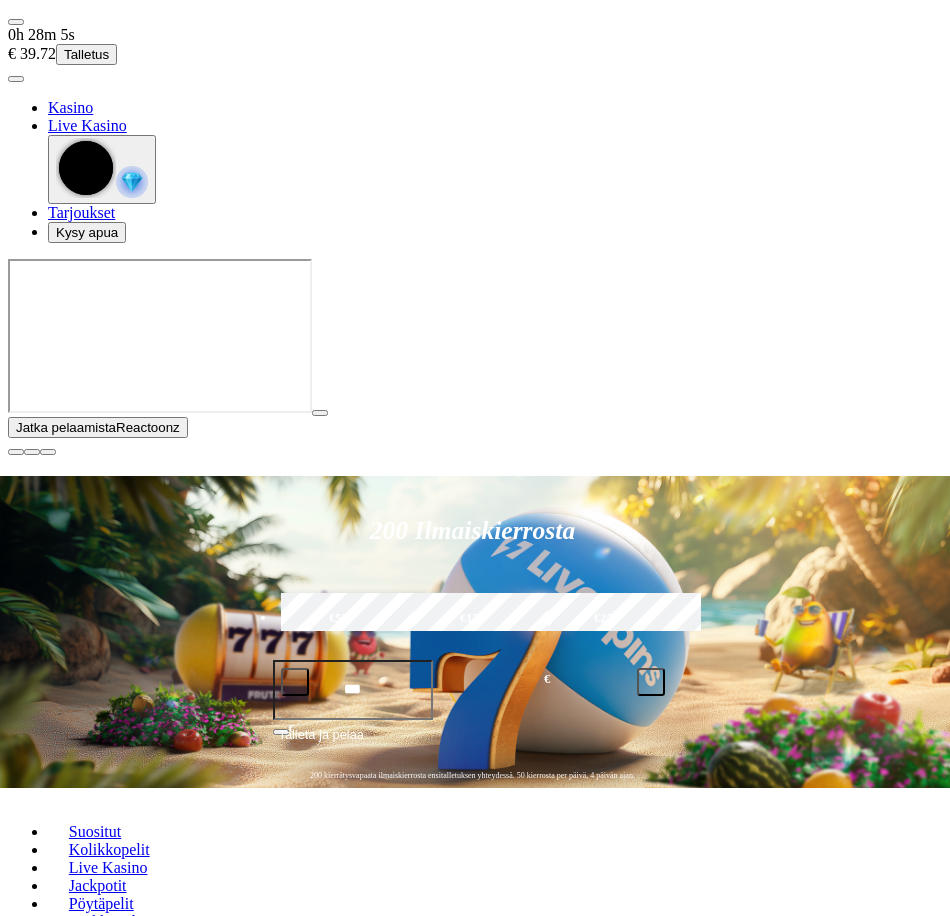 click on "Tarjoukset" at bounding box center [81, 12458] 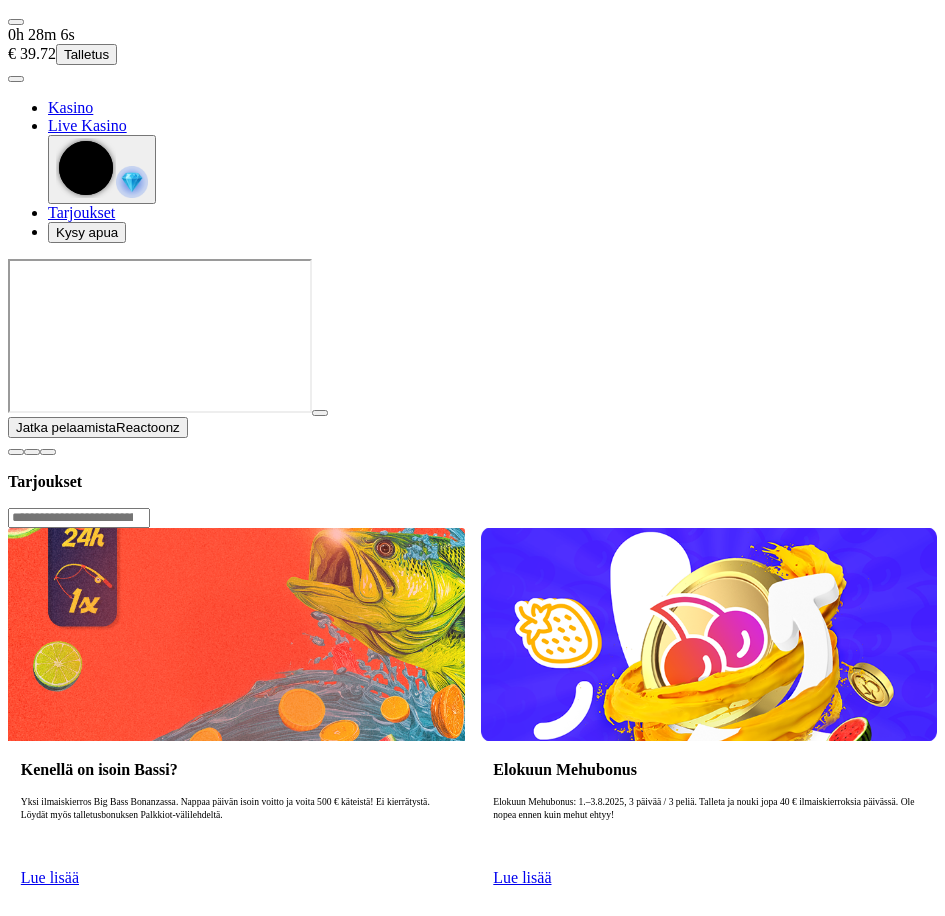 click at bounding box center (16, 22) 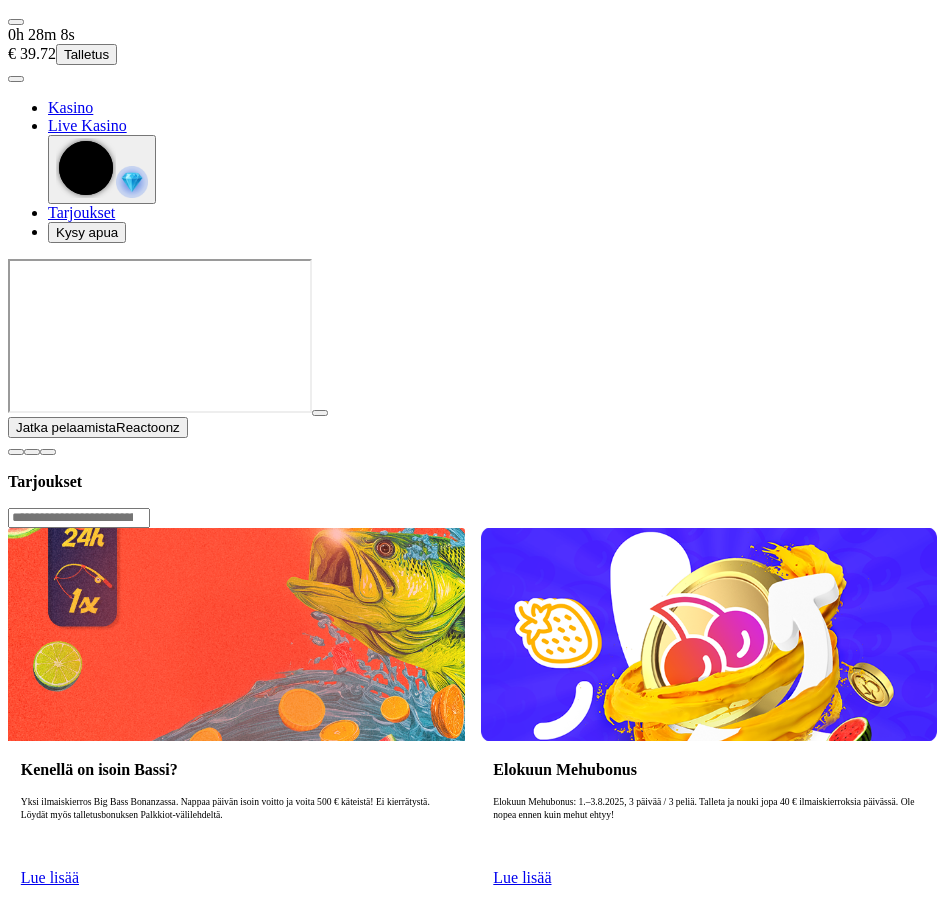 click on "Palkkiot" at bounding box center (79, 2883) 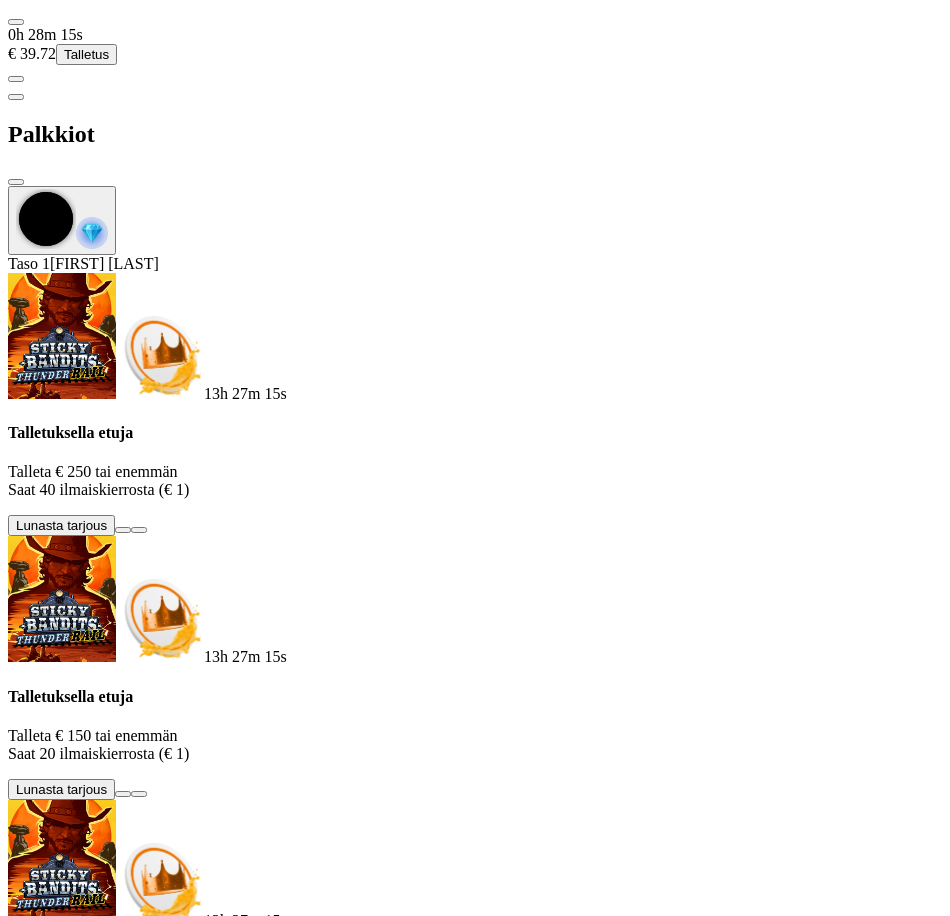 scroll, scrollTop: 66, scrollLeft: 0, axis: vertical 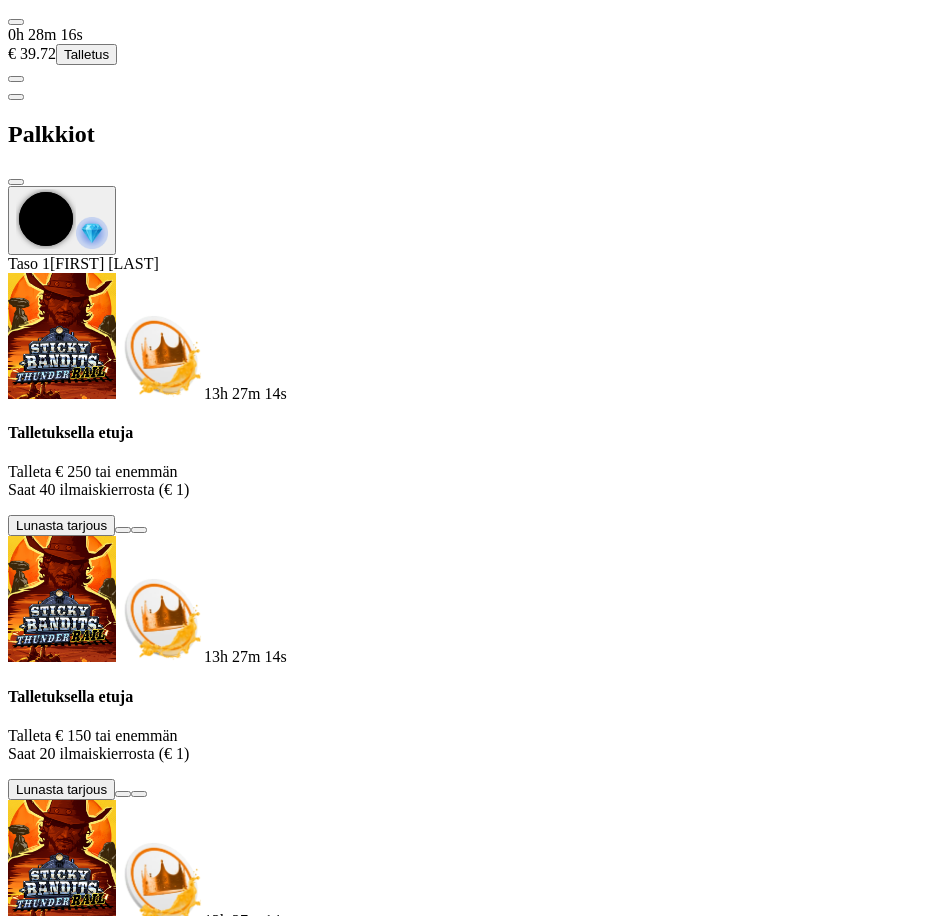 click on "Taso 2" at bounding box center (475, 1449) 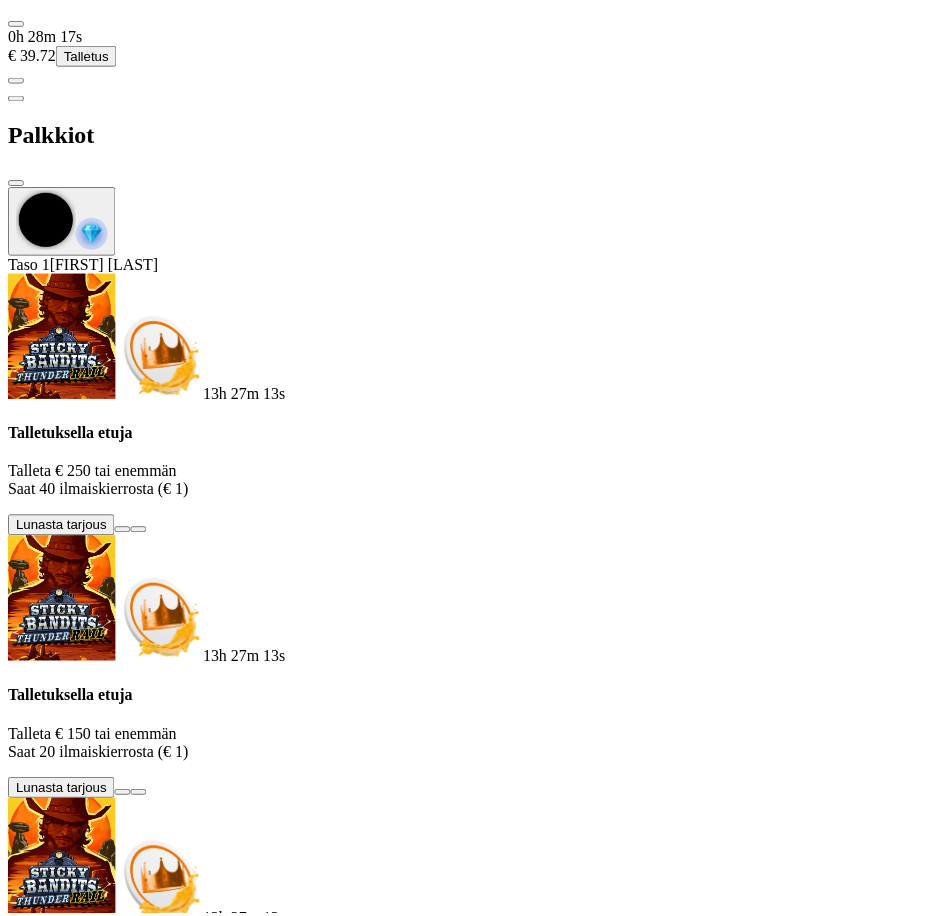 scroll, scrollTop: 0, scrollLeft: 0, axis: both 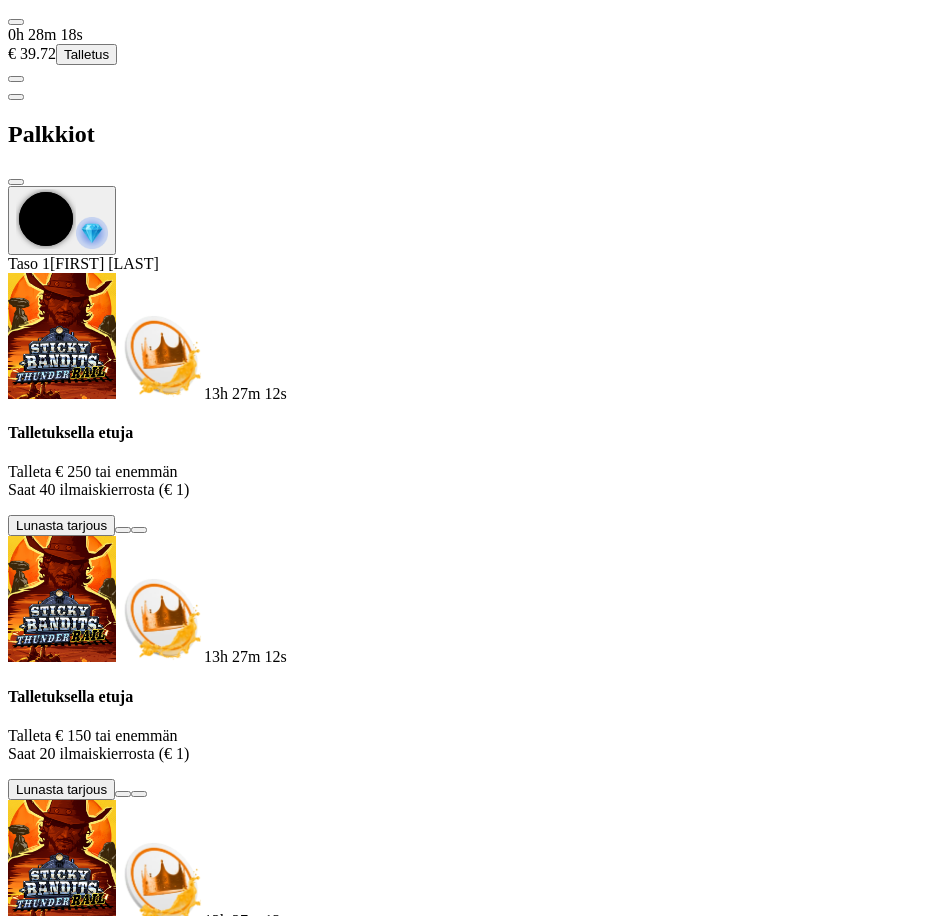 click at bounding box center (16, 182) 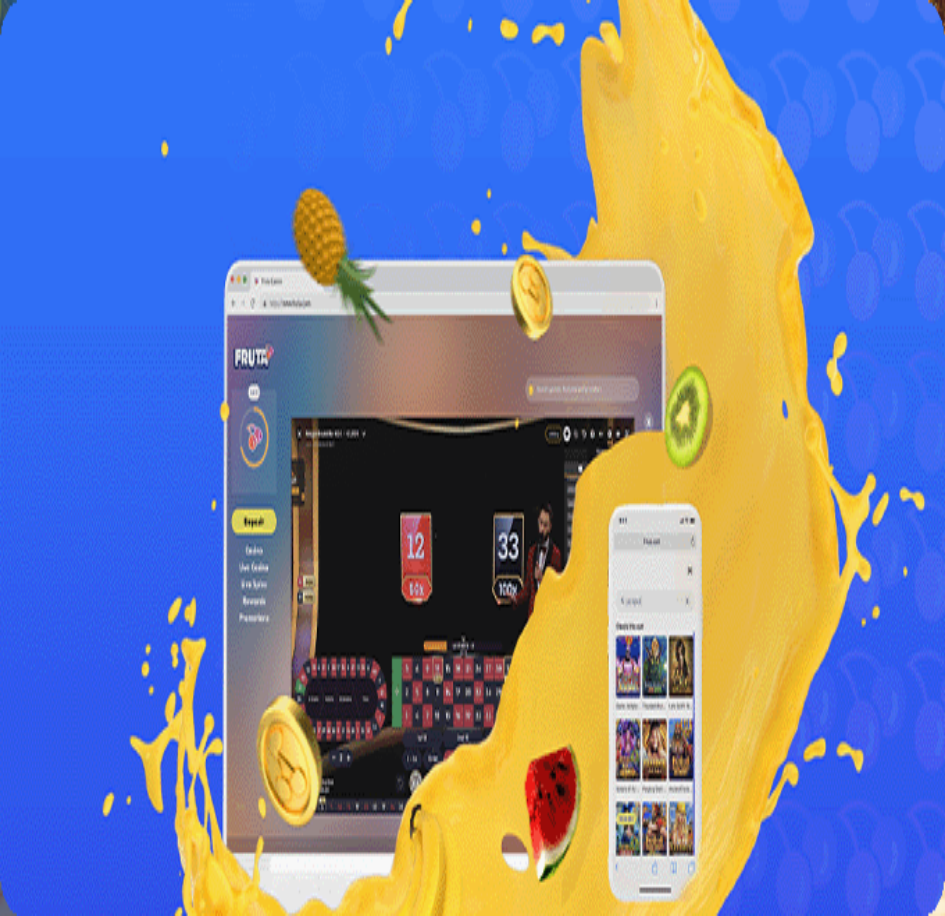 scroll, scrollTop: 0, scrollLeft: 0, axis: both 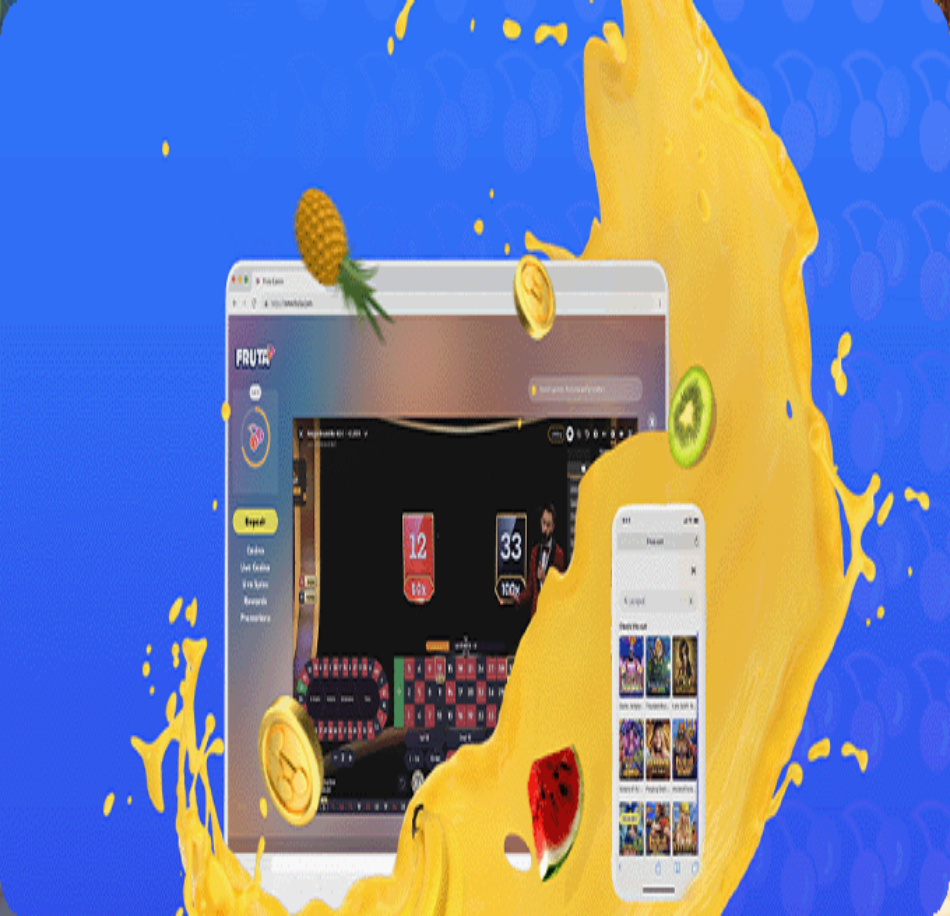 click on "Kasino" at bounding box center [70, 1877] 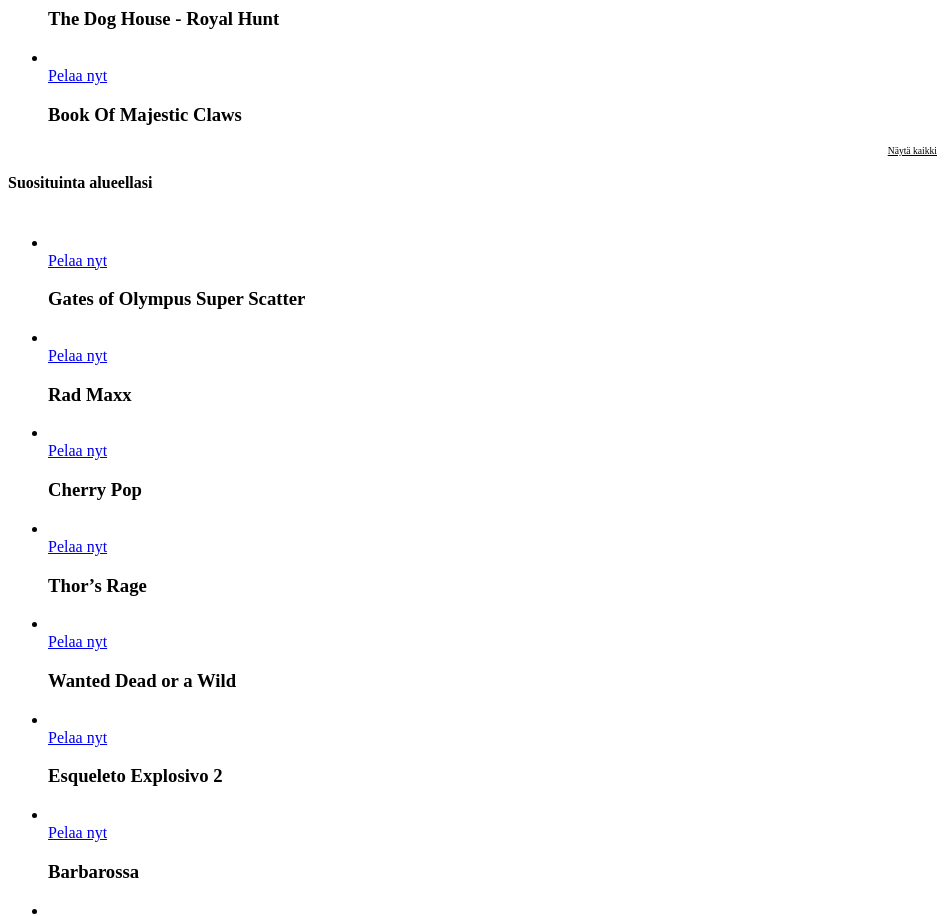 scroll, scrollTop: 1200, scrollLeft: 0, axis: vertical 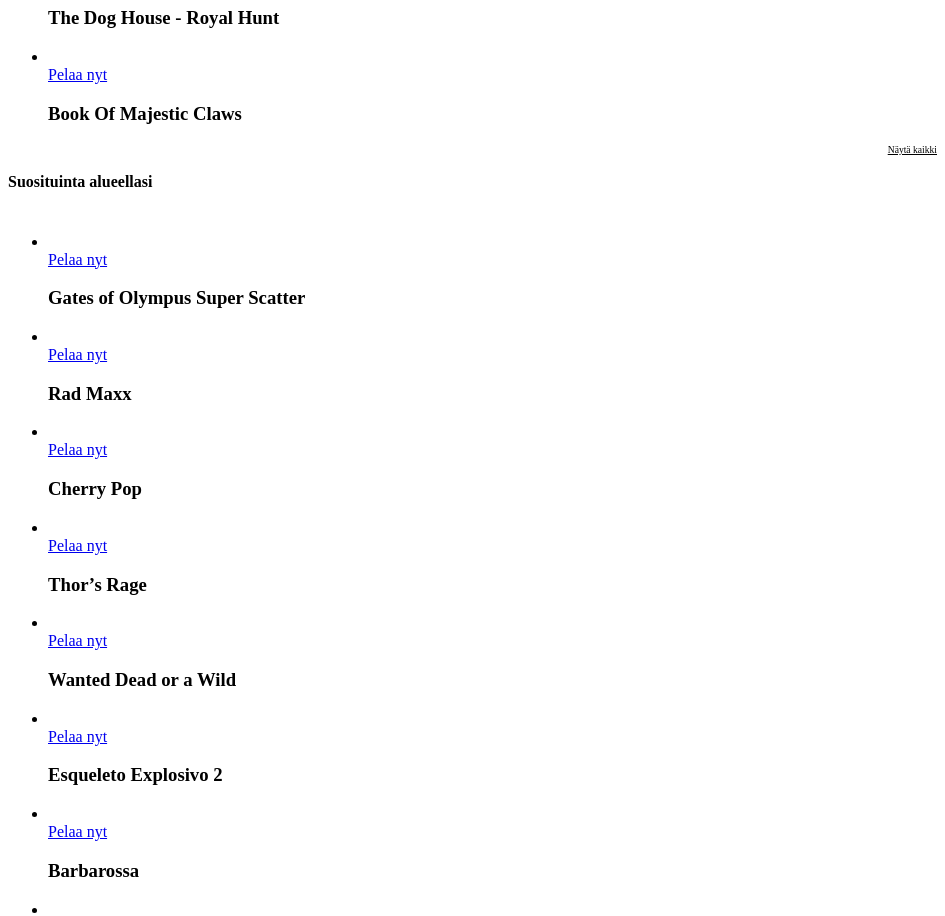 click on "Pelaa nyt" at bounding box center (77, 10280) 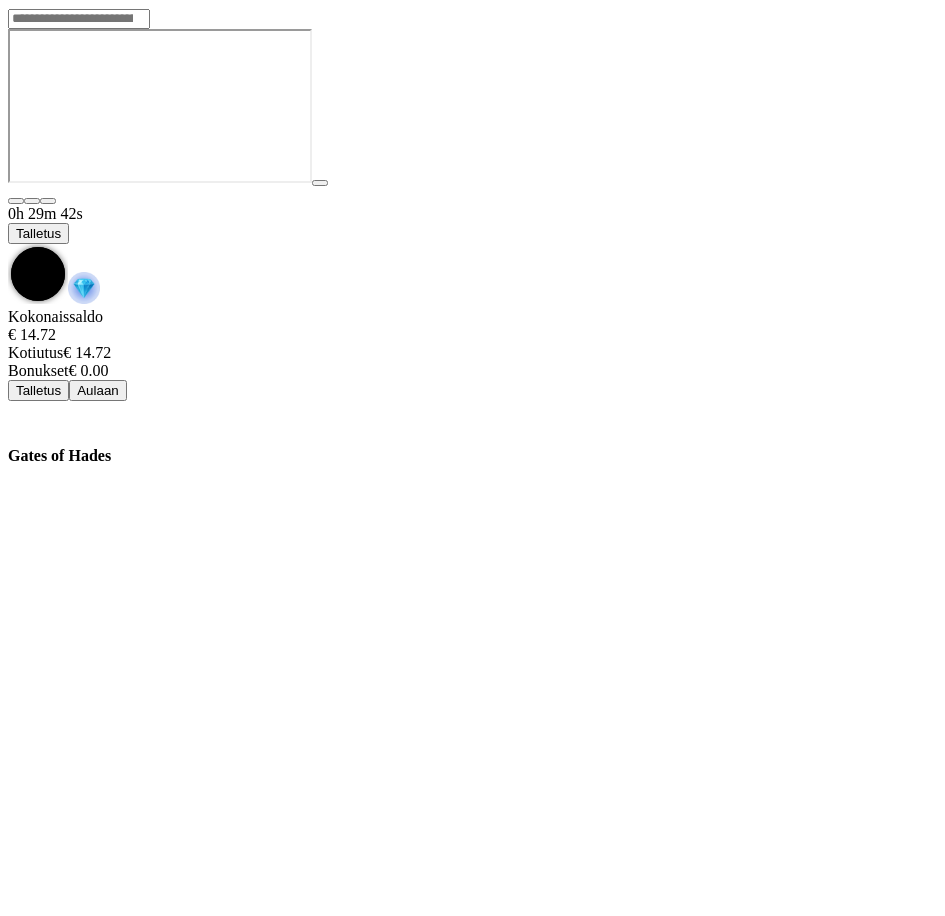 scroll, scrollTop: 0, scrollLeft: 0, axis: both 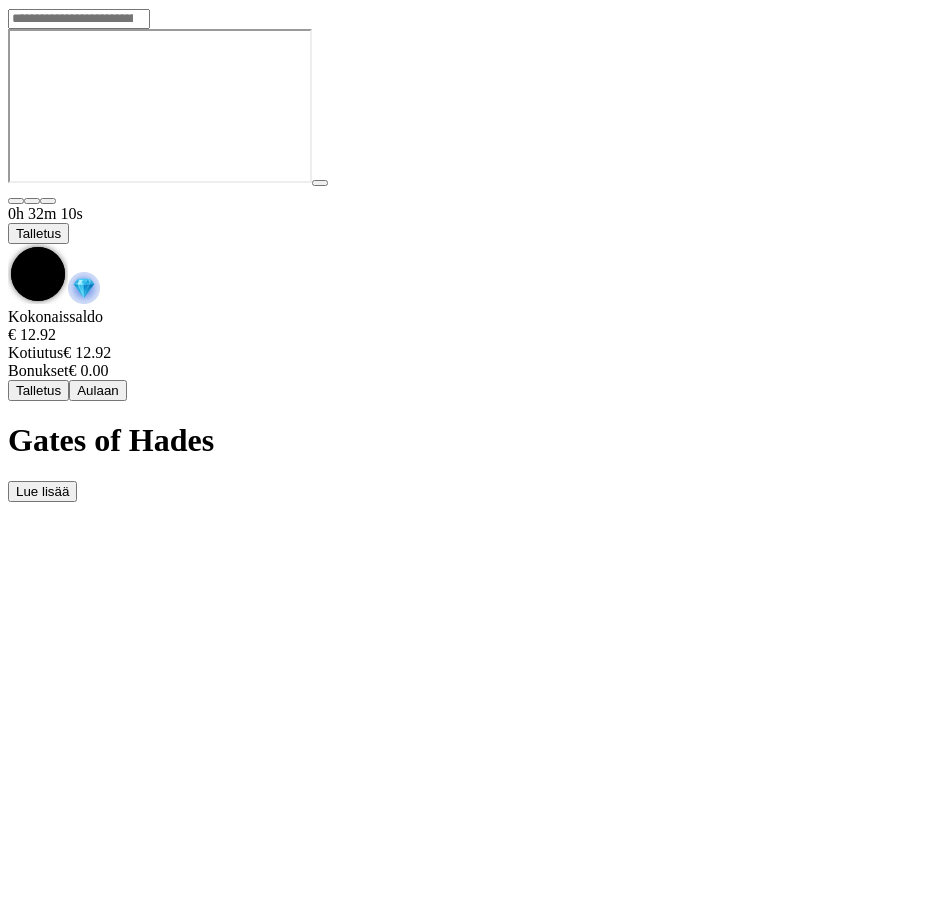 click at bounding box center (8, 244) 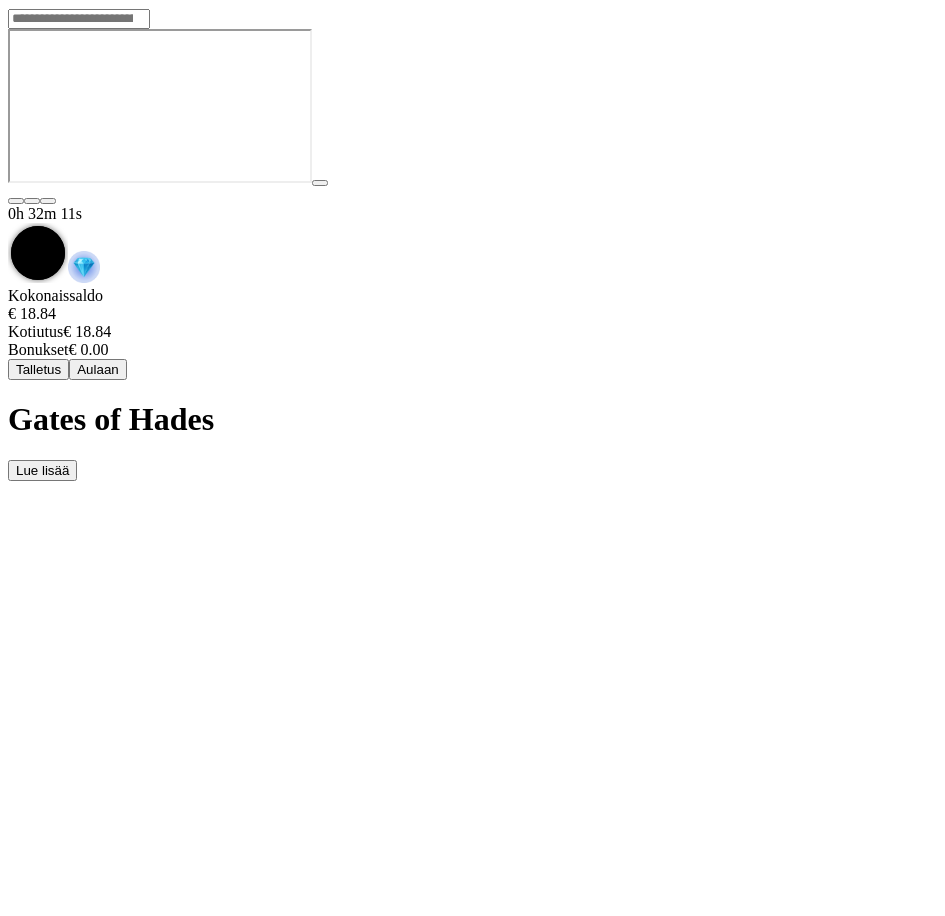 click on "Aulaan" at bounding box center (98, 369) 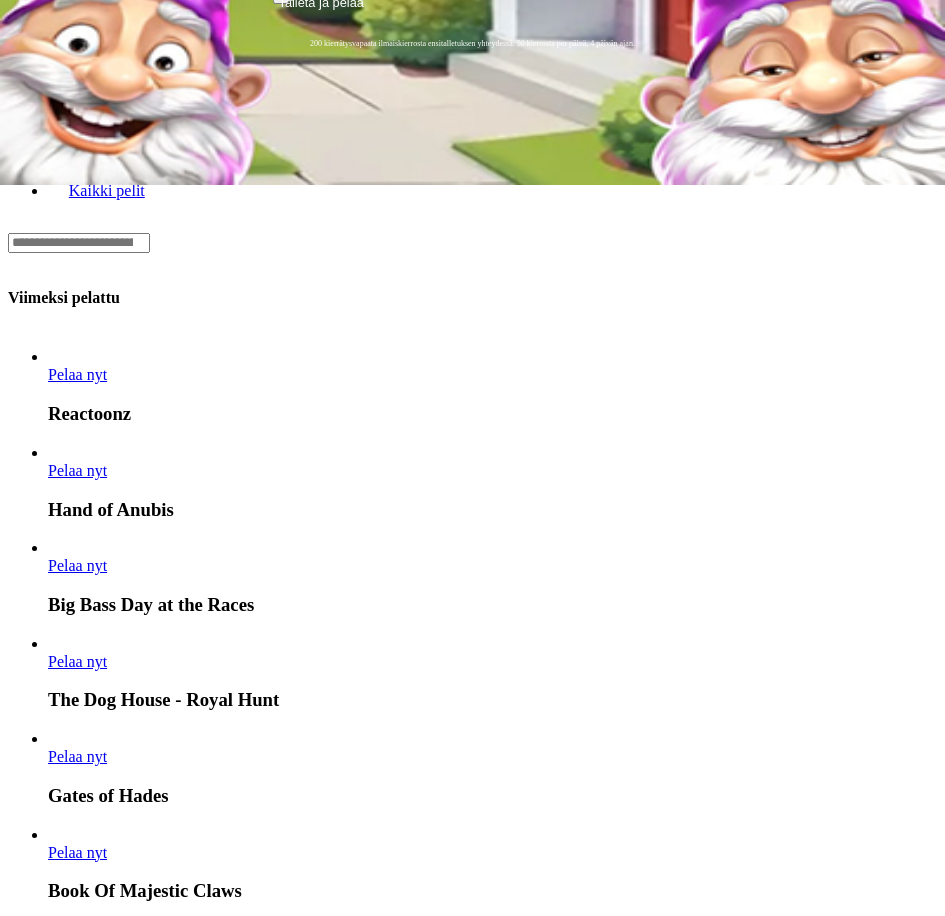 scroll, scrollTop: 700, scrollLeft: 0, axis: vertical 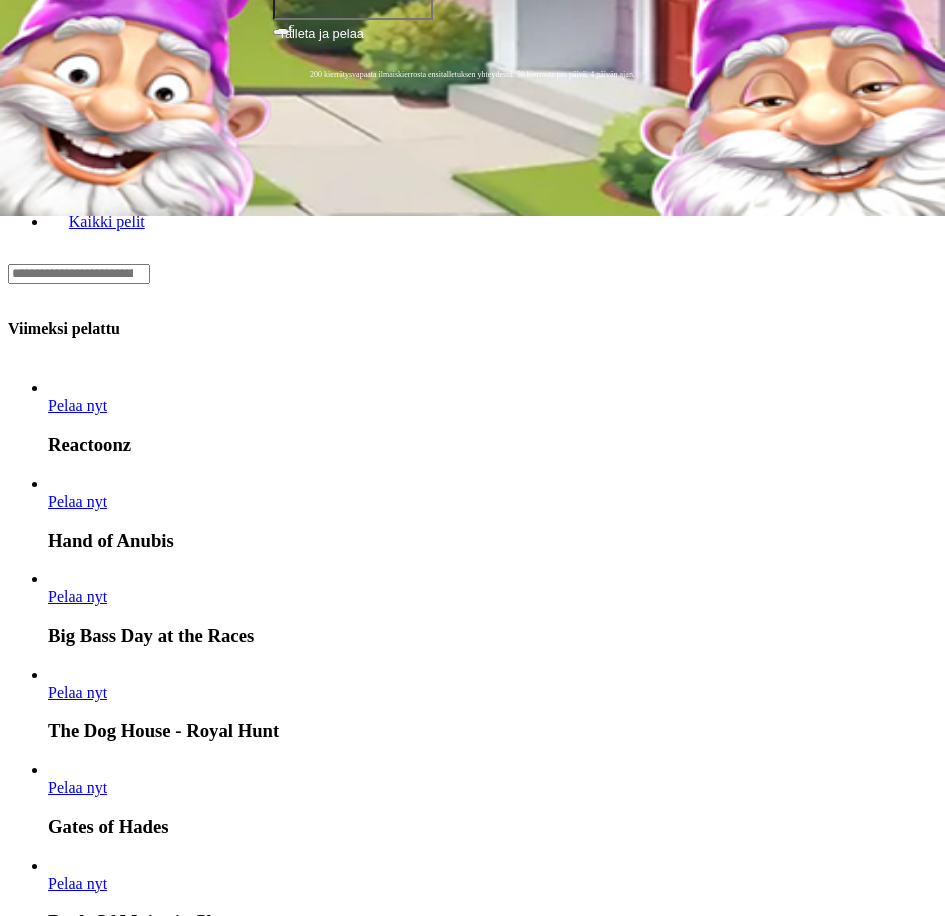 click on "Pelaa nyt" at bounding box center (77, 1449) 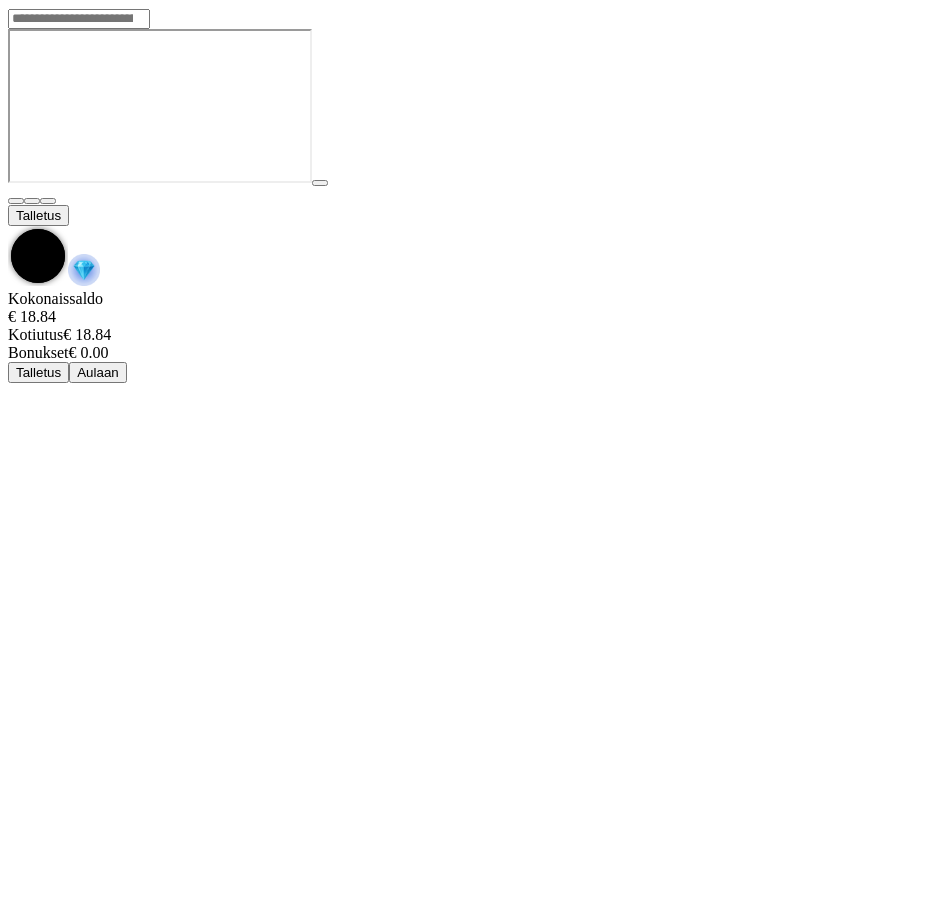 scroll, scrollTop: 0, scrollLeft: 0, axis: both 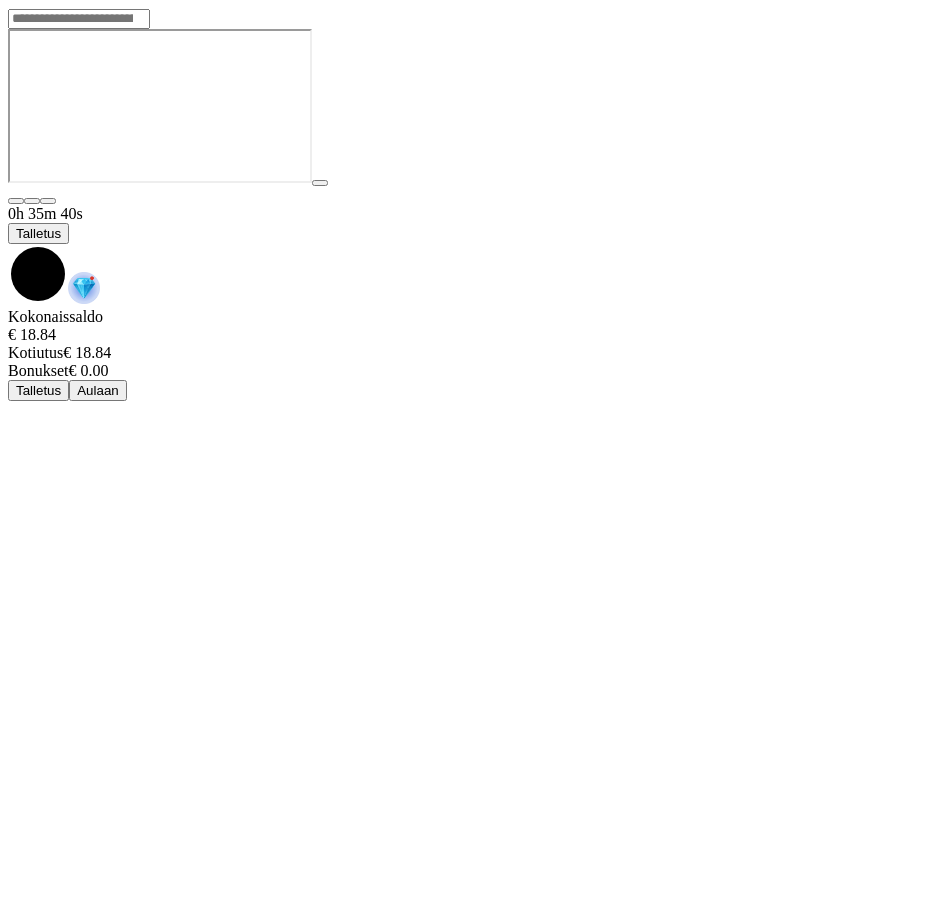 click at bounding box center [8, 244] 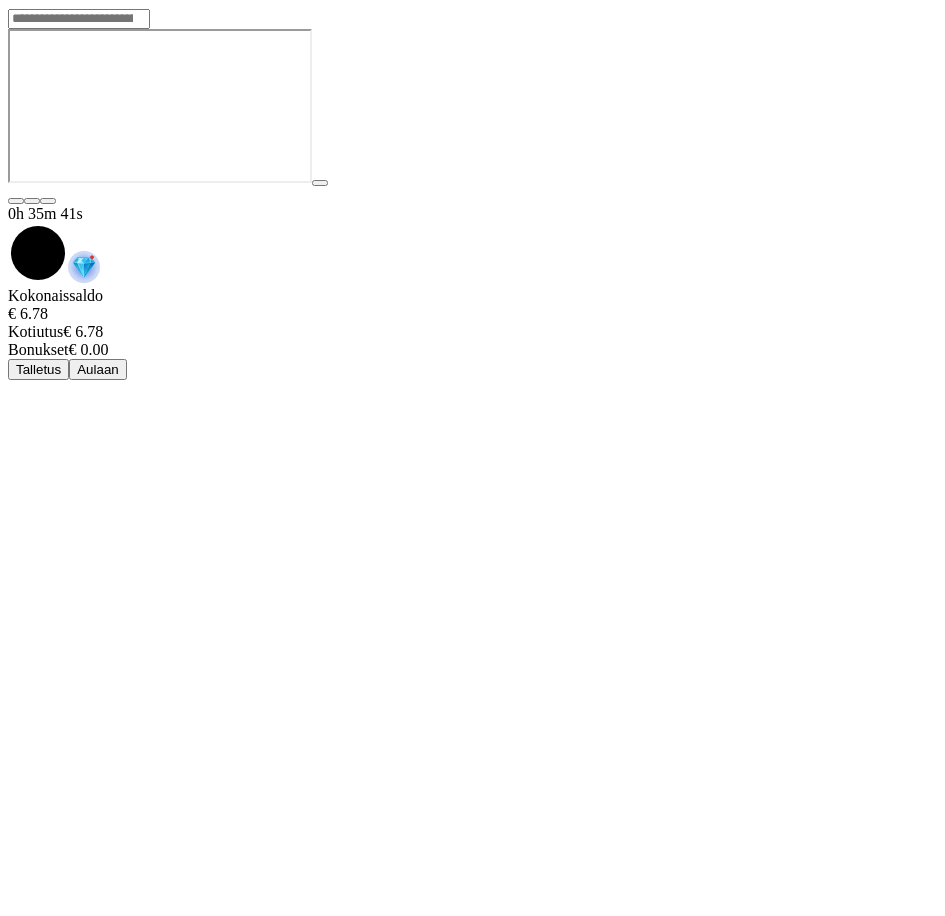 click on "Aulaan" at bounding box center [98, 369] 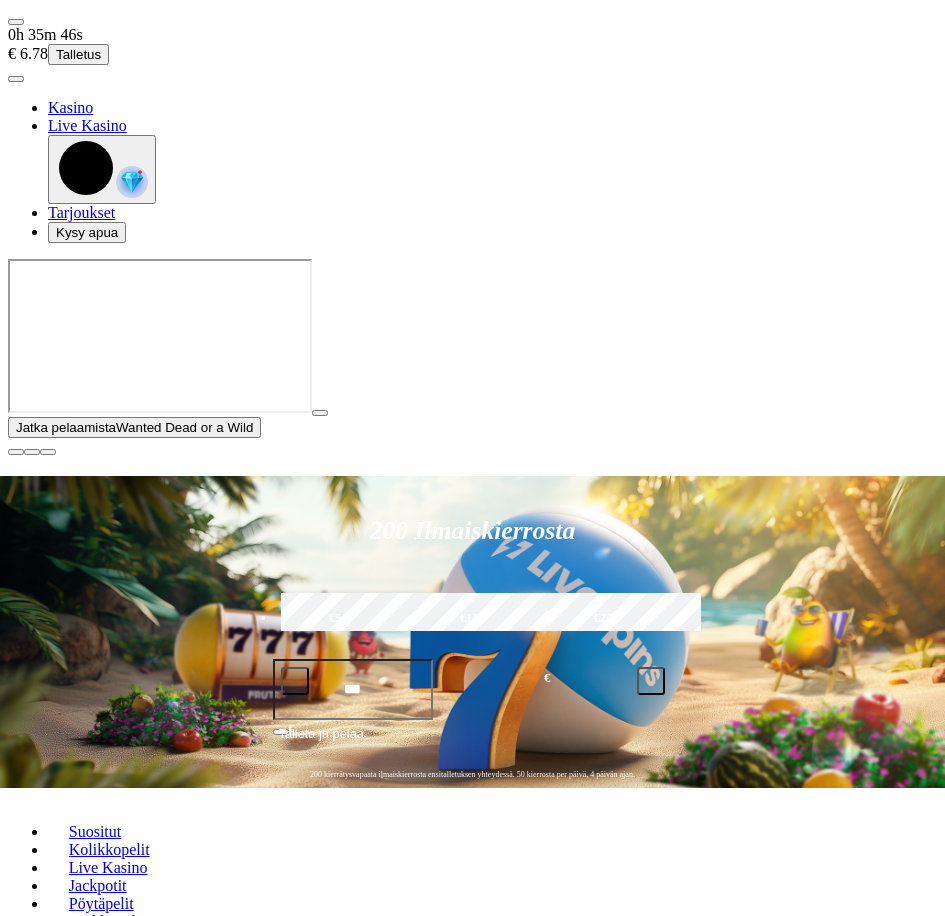 click at bounding box center [16, 452] 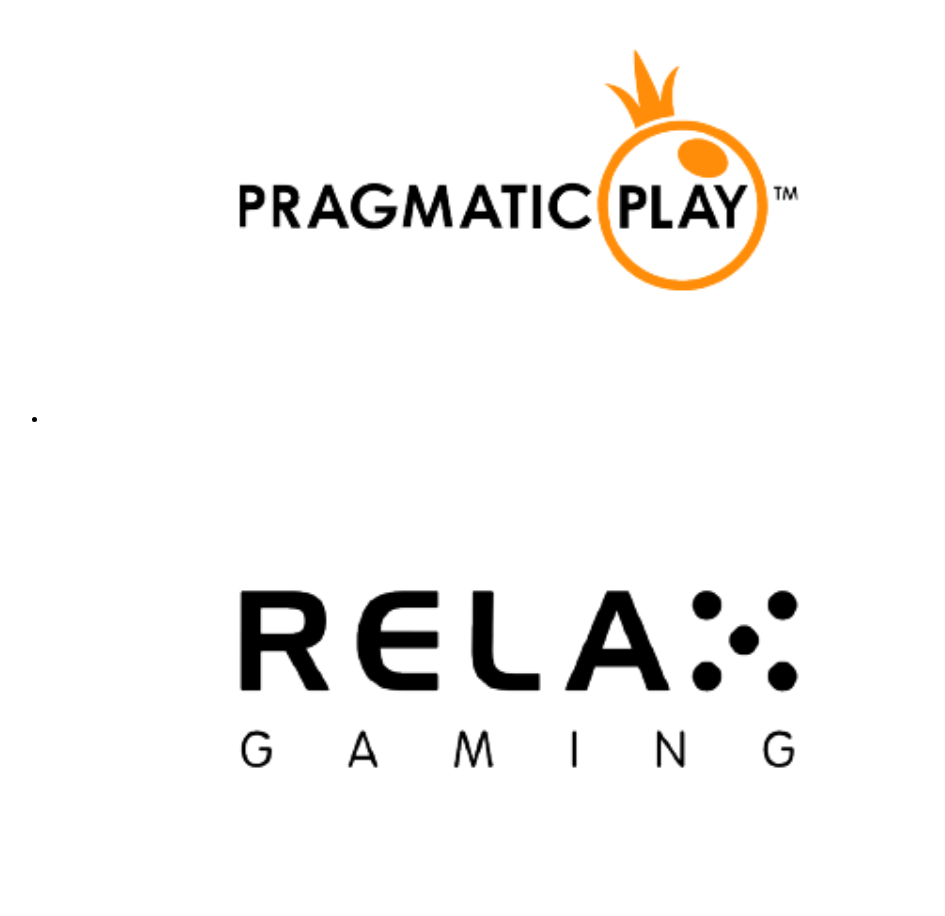 scroll, scrollTop: 4000, scrollLeft: 0, axis: vertical 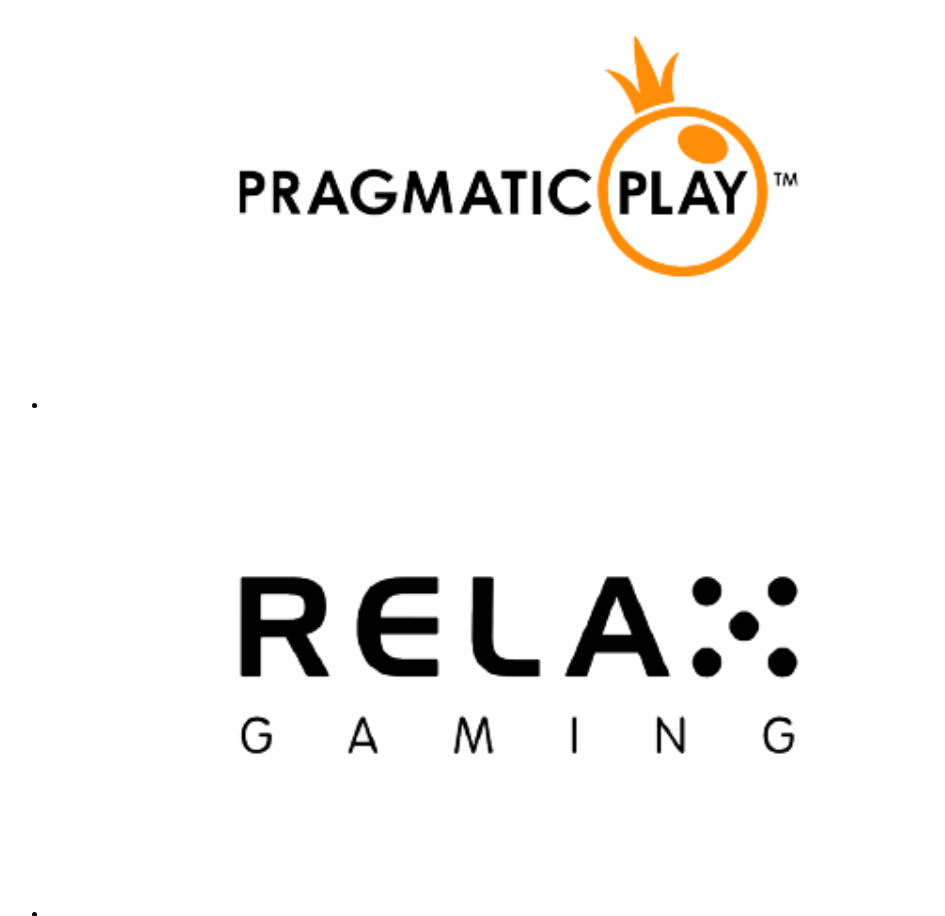 click on "Pelaa nyt" at bounding box center [77, 21082] 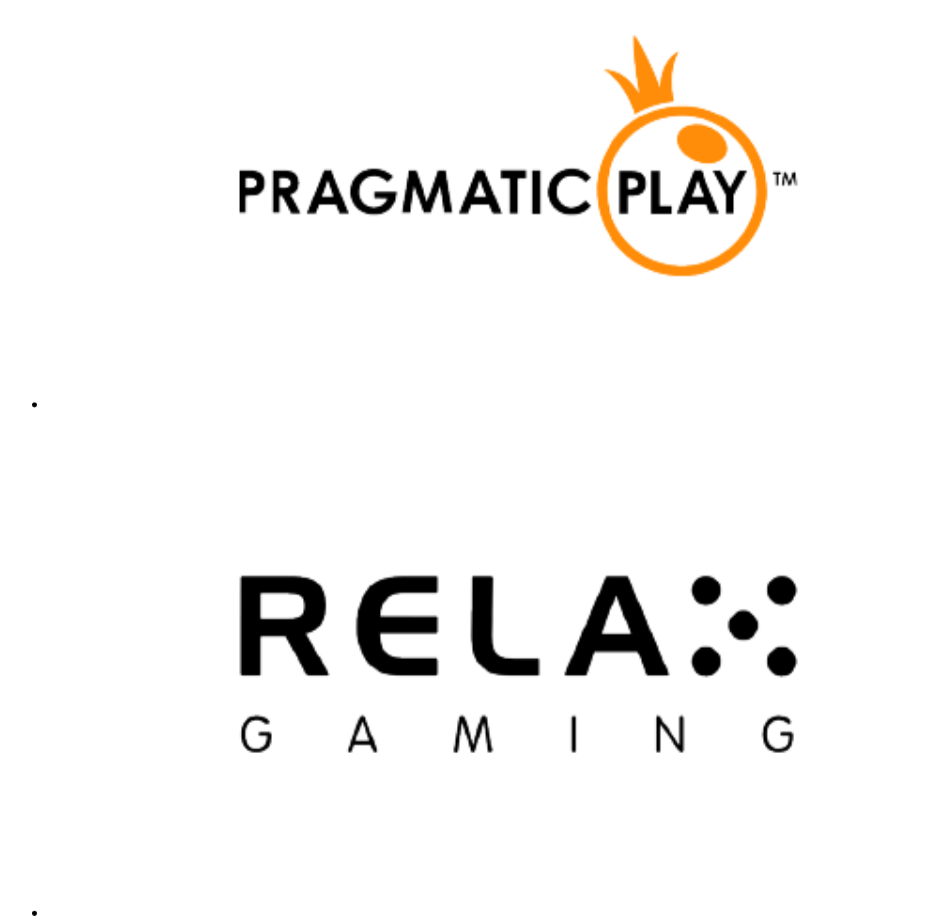 scroll, scrollTop: 0, scrollLeft: 0, axis: both 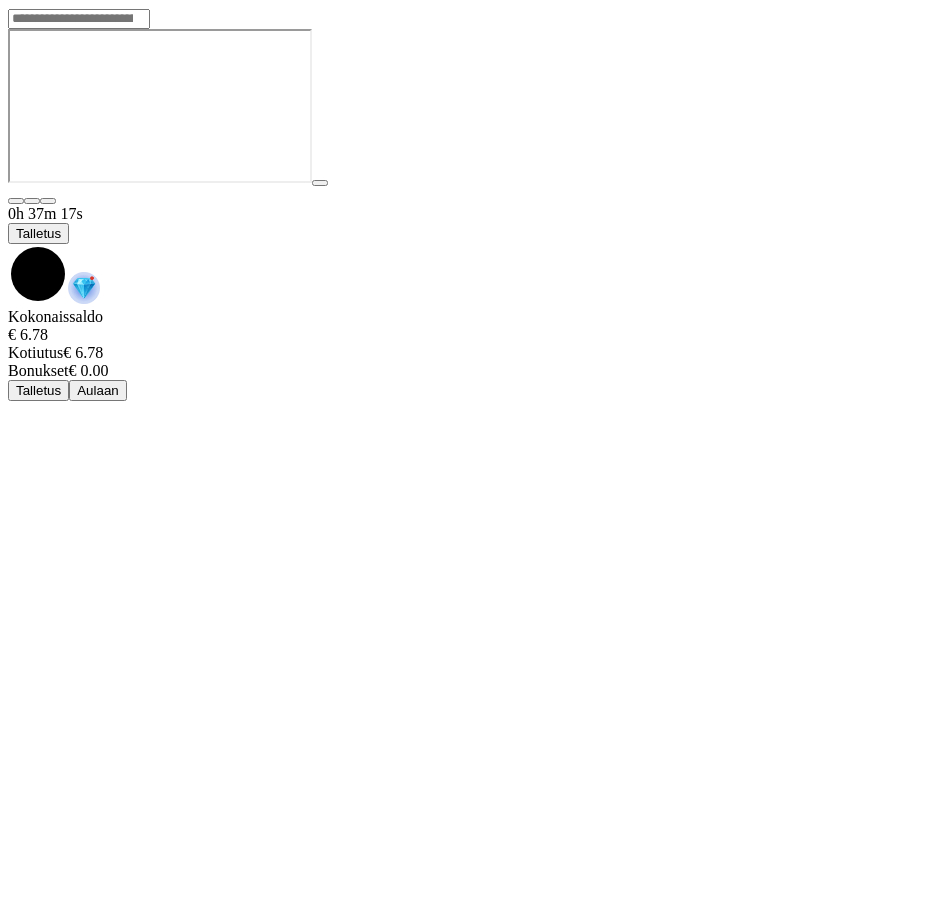 click at bounding box center [8, 244] 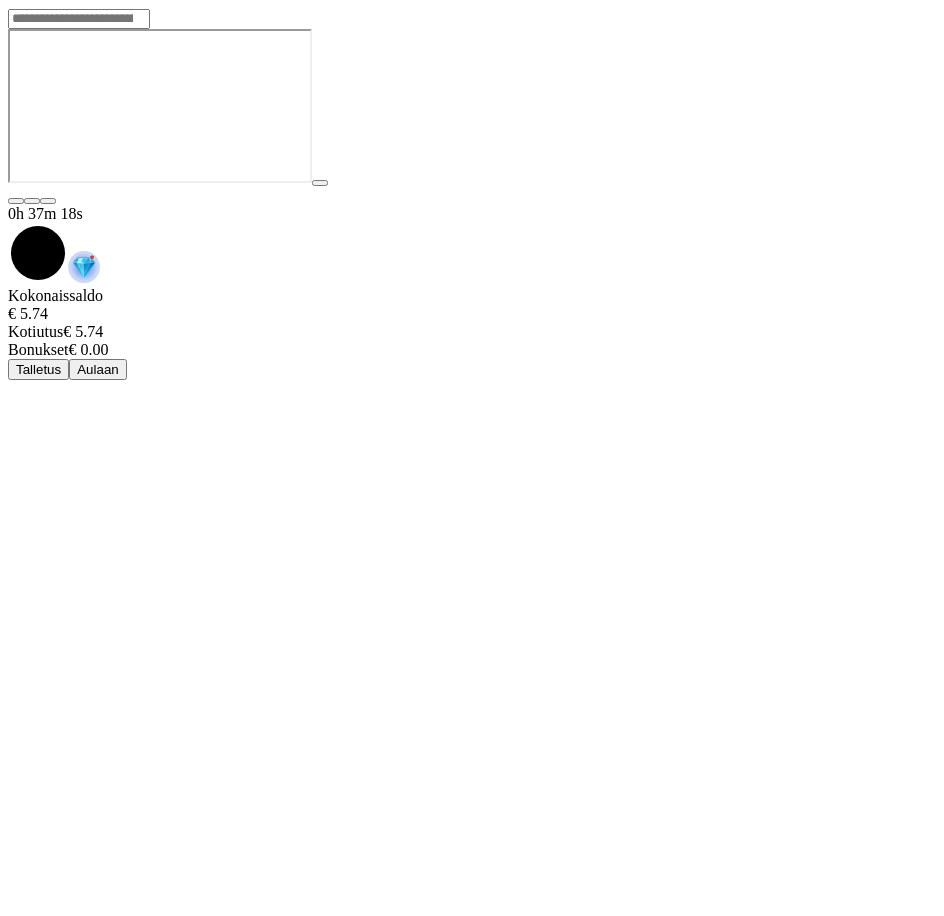 click on "Aulaan" at bounding box center (98, 369) 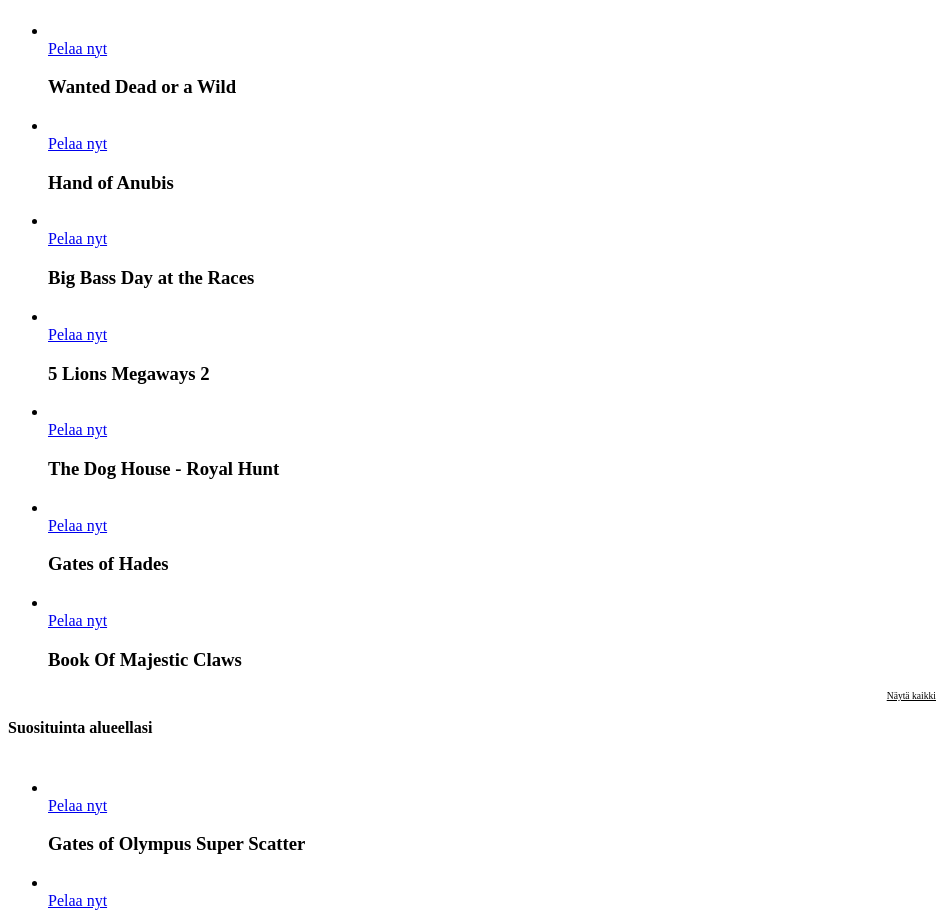 scroll, scrollTop: 1200, scrollLeft: 0, axis: vertical 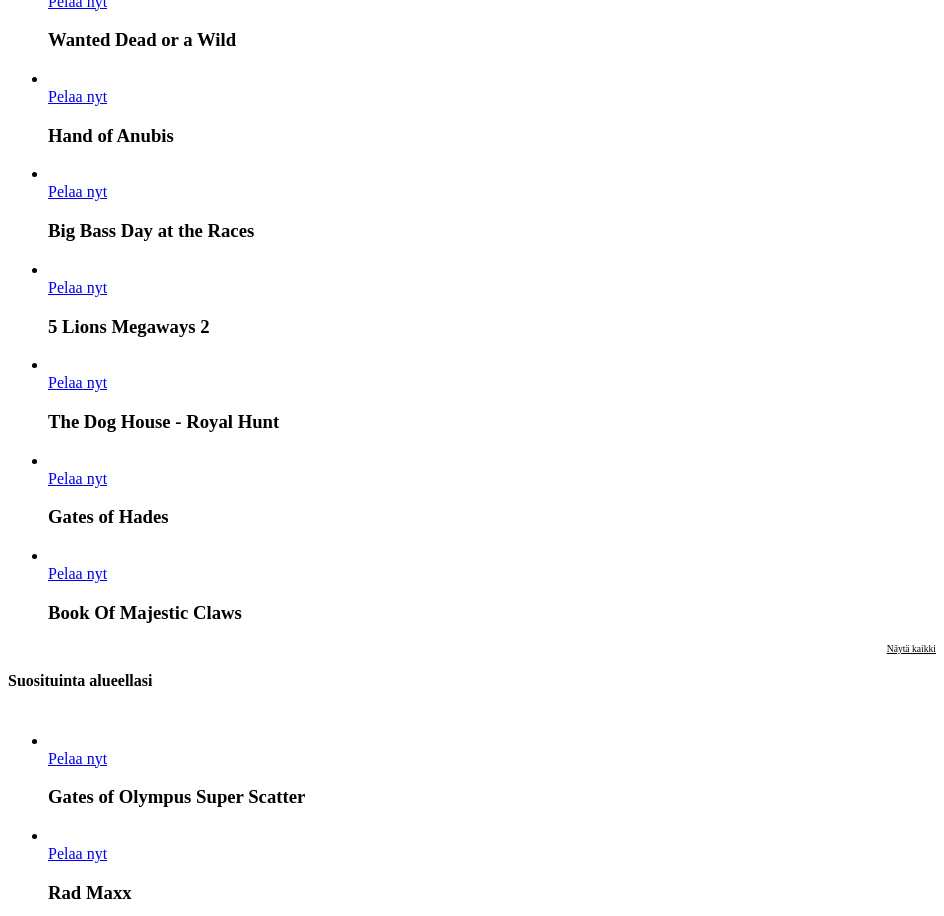 click on "Näytä kaikki" at bounding box center (911, 10661) 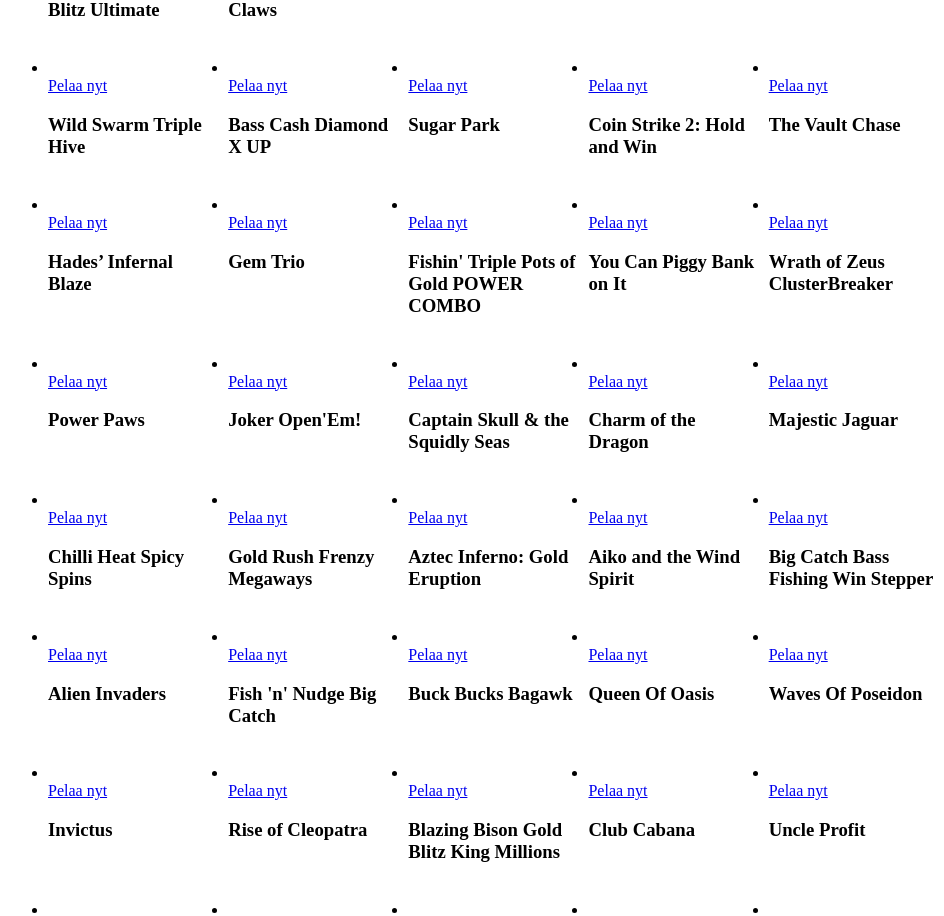 scroll, scrollTop: 1400, scrollLeft: 0, axis: vertical 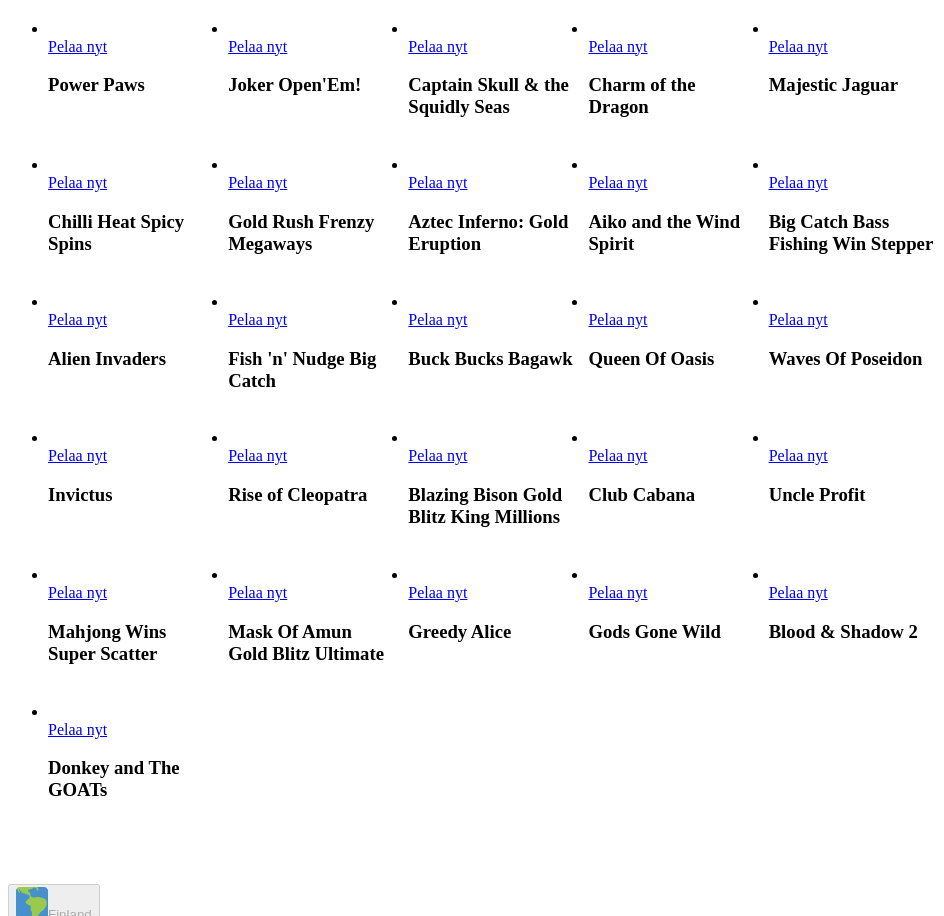 click at bounding box center [16, -948] 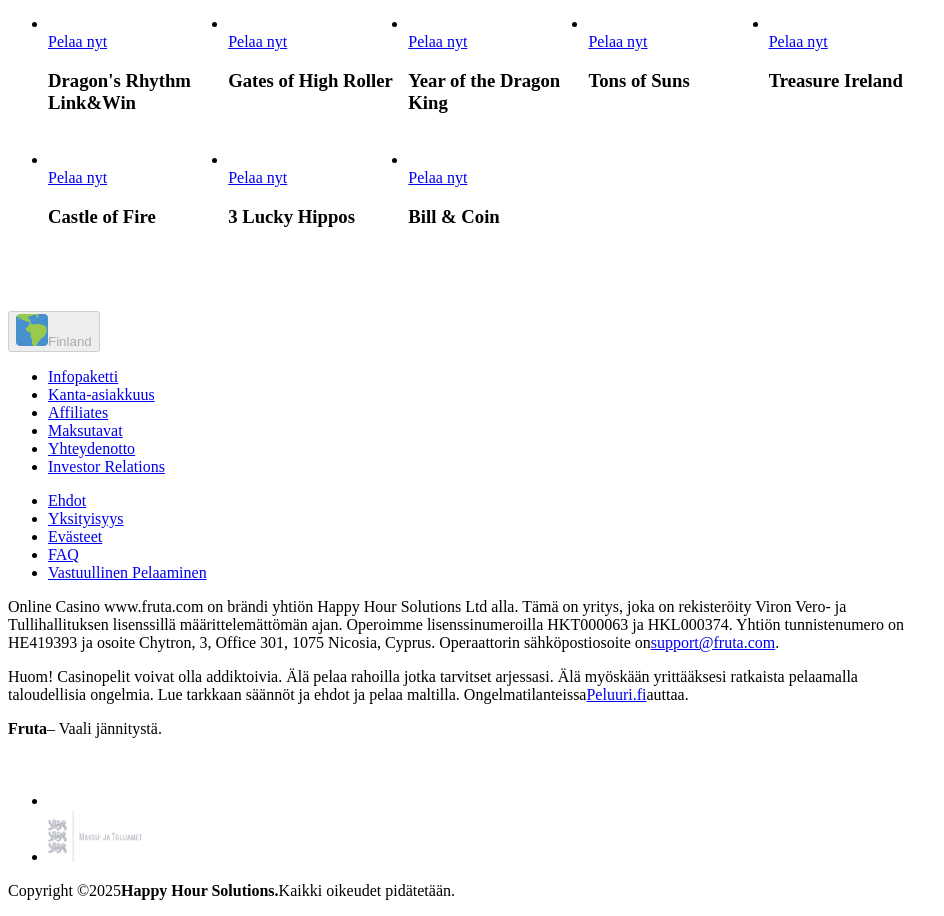 scroll, scrollTop: 6900, scrollLeft: 0, axis: vertical 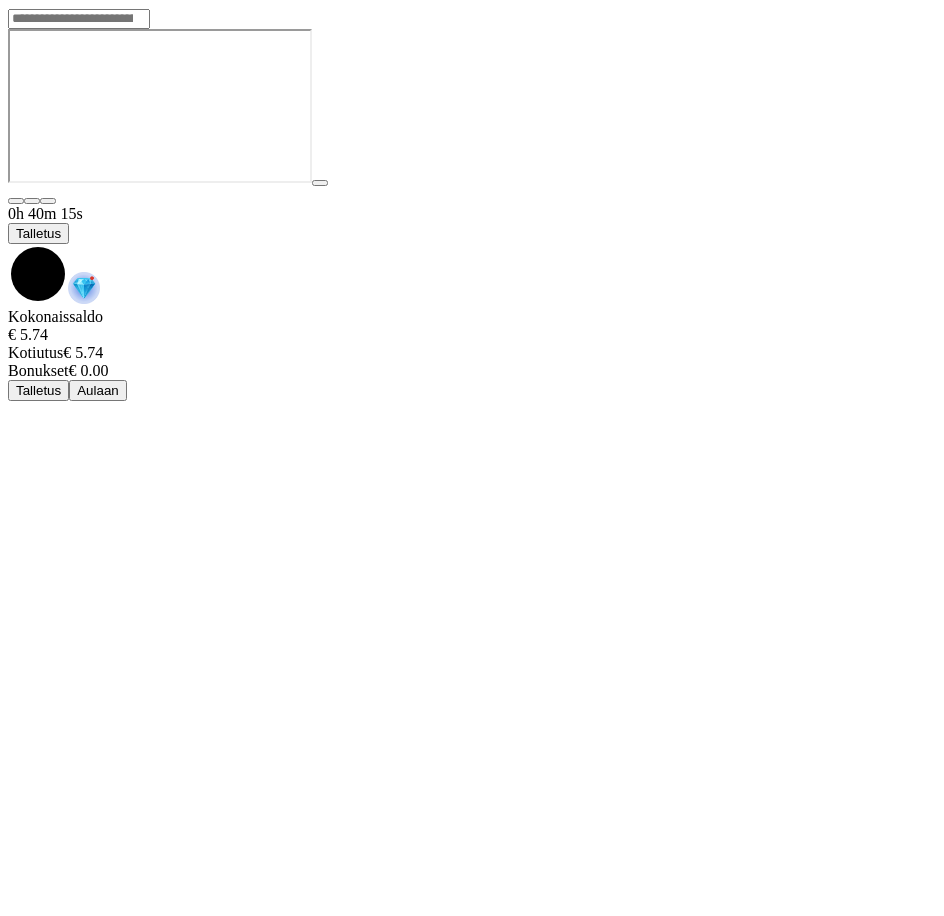 click at bounding box center [8, 244] 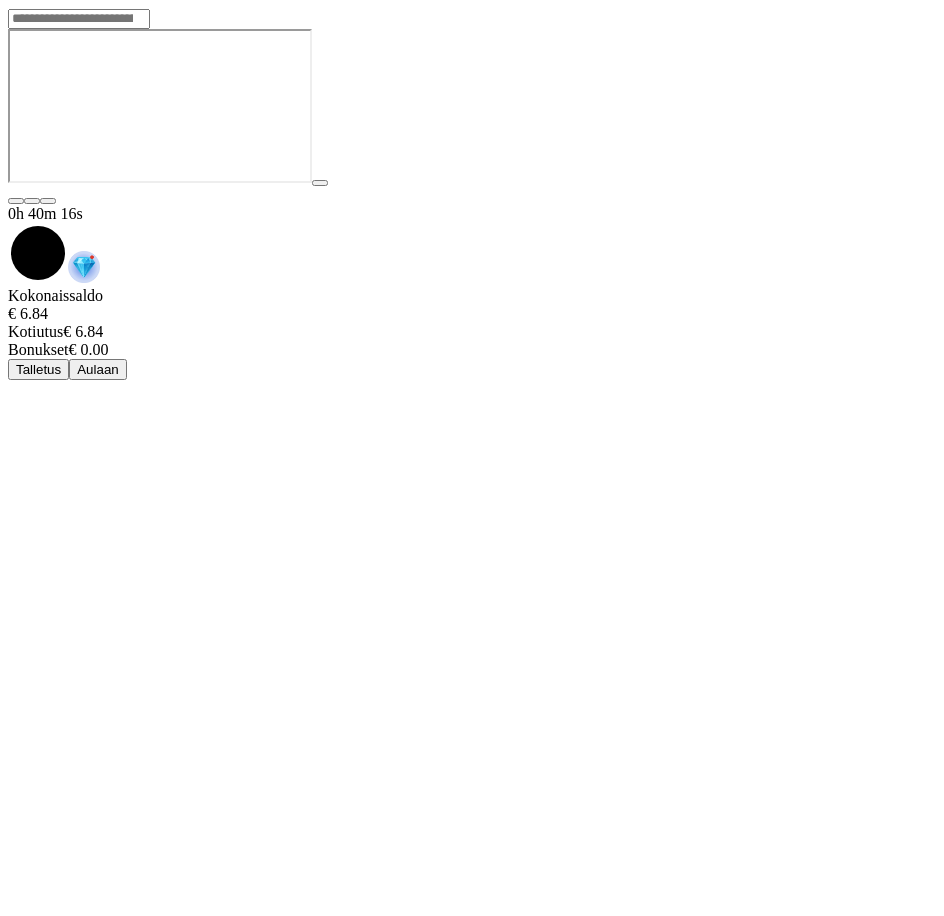 click on "Aulaan" at bounding box center (98, 369) 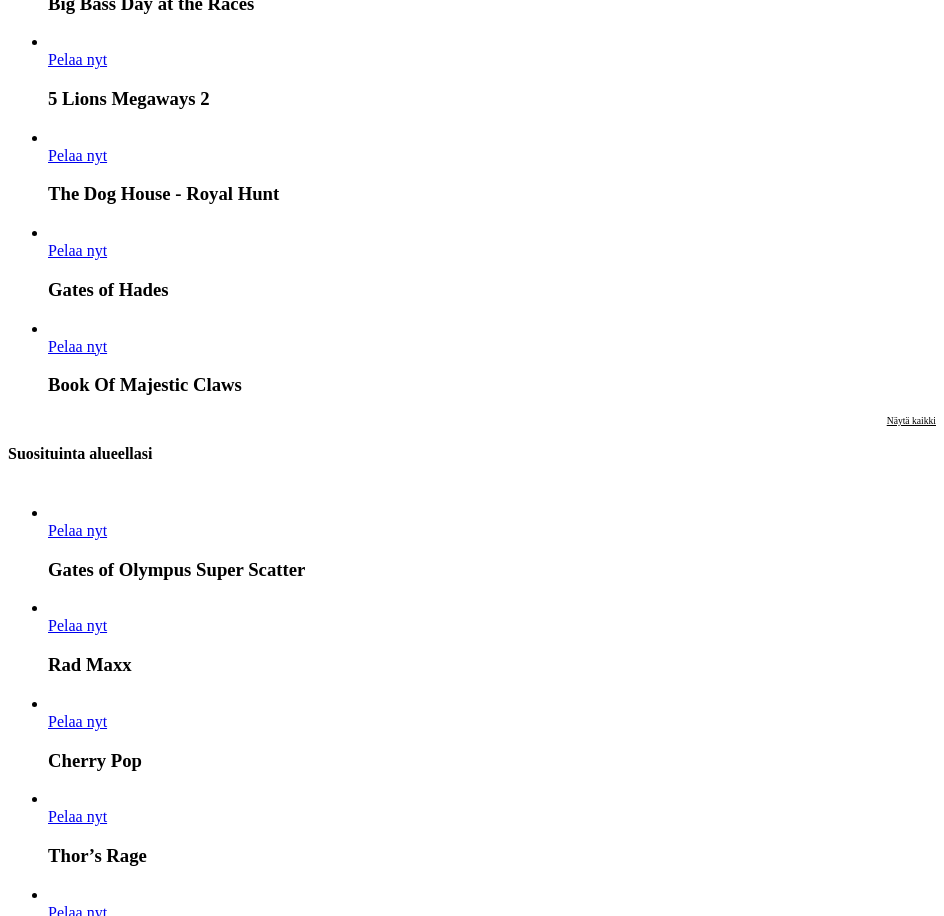 scroll, scrollTop: 1900, scrollLeft: 0, axis: vertical 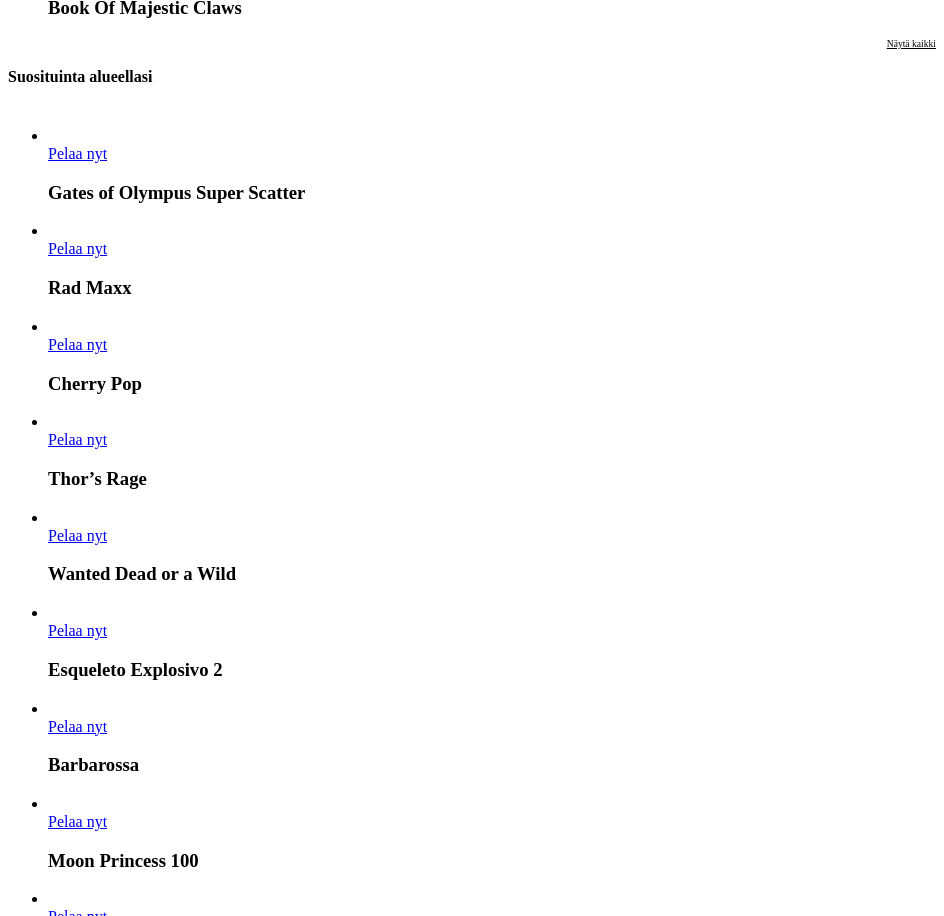 click on "Näytä kaikki" at bounding box center [911, 11595] 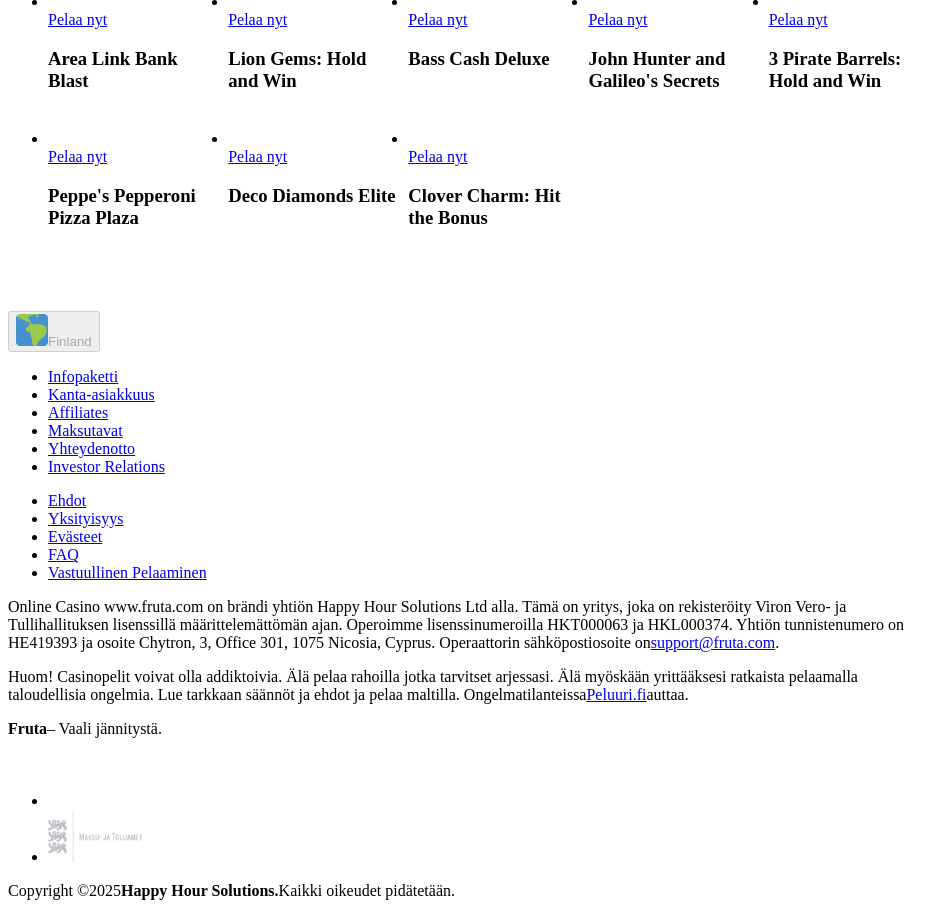 scroll, scrollTop: 2600, scrollLeft: 0, axis: vertical 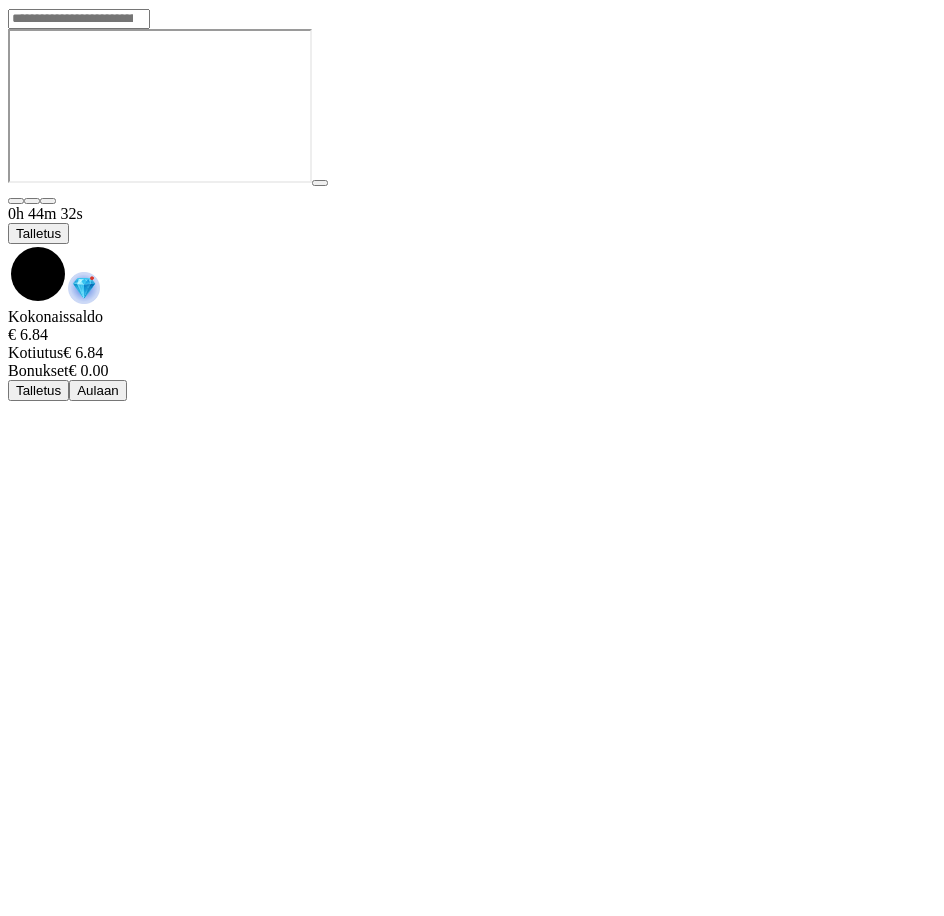 click at bounding box center (8, 244) 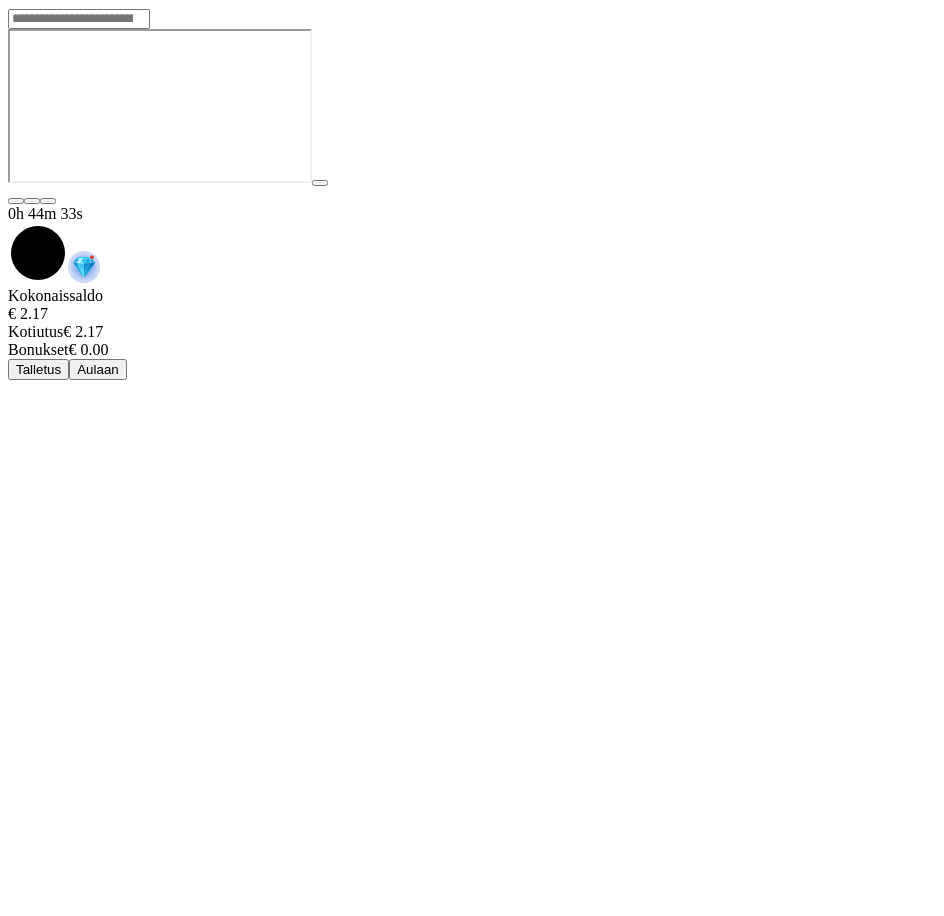 click on "Aulaan" at bounding box center [98, 369] 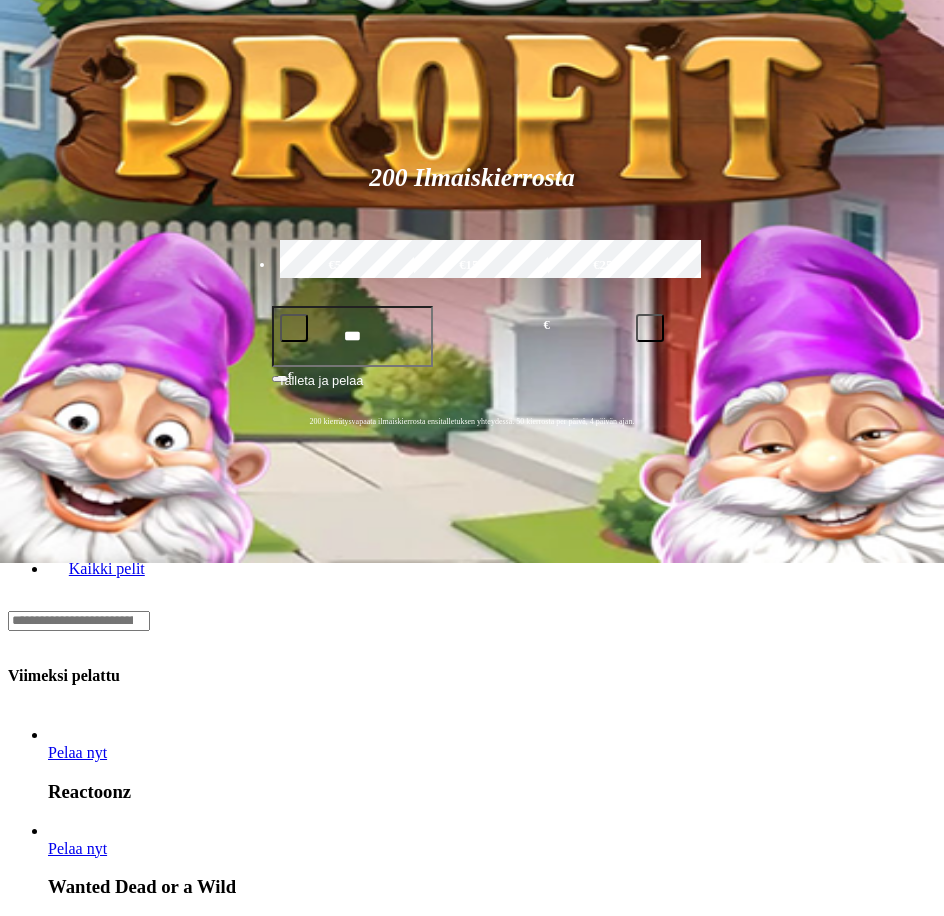 scroll, scrollTop: 400, scrollLeft: 0, axis: vertical 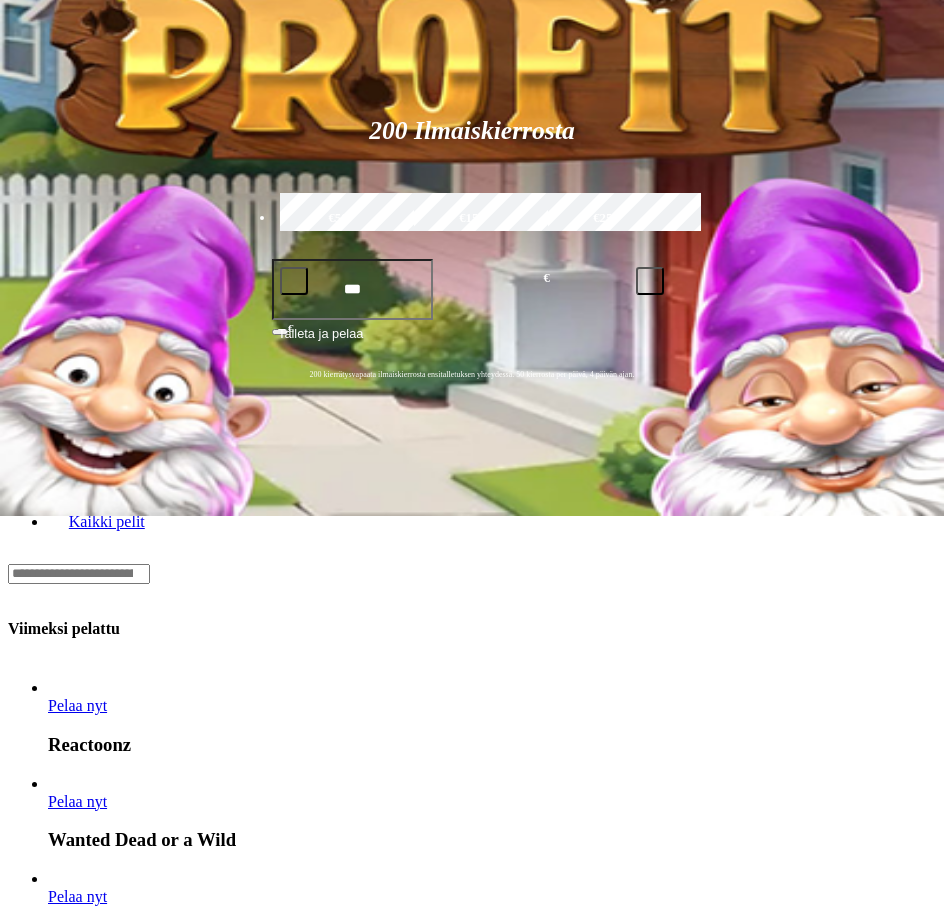 click on "Pelaa nyt Gates of Olympus Super Scatter  Pelaa nyt Rad Maxx Pelaa nyt Cherry Pop Pelaa nyt Thor’s Rage Pelaa nyt Wanted Dead or a Wild Pelaa nyt Esqueleto Explosivo 2 Pelaa nyt Barbarossa Pelaa nyt Moon Princess 100 Pelaa nyt Sweet Bonanza Pelaa nyt Le Bandit Pelaa nyt Reactoonz" at bounding box center (497, 2239) 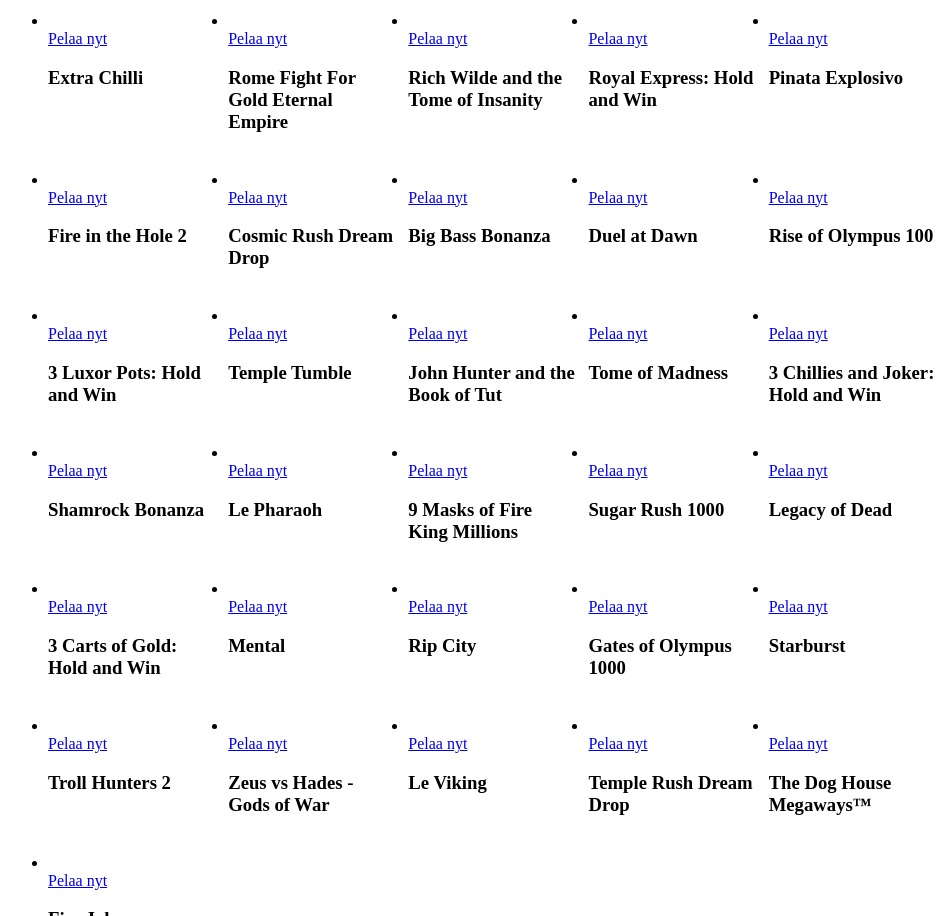 scroll, scrollTop: 1500, scrollLeft: 0, axis: vertical 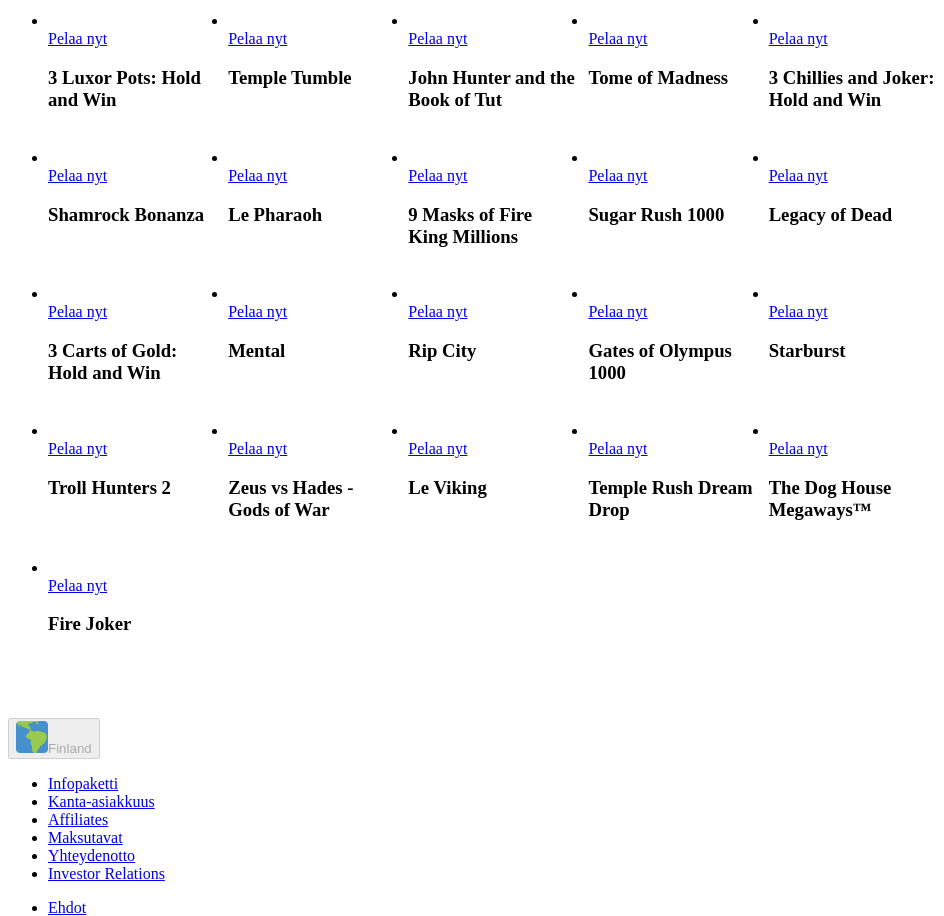 click on "Pelaa nyt" at bounding box center (798, 175) 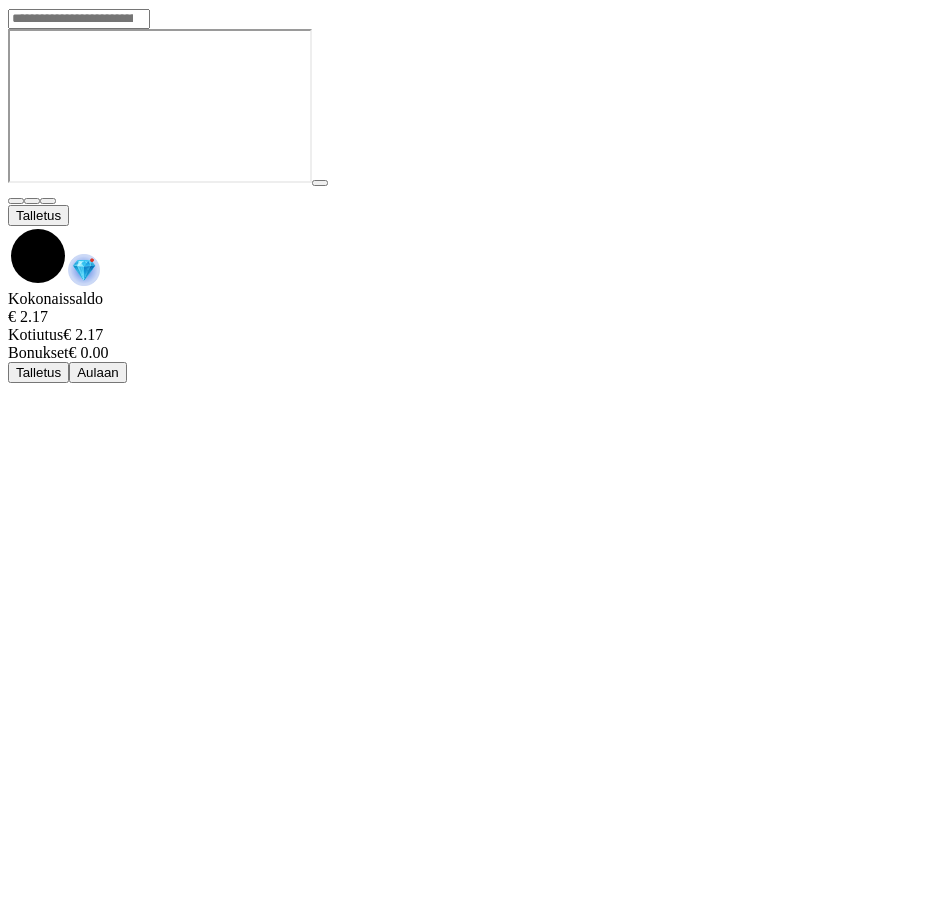 scroll, scrollTop: 0, scrollLeft: 0, axis: both 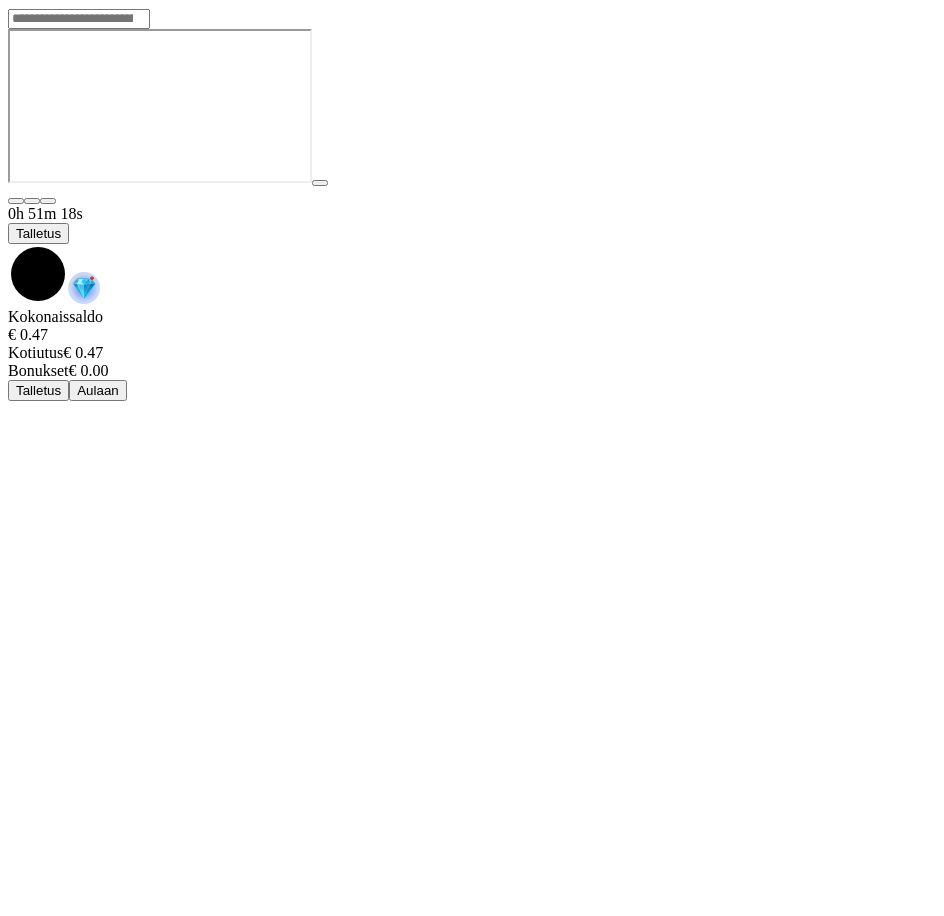 click at bounding box center [8, 244] 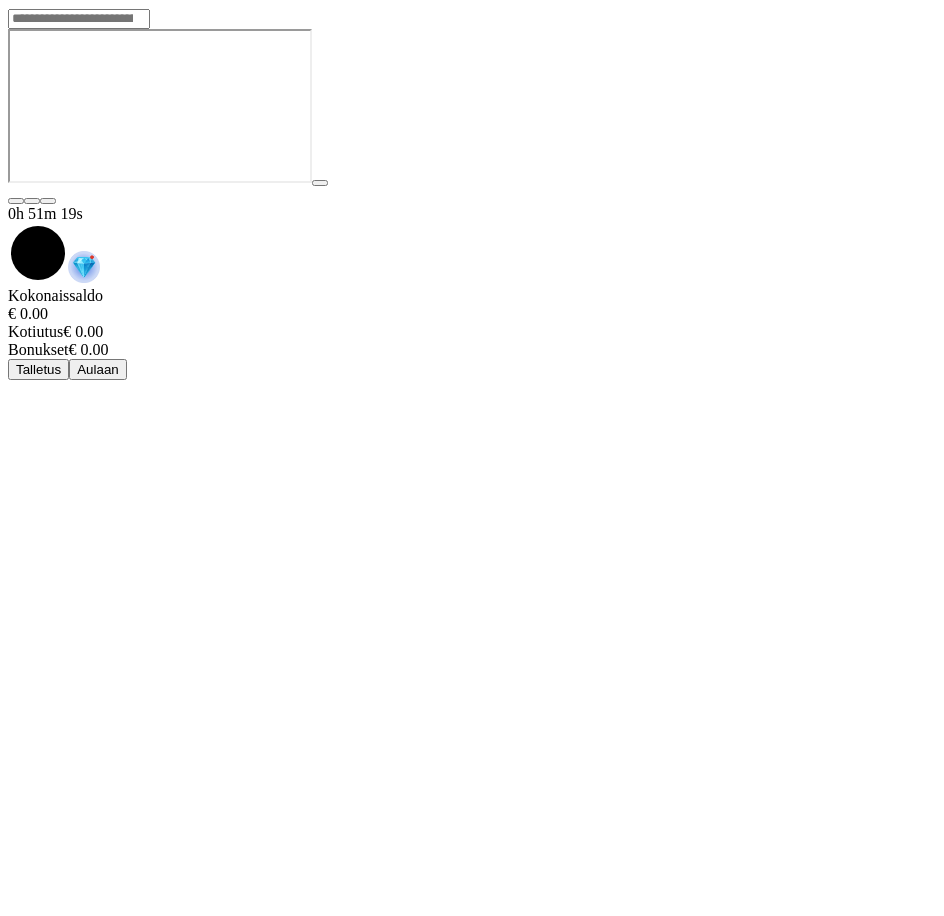 click on "Aulaan" at bounding box center (98, 369) 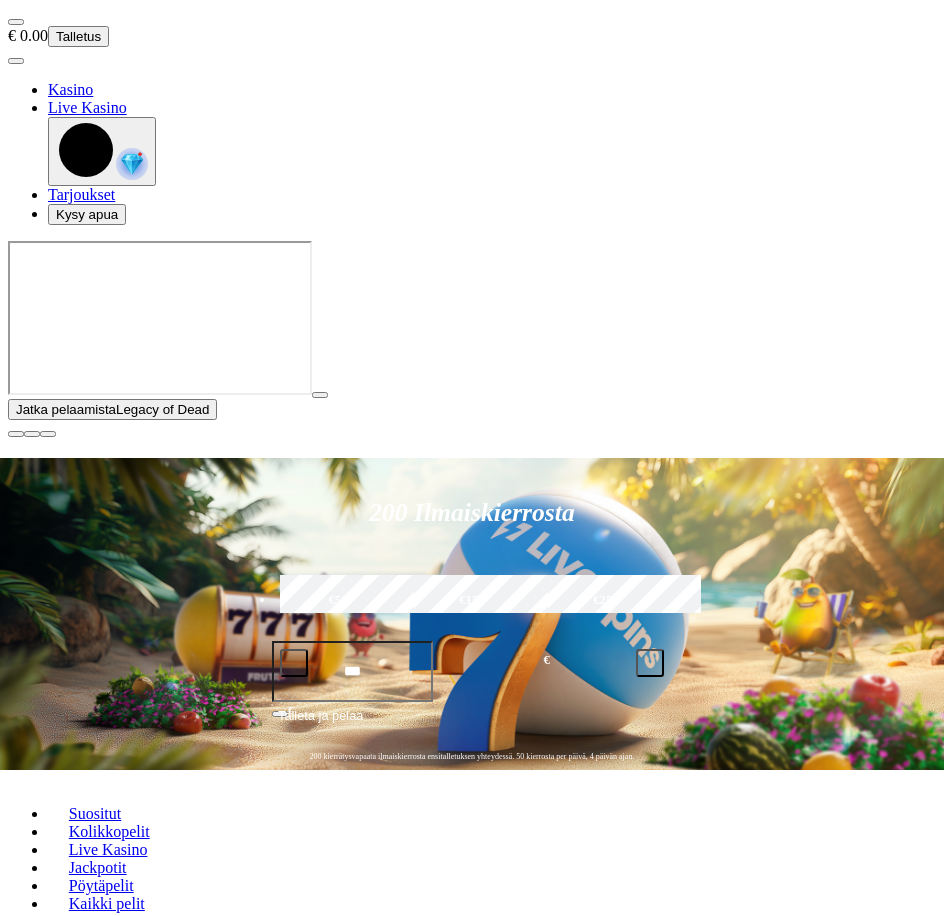 click at bounding box center (16, 61) 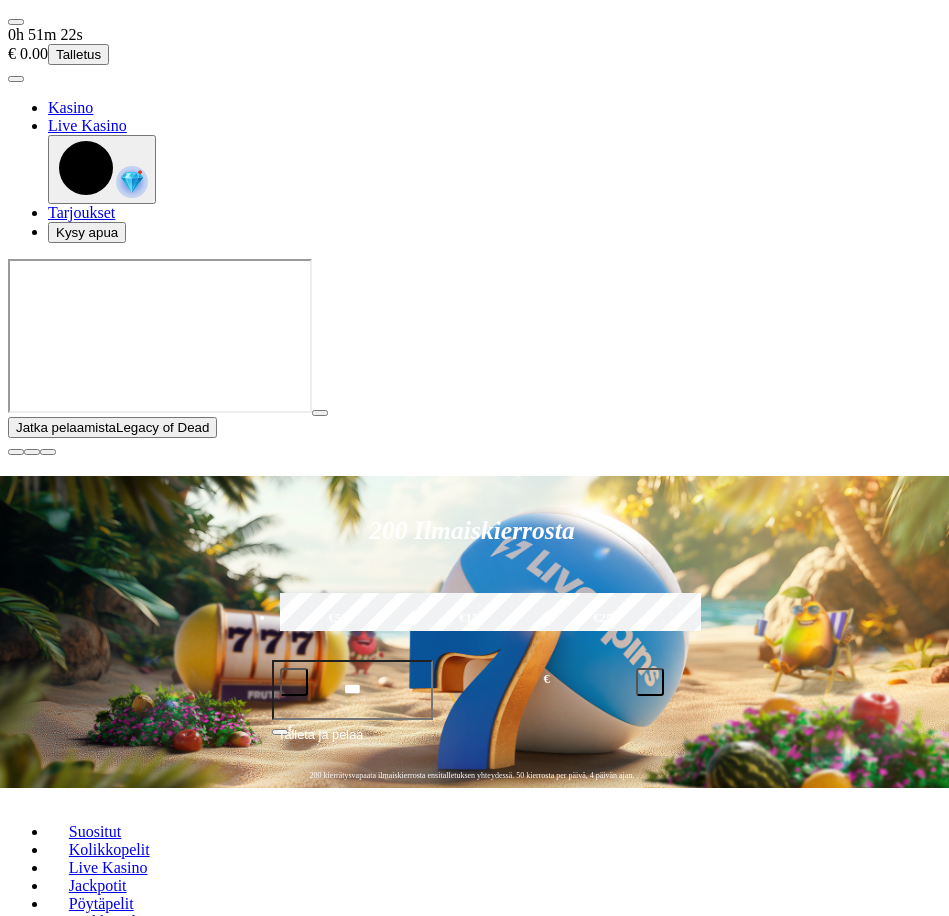 click on "Taso   2" at bounding box center (29, 13057) 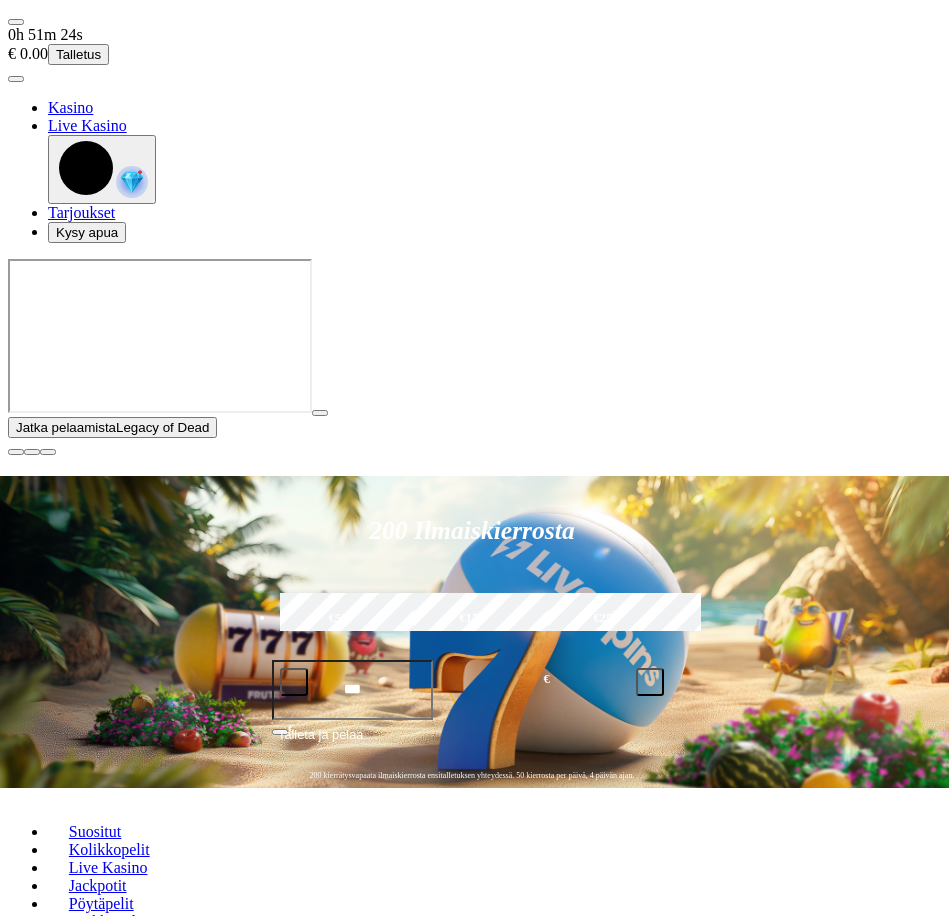 click on "Bonukset" at bounding box center [84, 13114] 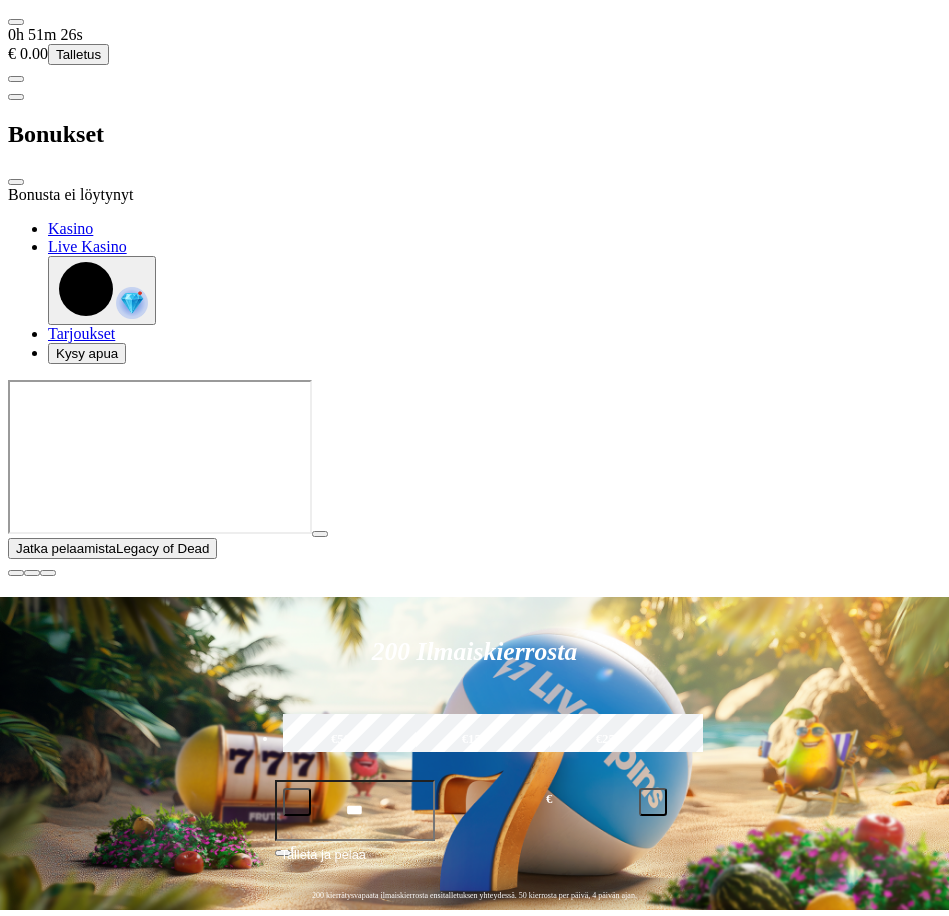 click at bounding box center [16, 182] 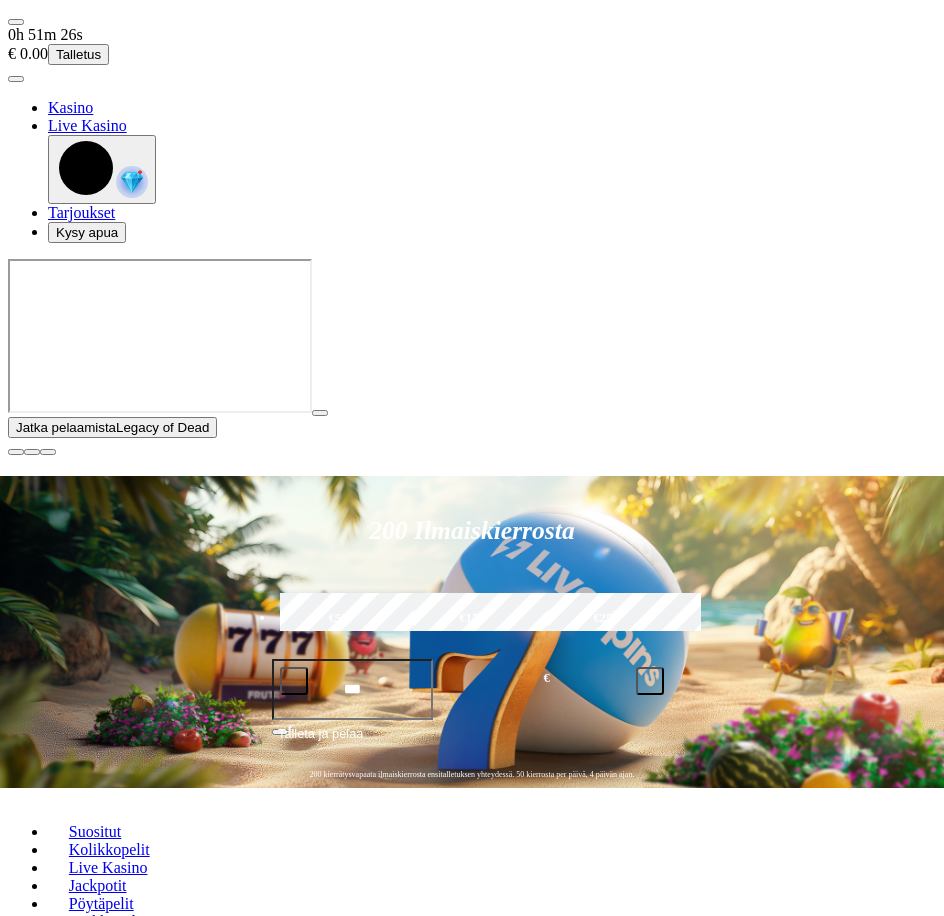 click on "0h 51m 26s € 0.00 Talletus" at bounding box center [472, 45] 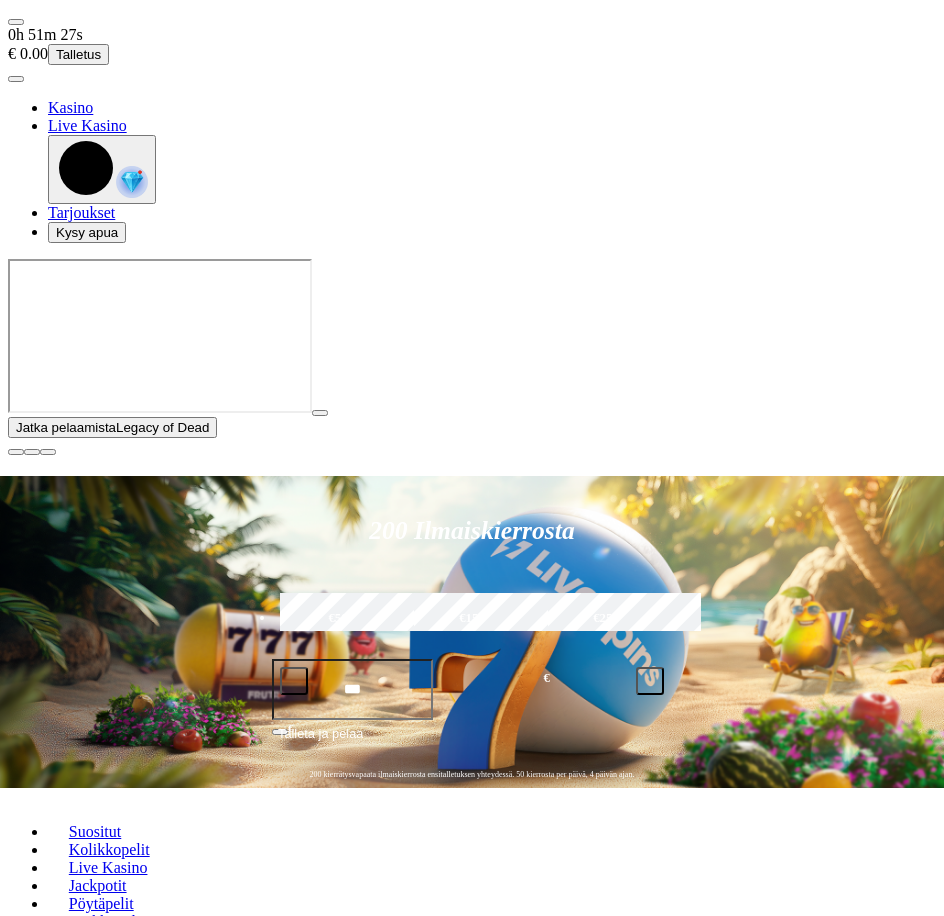 click at bounding box center [16, 22] 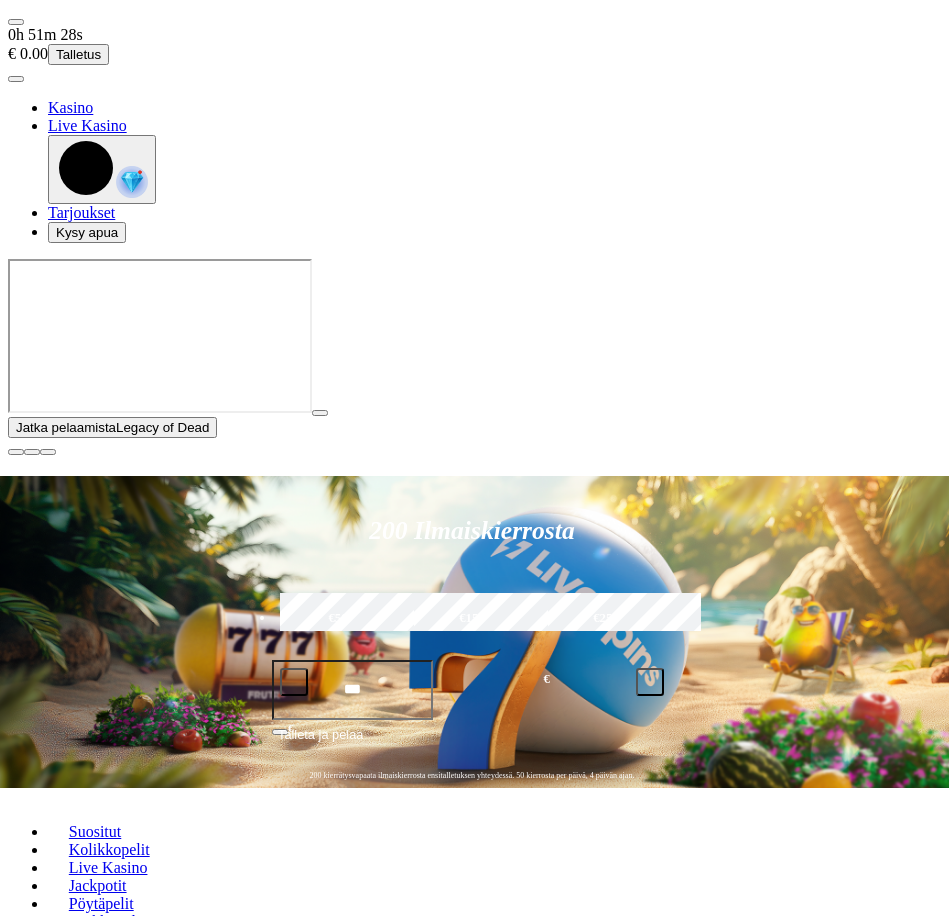 click on "Tarjoukset" at bounding box center [81, 13022] 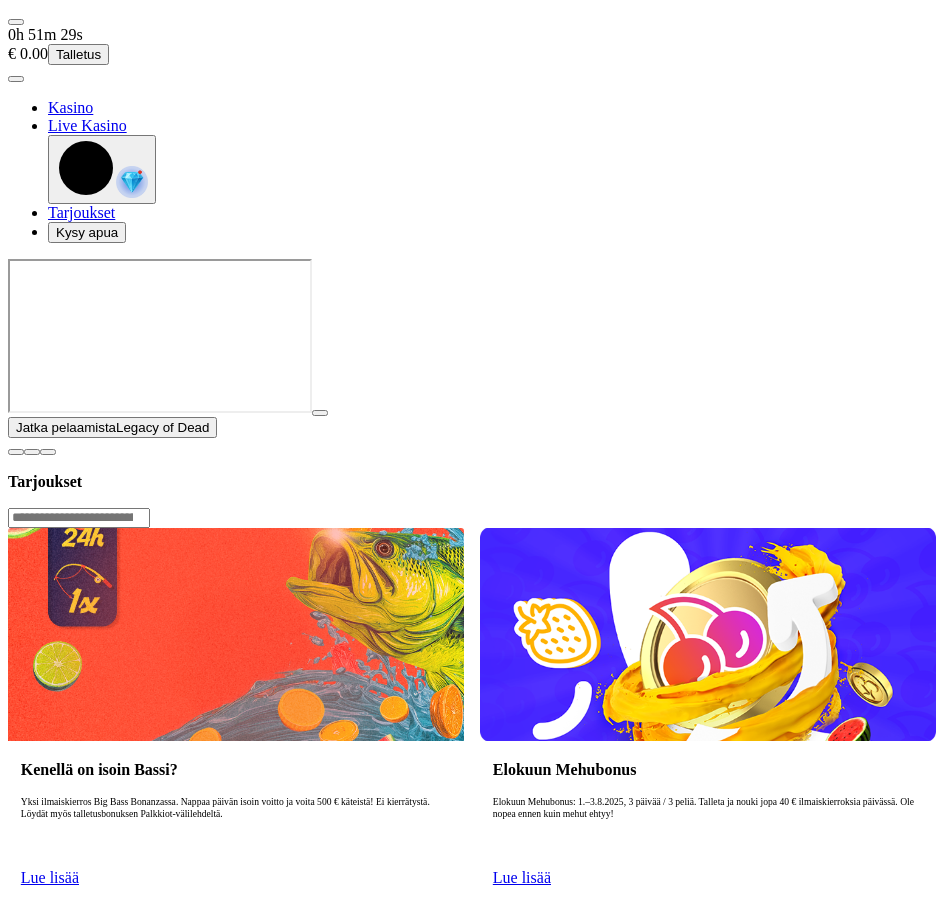 click at bounding box center (16, 22) 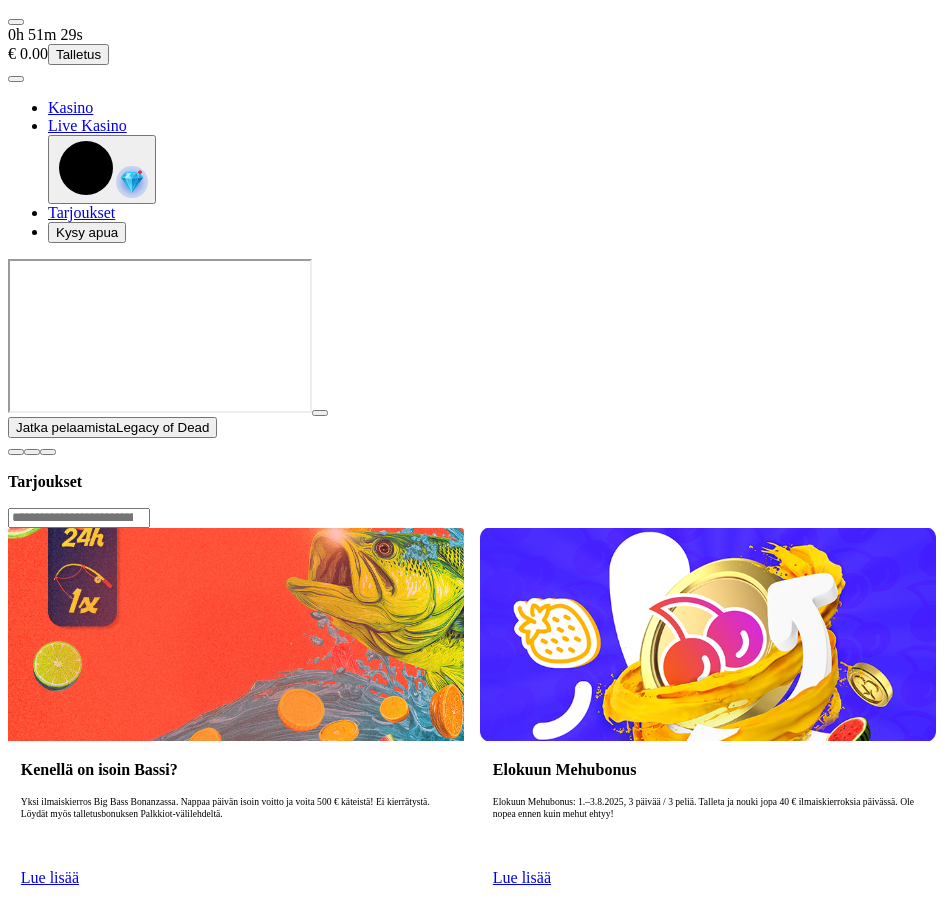 click on "Palkkiot" at bounding box center [79, 2882] 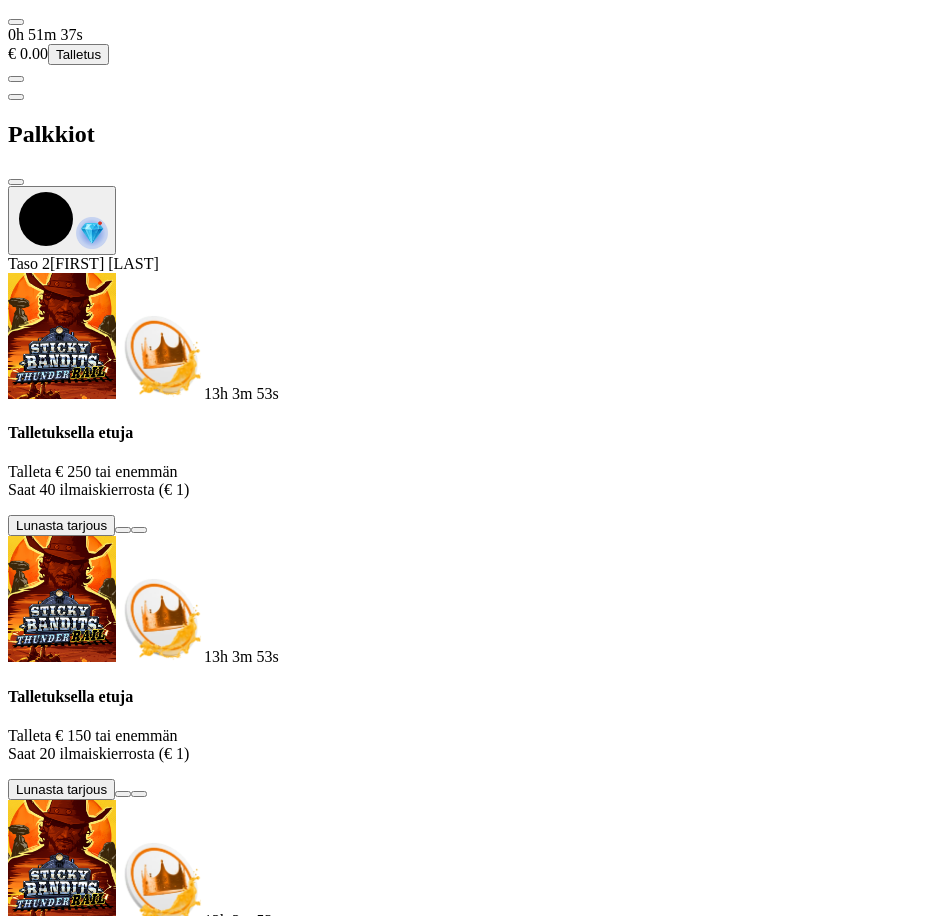 scroll, scrollTop: 229, scrollLeft: 0, axis: vertical 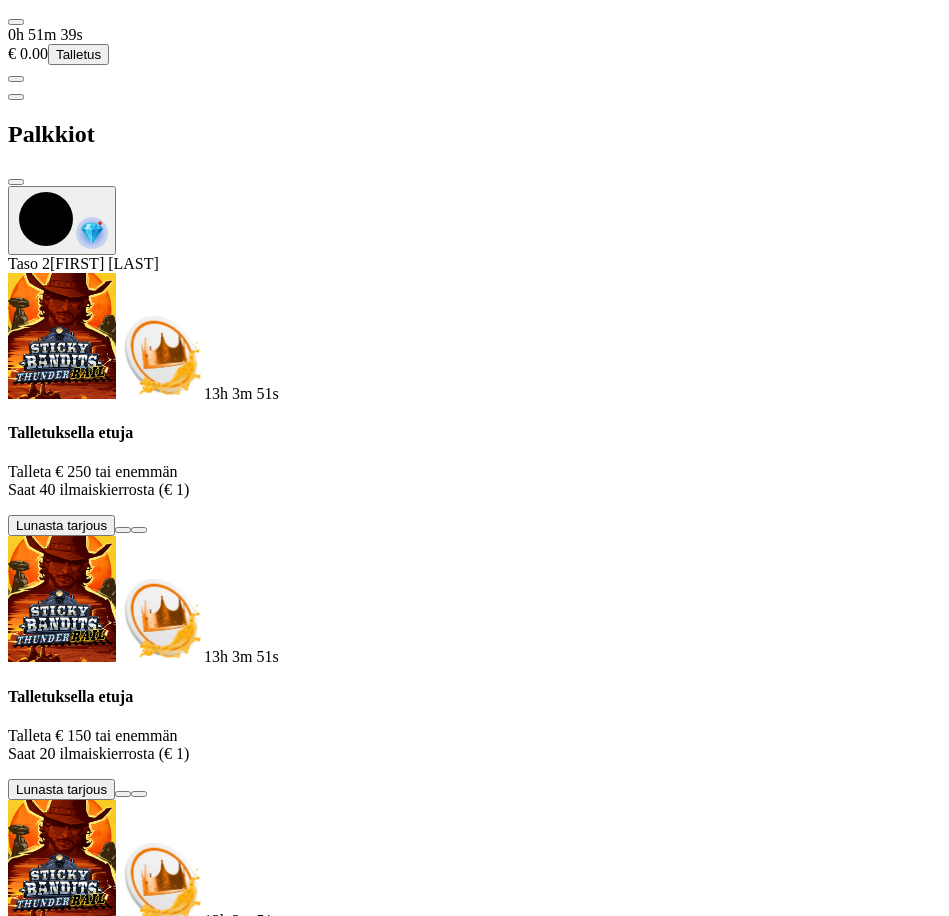 click at bounding box center [112, 1528] 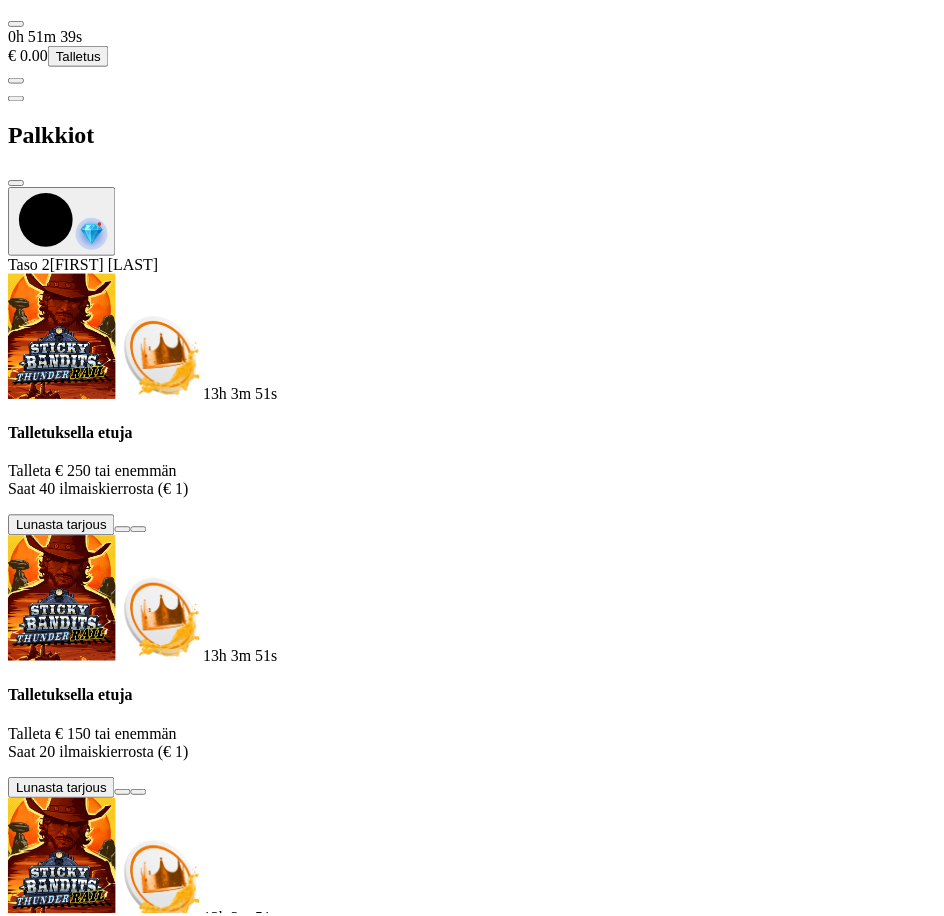 scroll, scrollTop: 0, scrollLeft: 0, axis: both 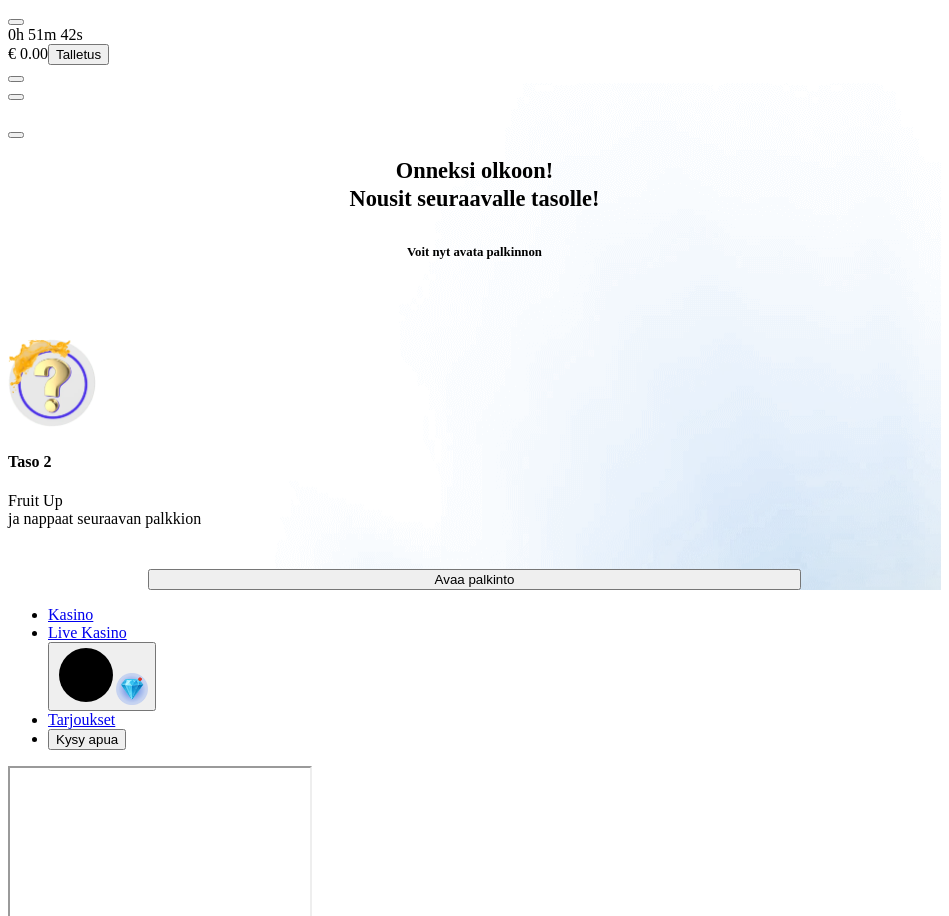 click on "Avaa palkinto" at bounding box center [474, 579] 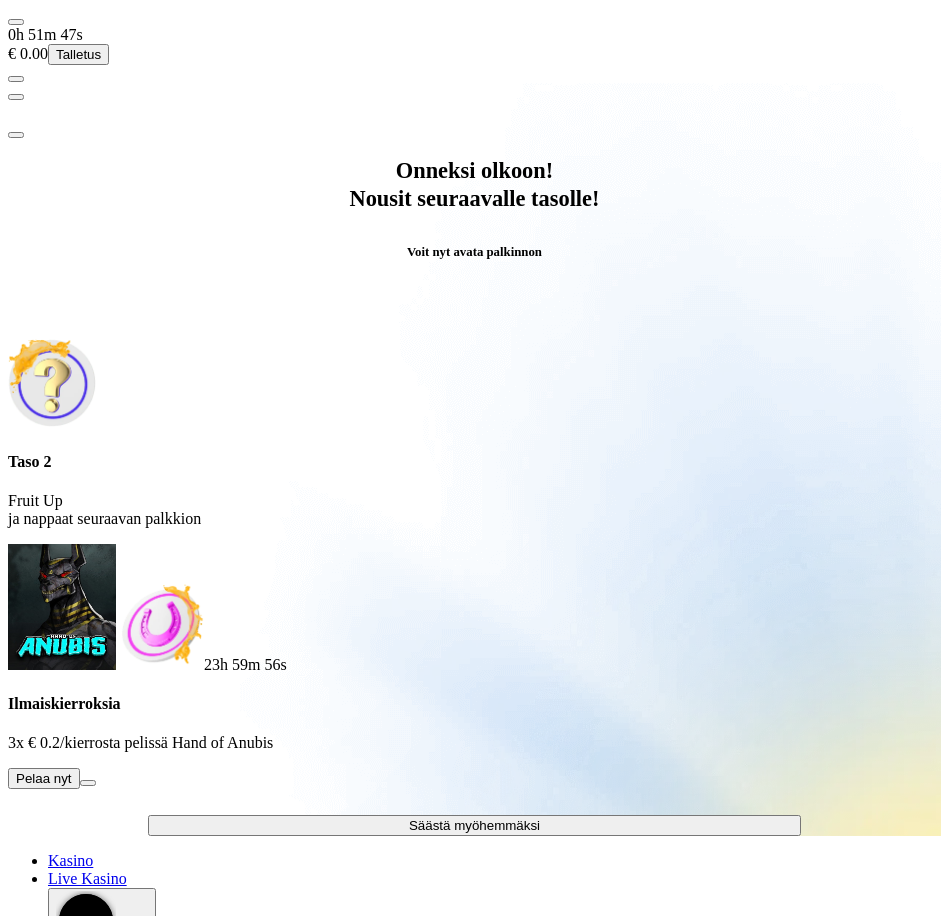 click at bounding box center [88, 783] 